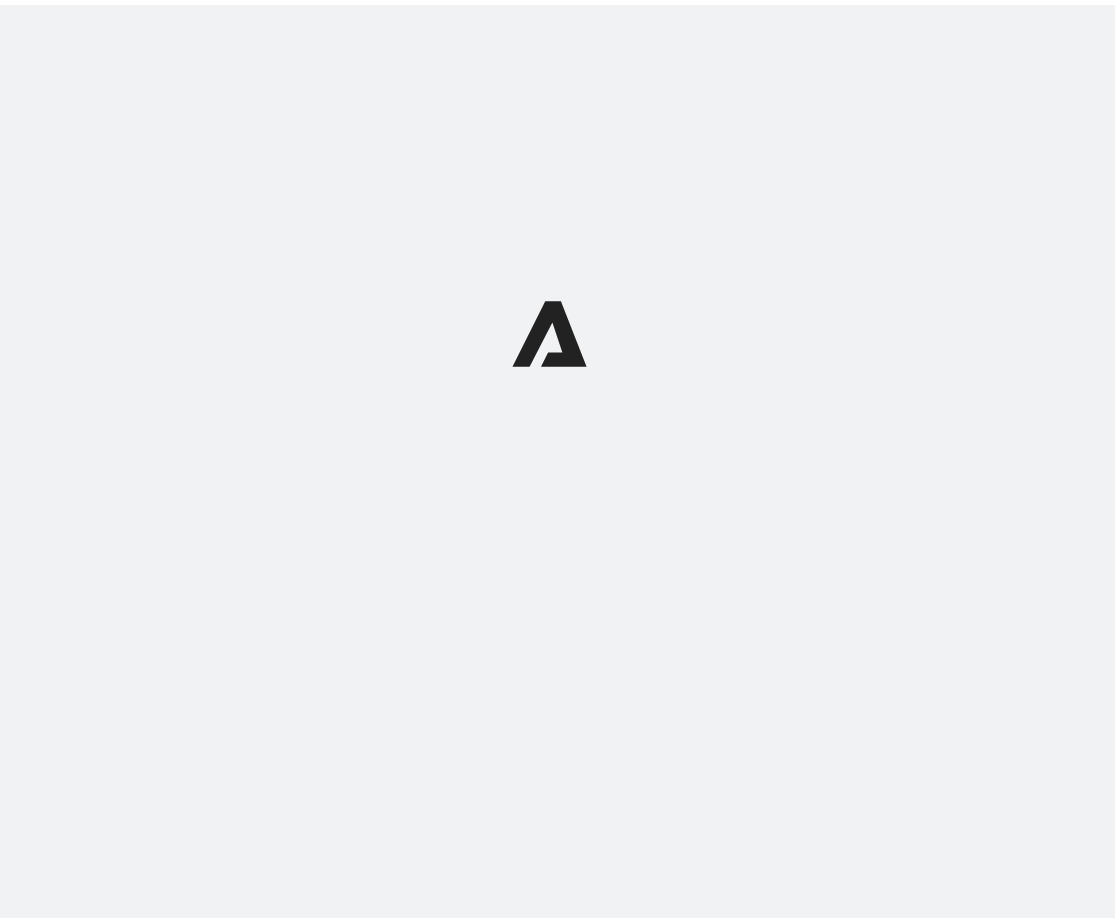 scroll, scrollTop: 0, scrollLeft: 0, axis: both 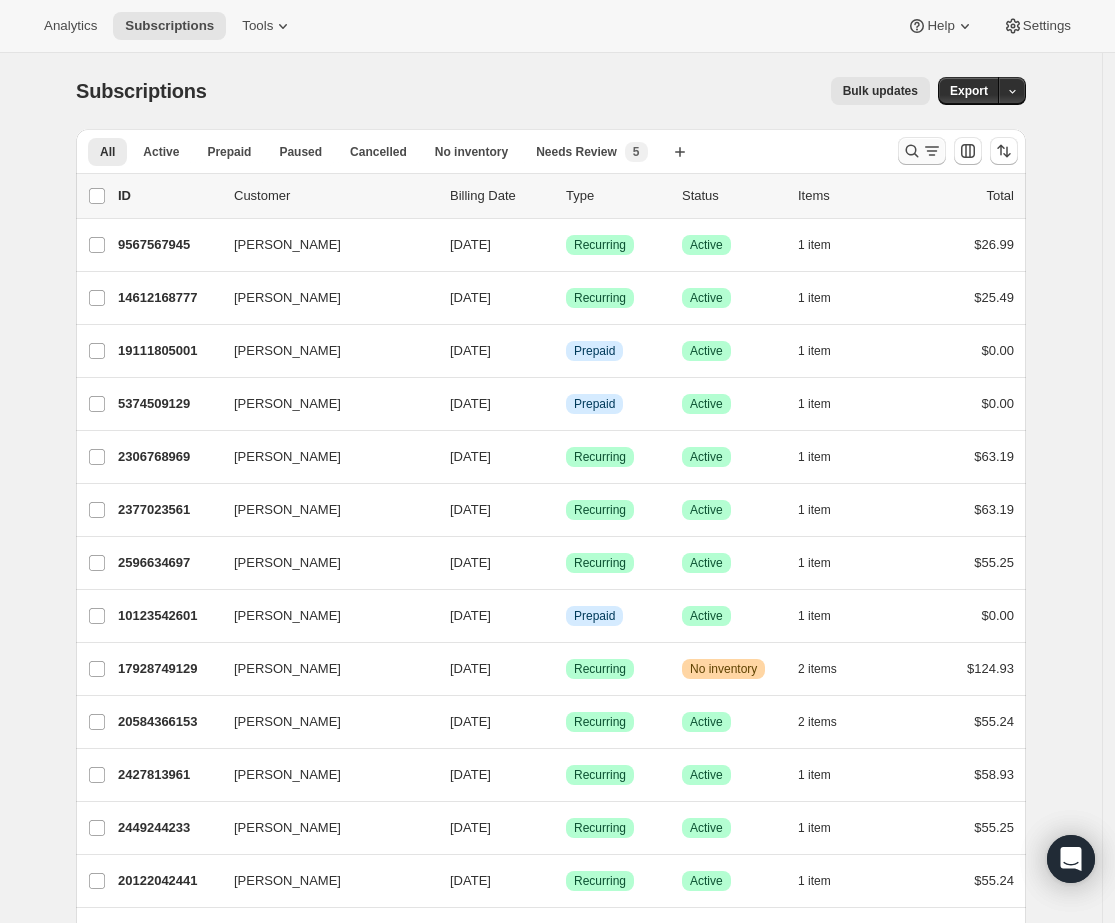 click 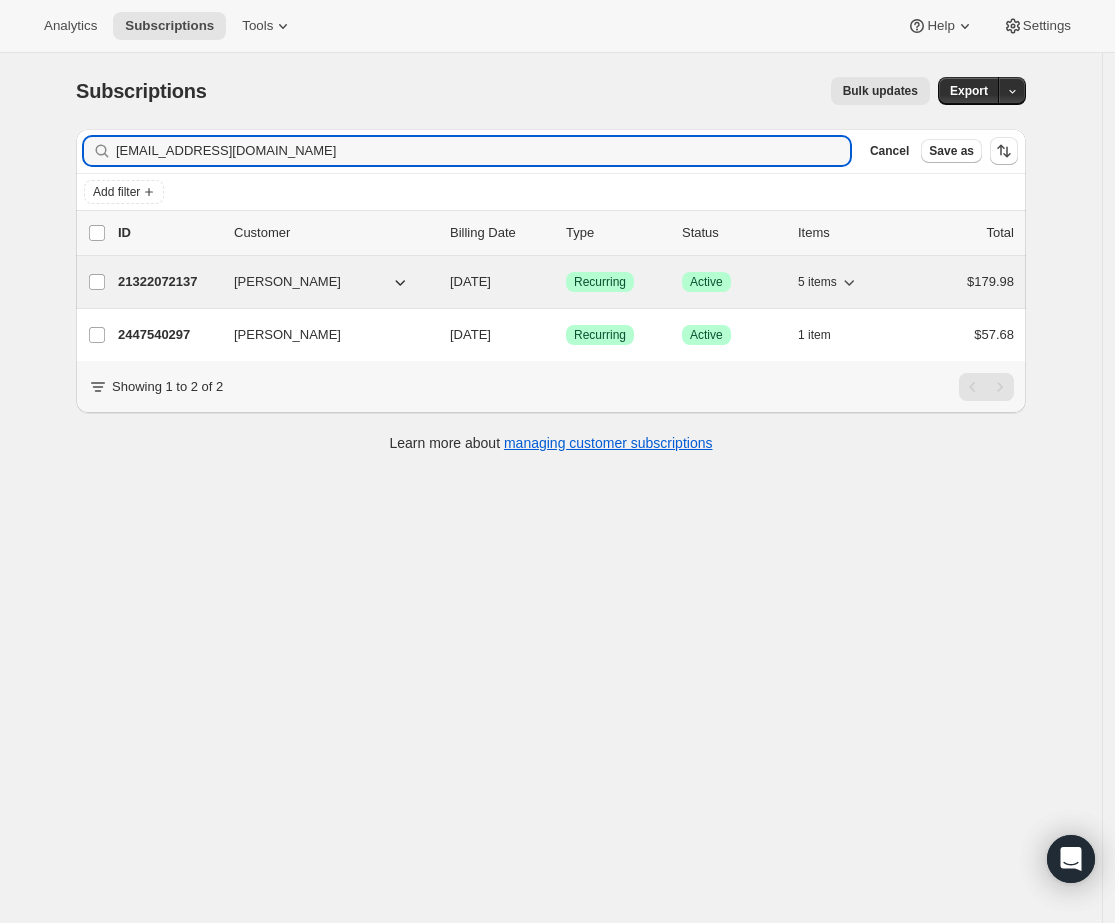 type on "[EMAIL_ADDRESS][DOMAIN_NAME]" 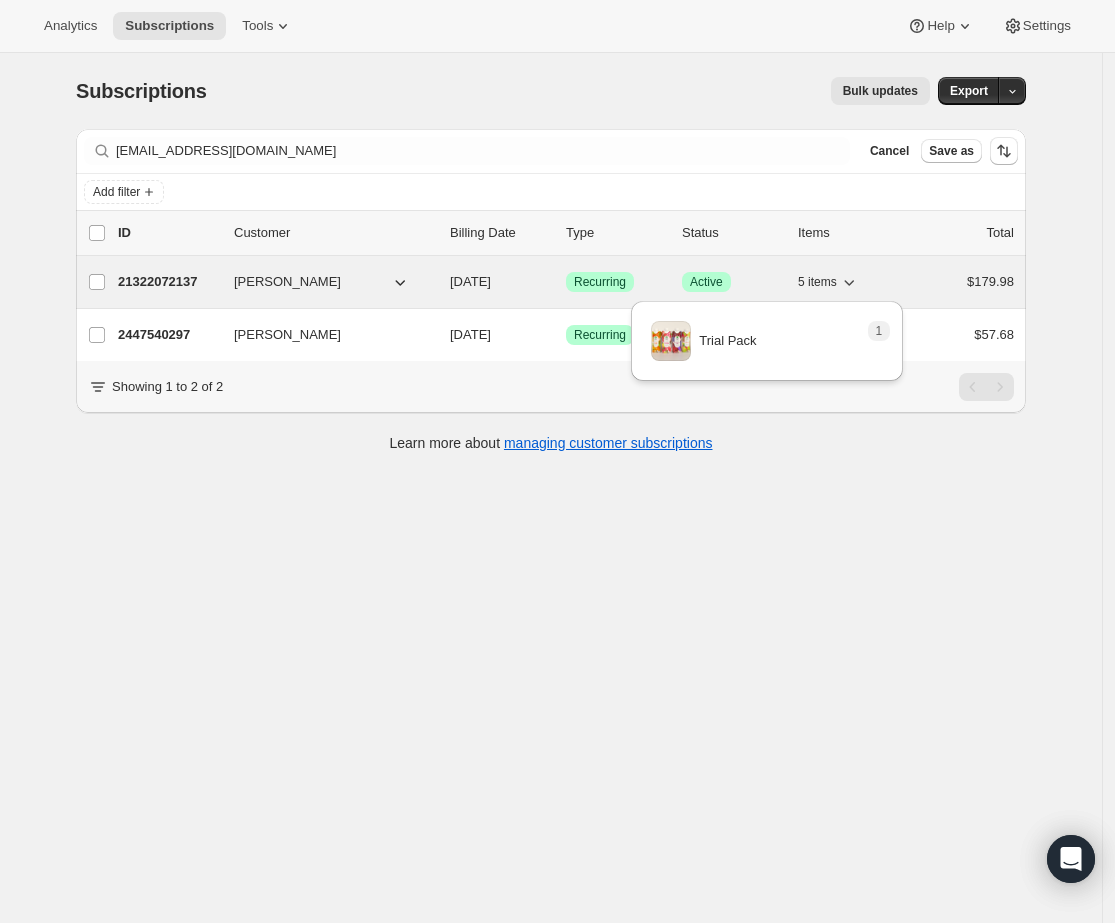 click on "5   items" at bounding box center [817, 282] 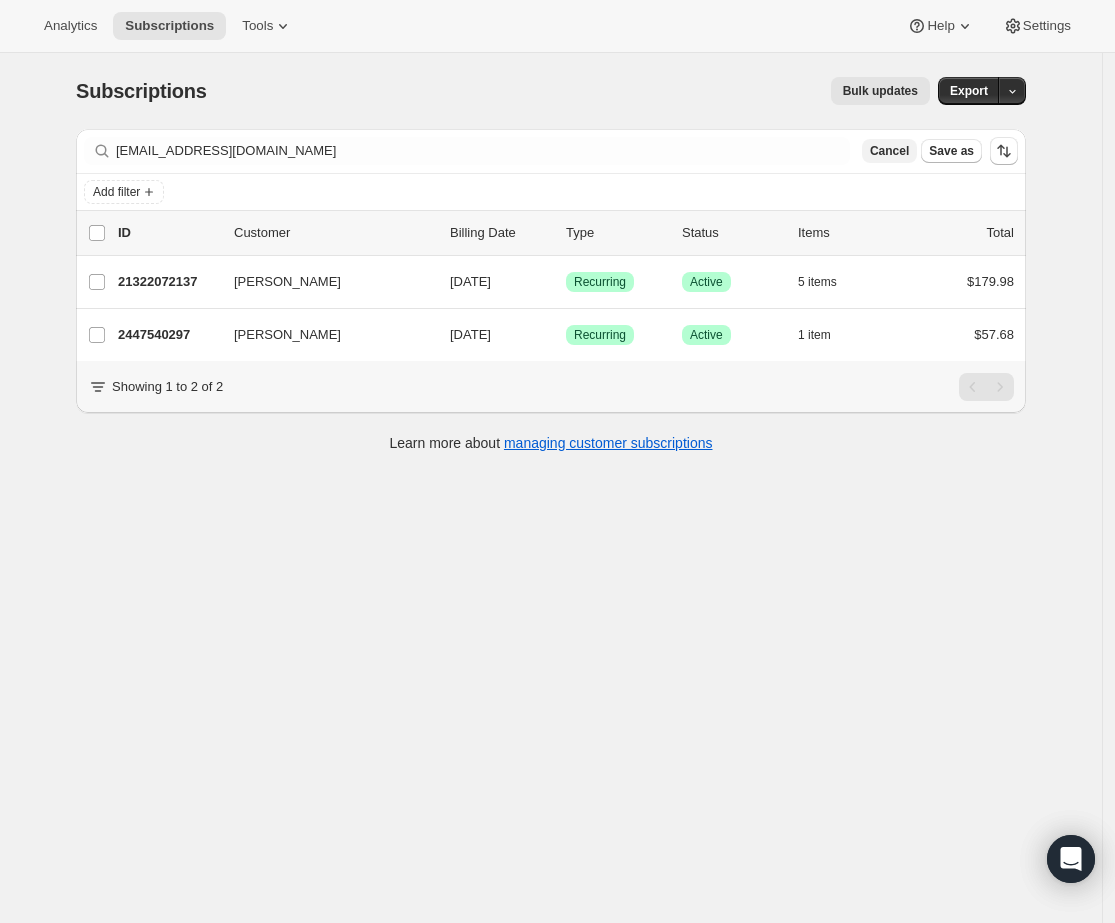click on "Cancel" at bounding box center (889, 151) 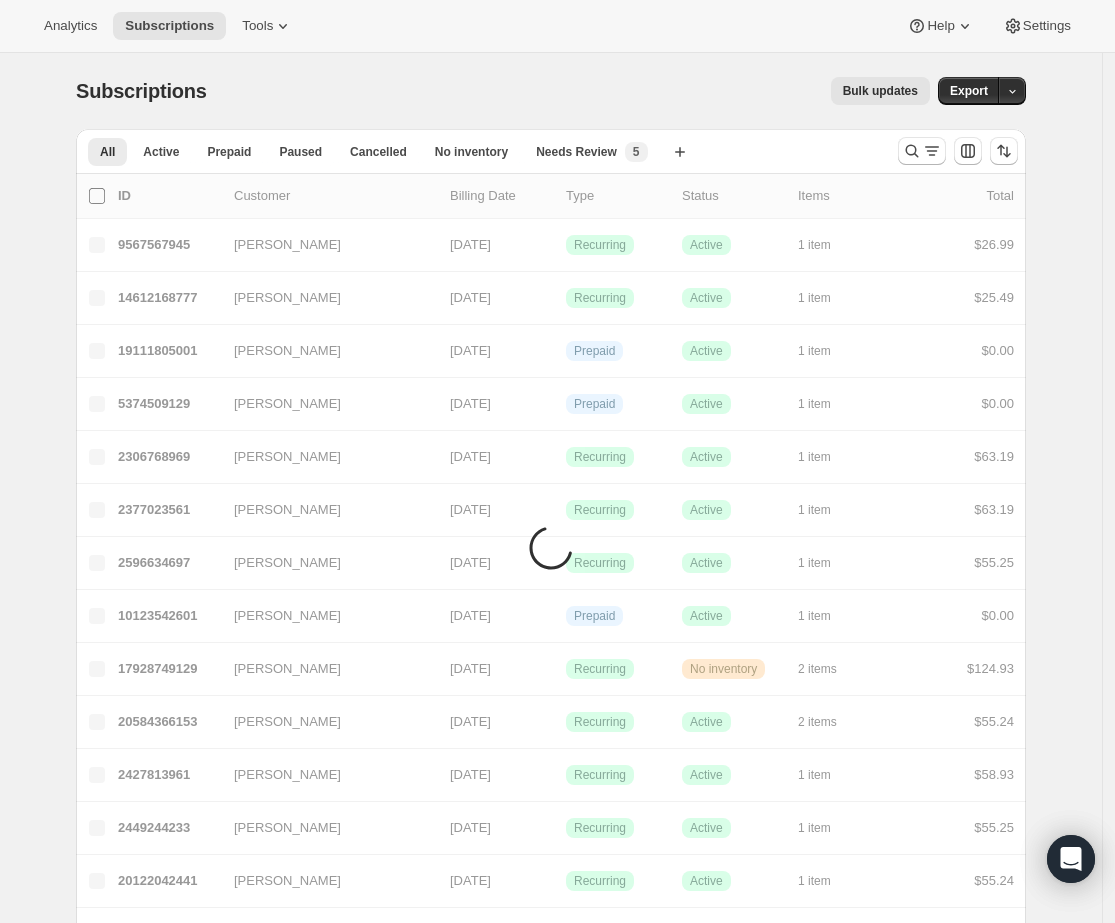 click on "0 selected" at bounding box center (97, 196) 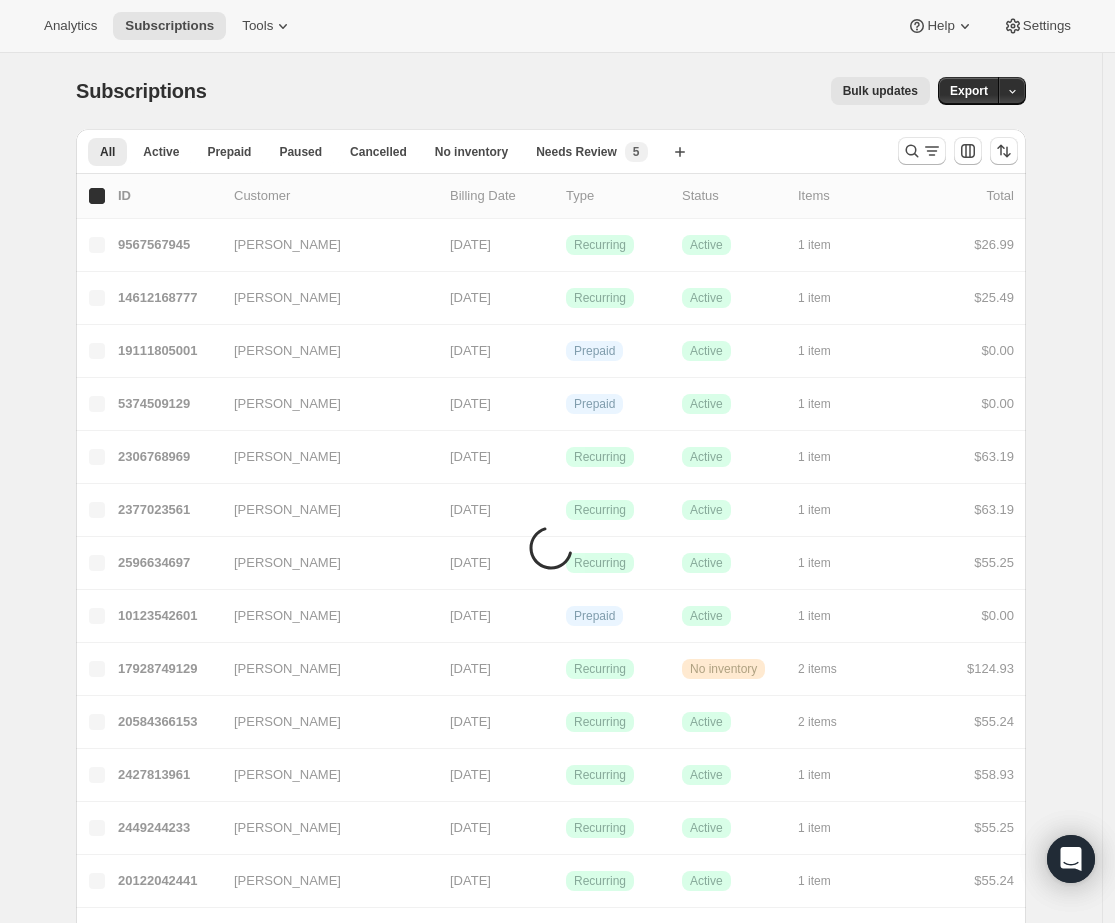checkbox on "true" 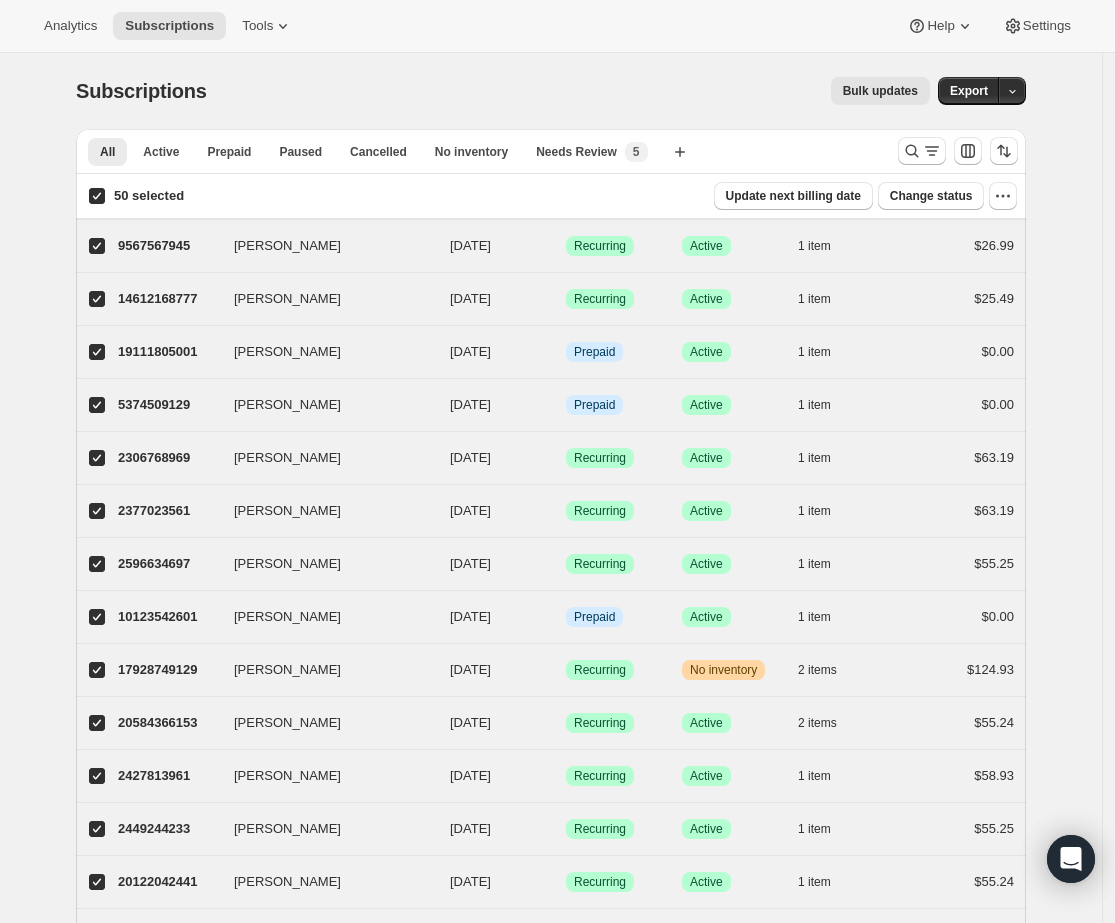 click on "50 selected" at bounding box center [97, 196] 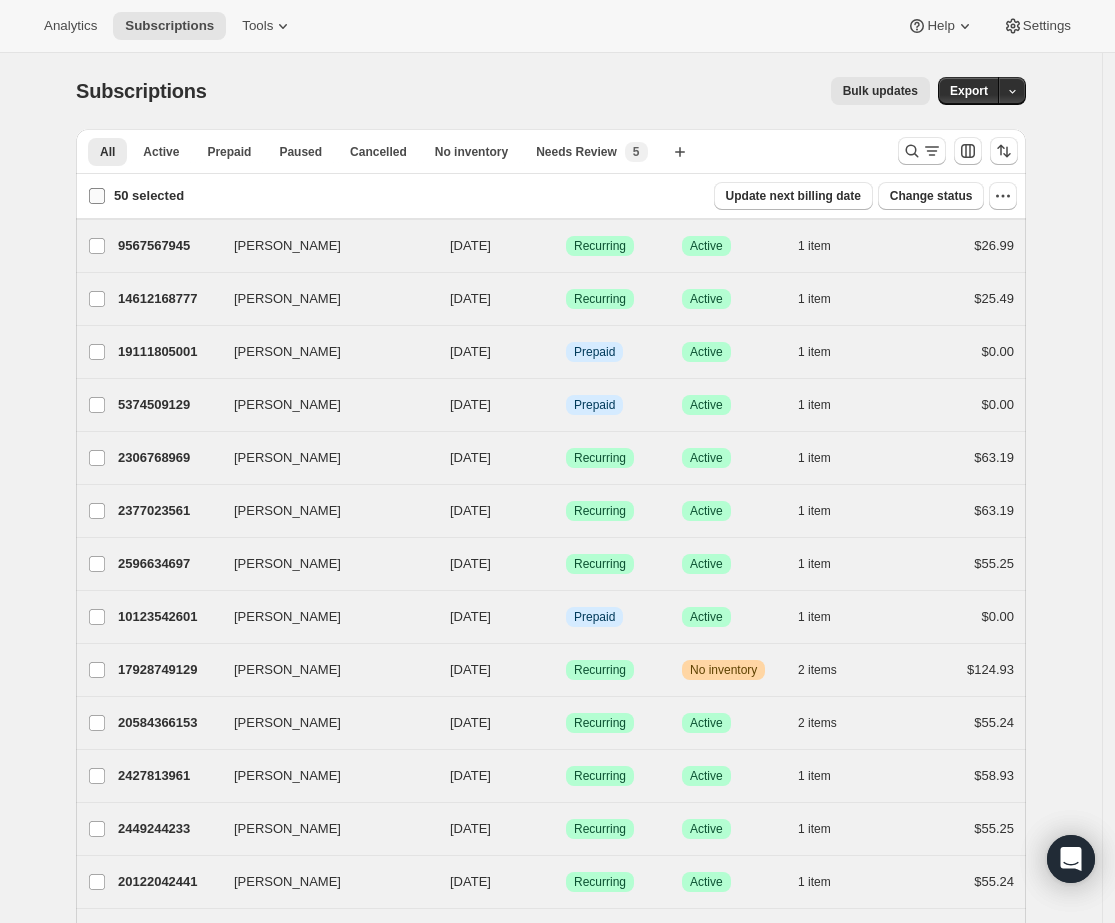 checkbox on "false" 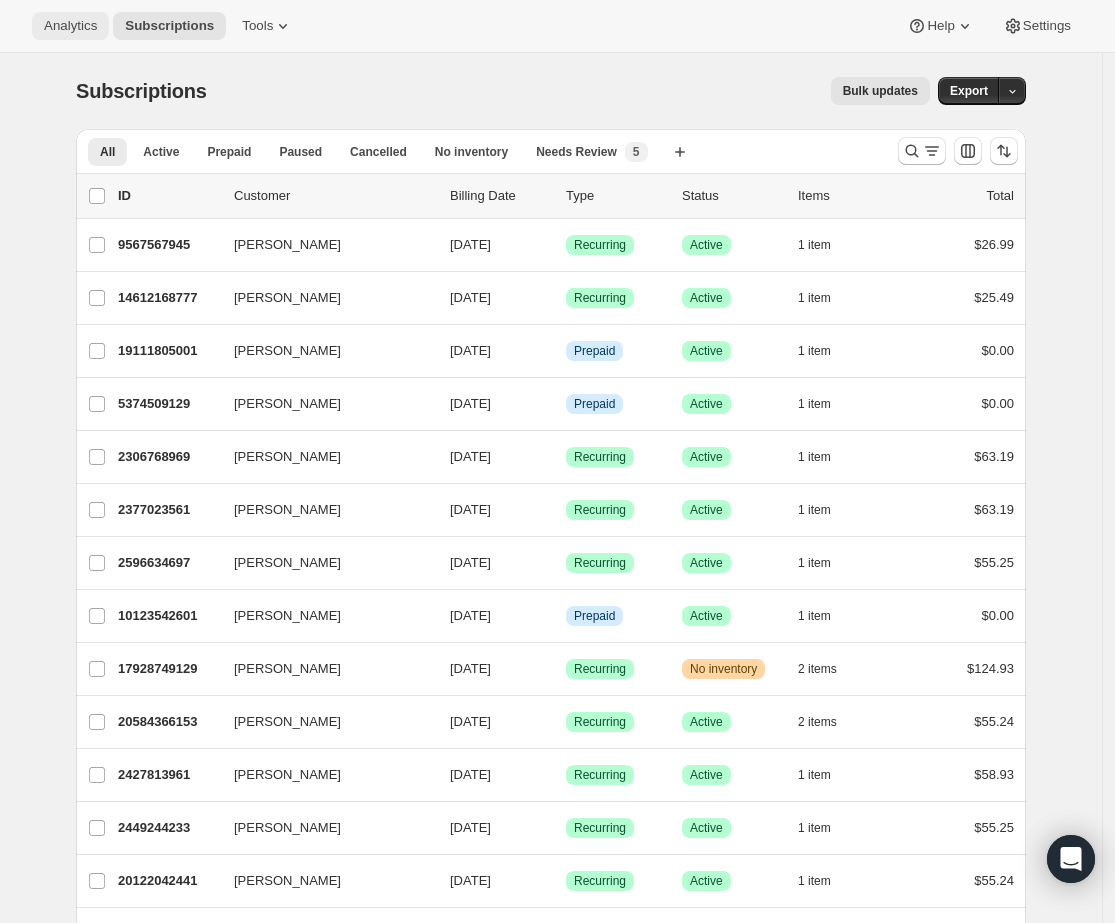click on "Analytics" at bounding box center [70, 26] 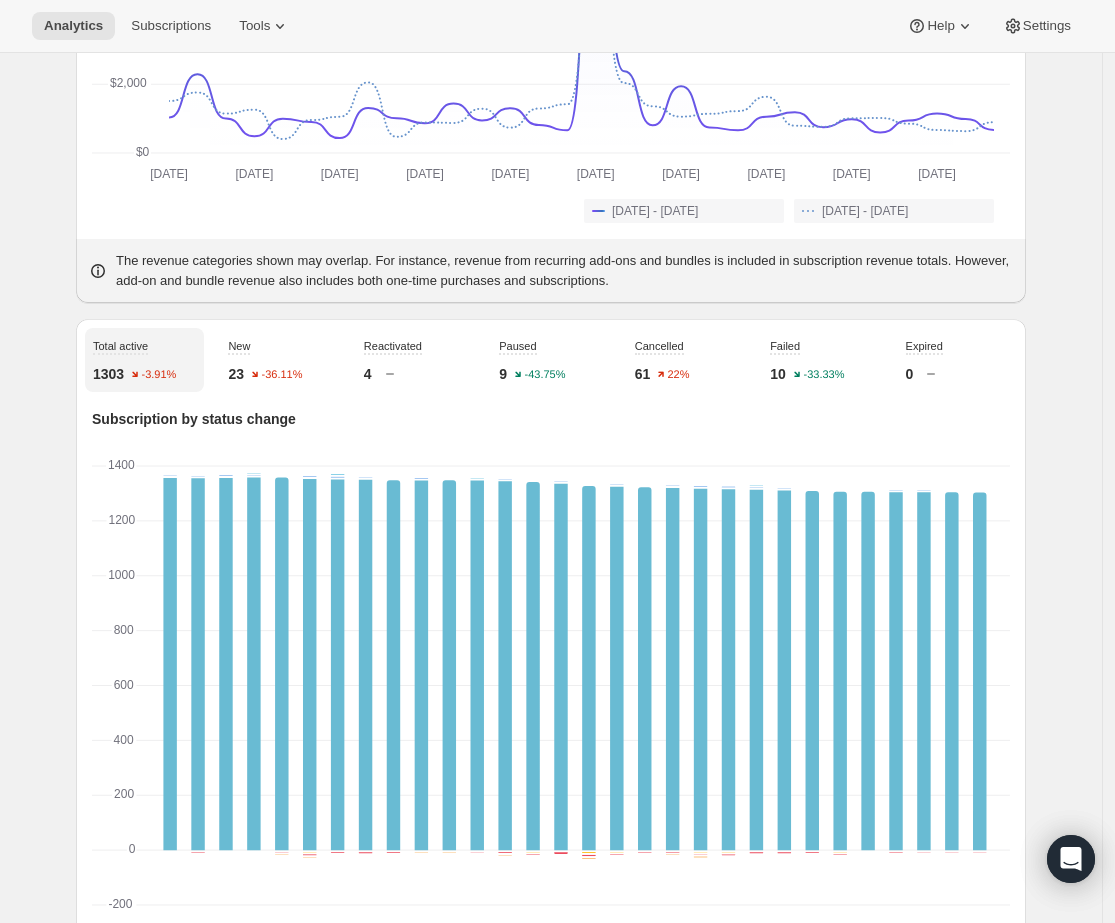 scroll, scrollTop: 0, scrollLeft: 0, axis: both 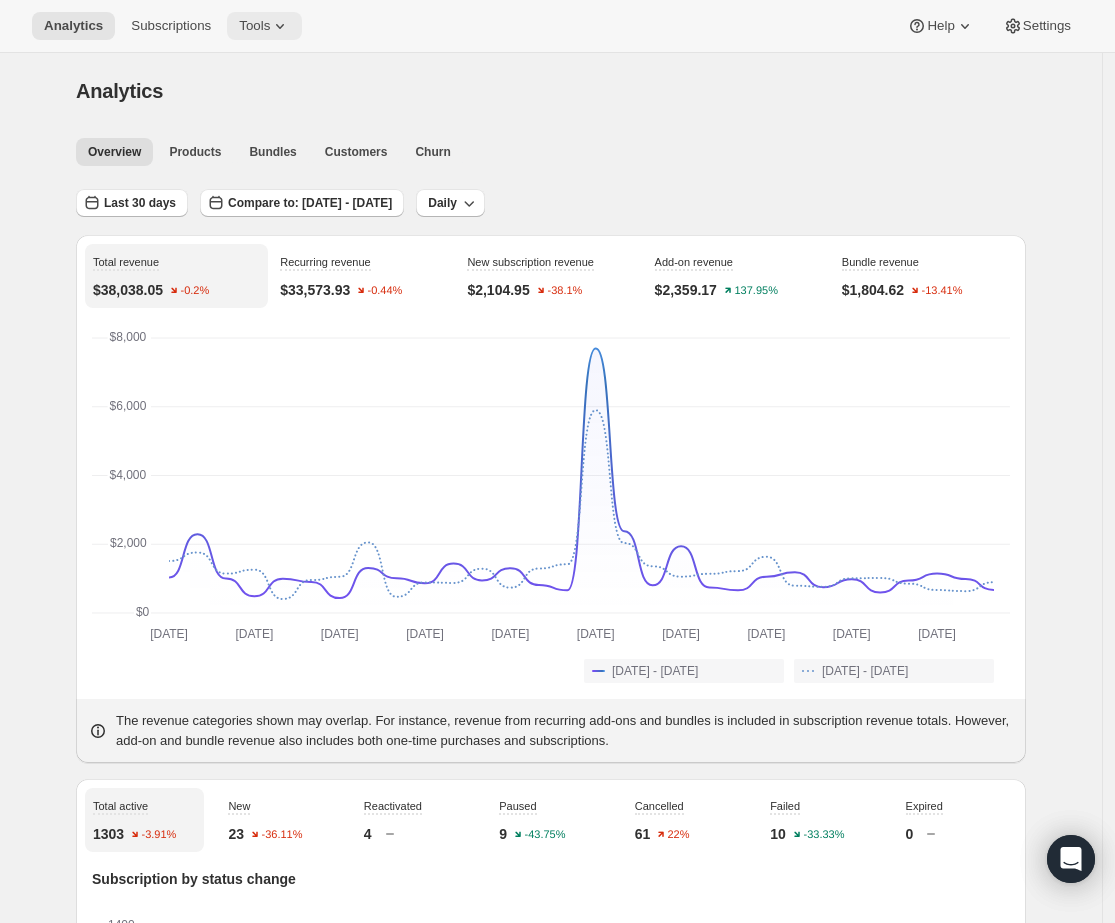 click on "Tools" at bounding box center (254, 26) 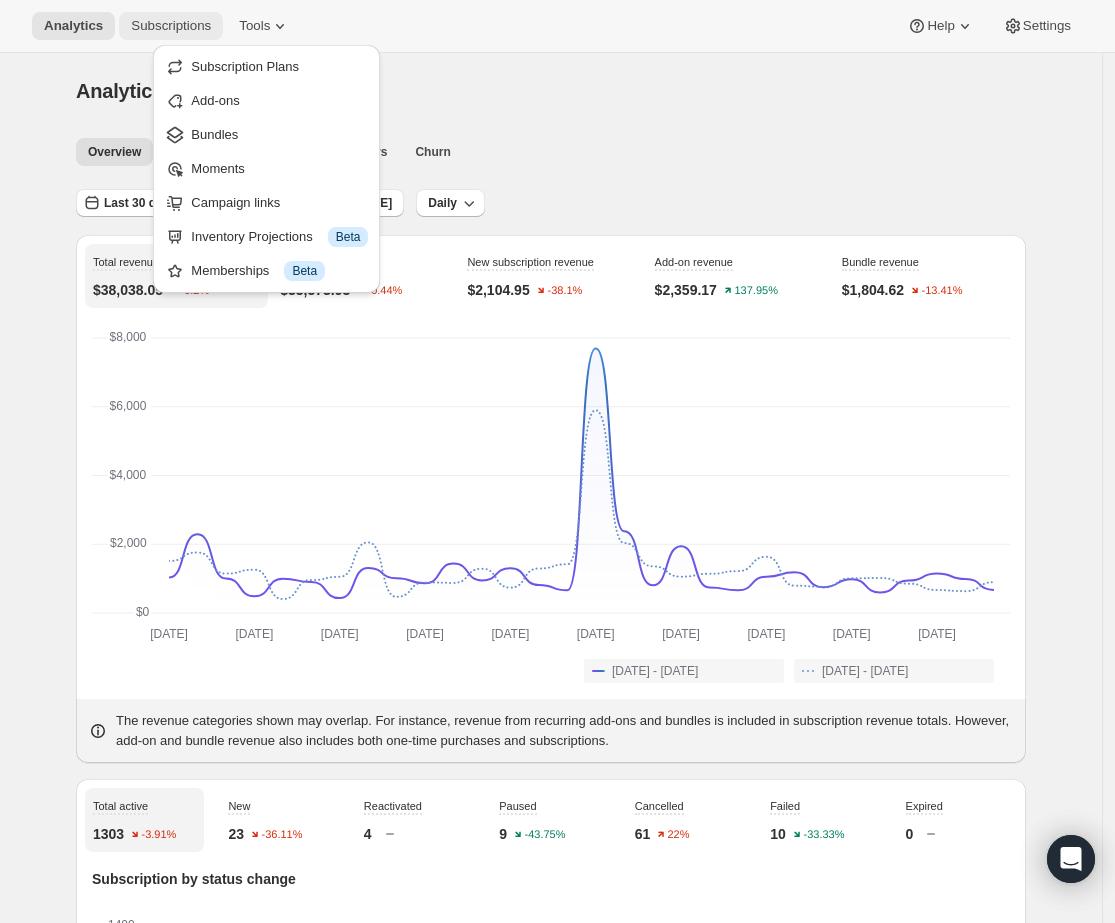 click on "Subscriptions" at bounding box center (171, 26) 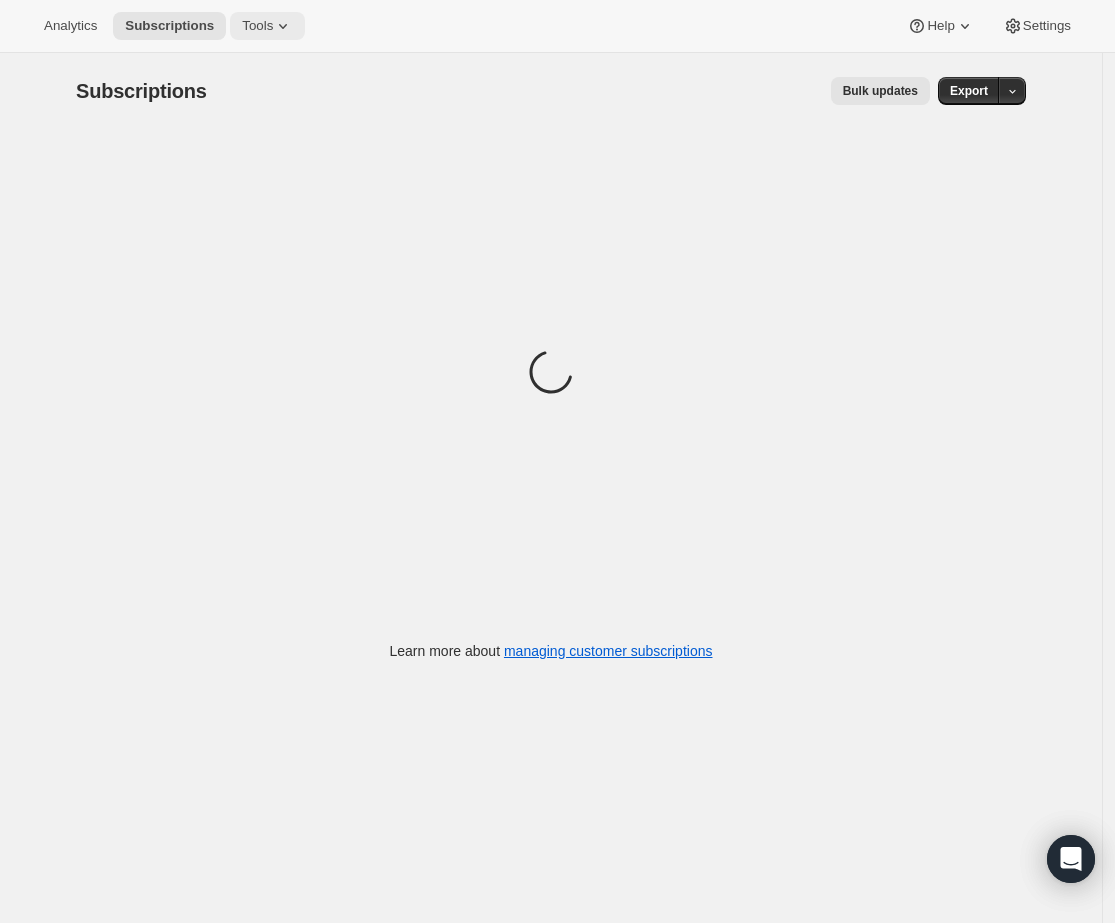 click on "Tools" at bounding box center (257, 26) 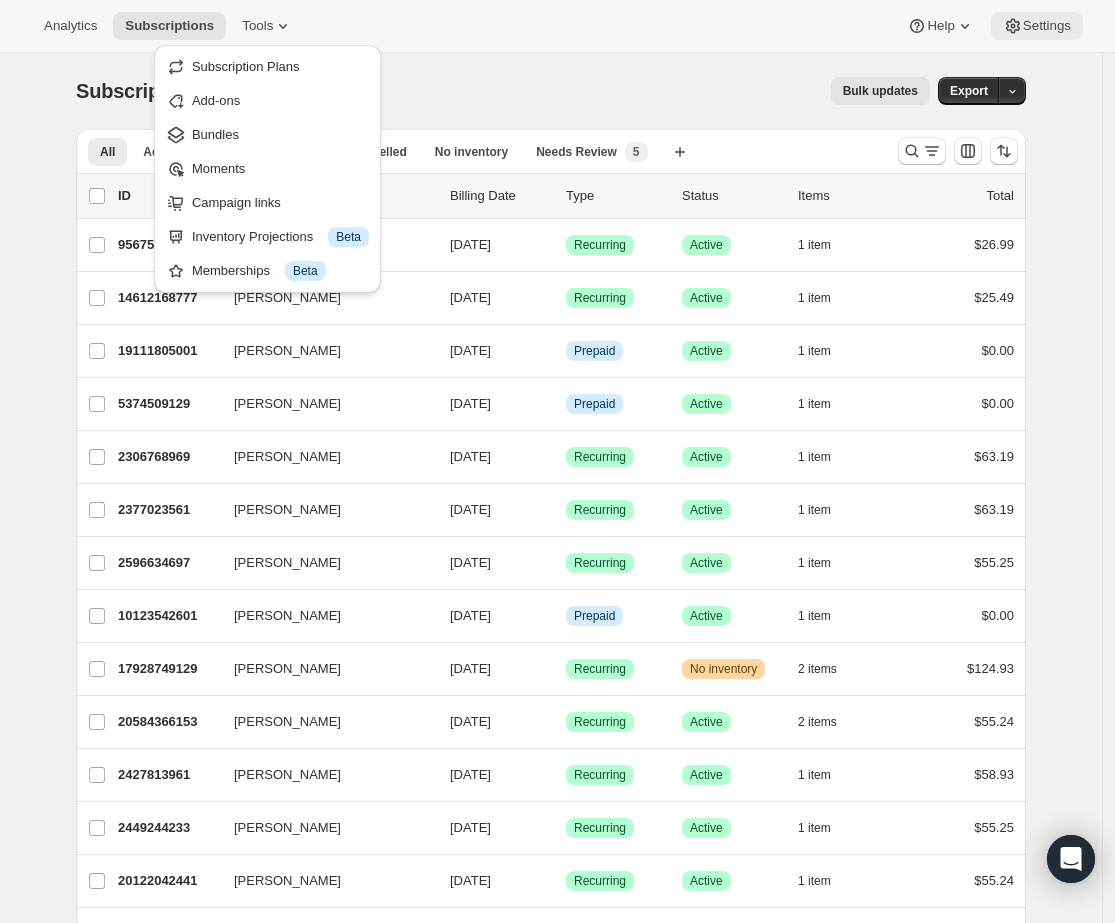 click 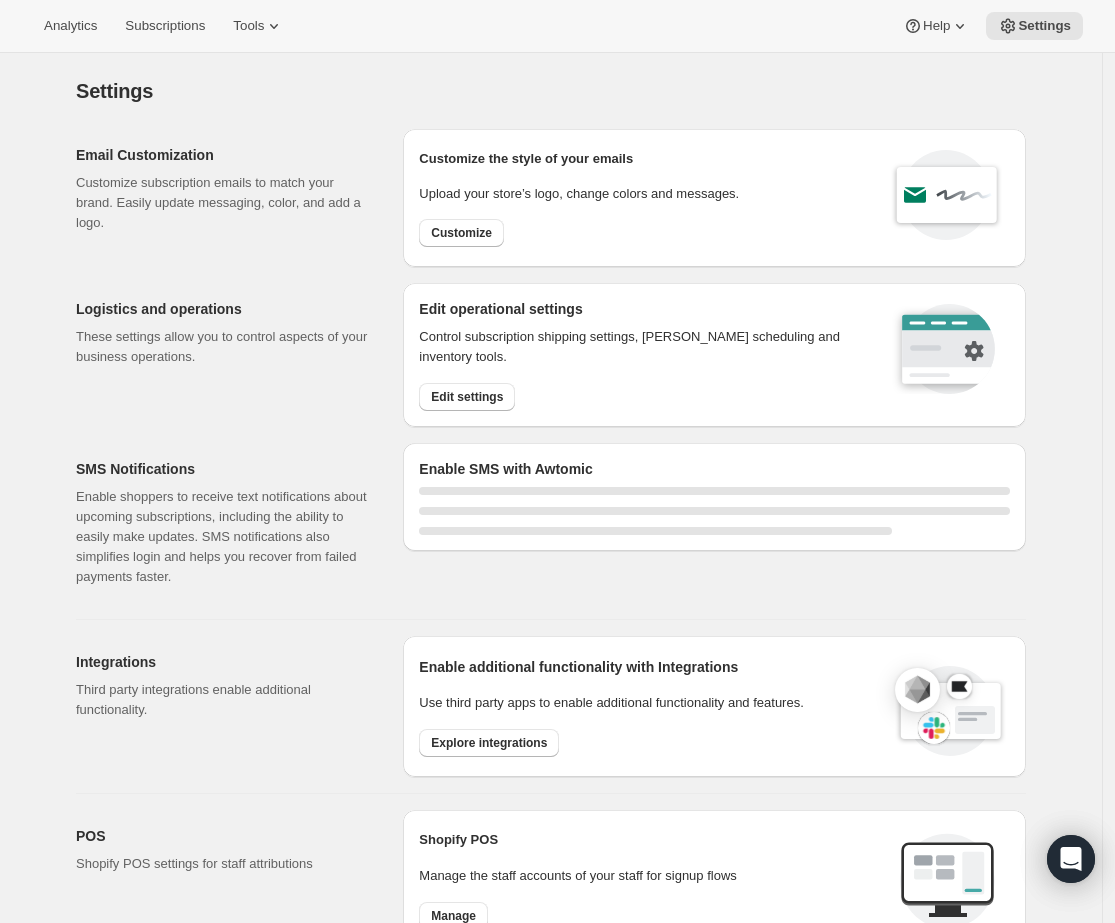 select on "22:00" 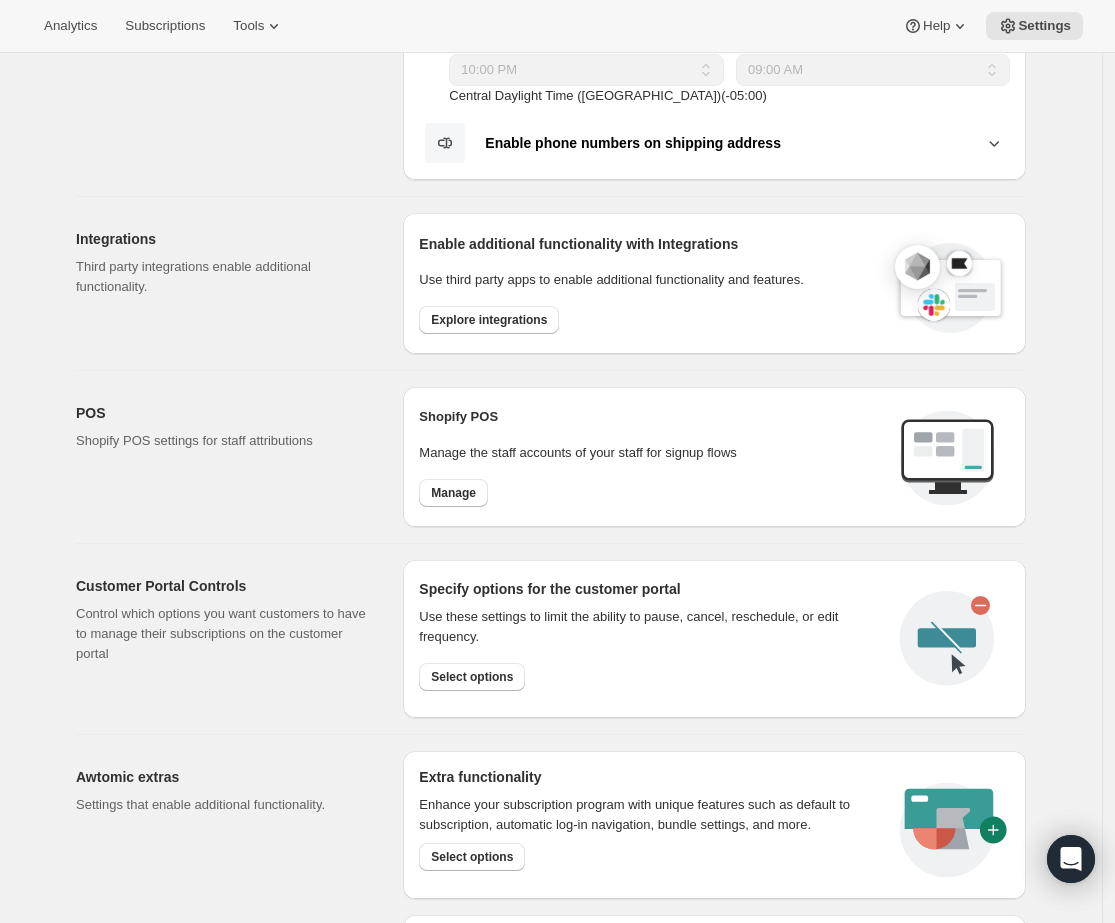 scroll, scrollTop: 578, scrollLeft: 0, axis: vertical 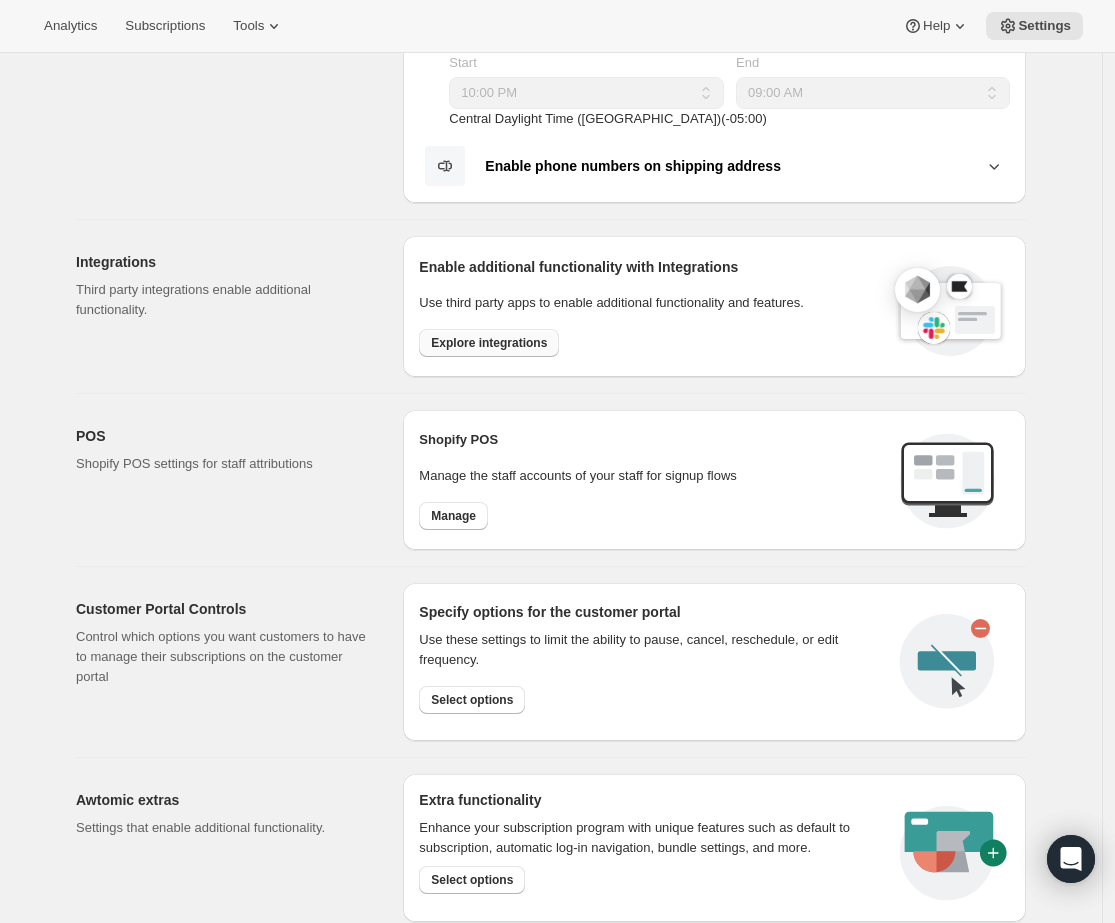click on "Explore integrations" at bounding box center (489, 343) 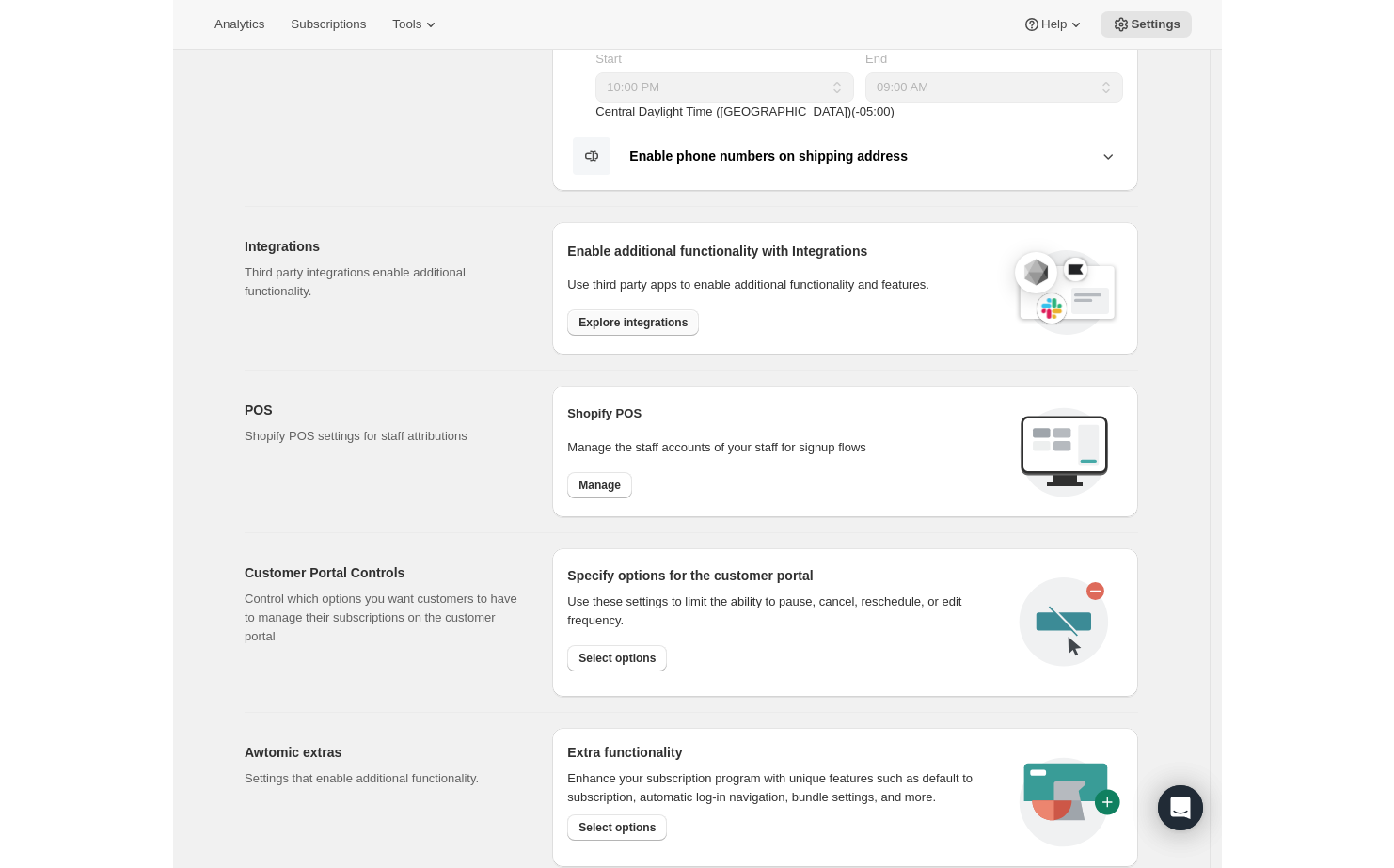 scroll, scrollTop: 0, scrollLeft: 0, axis: both 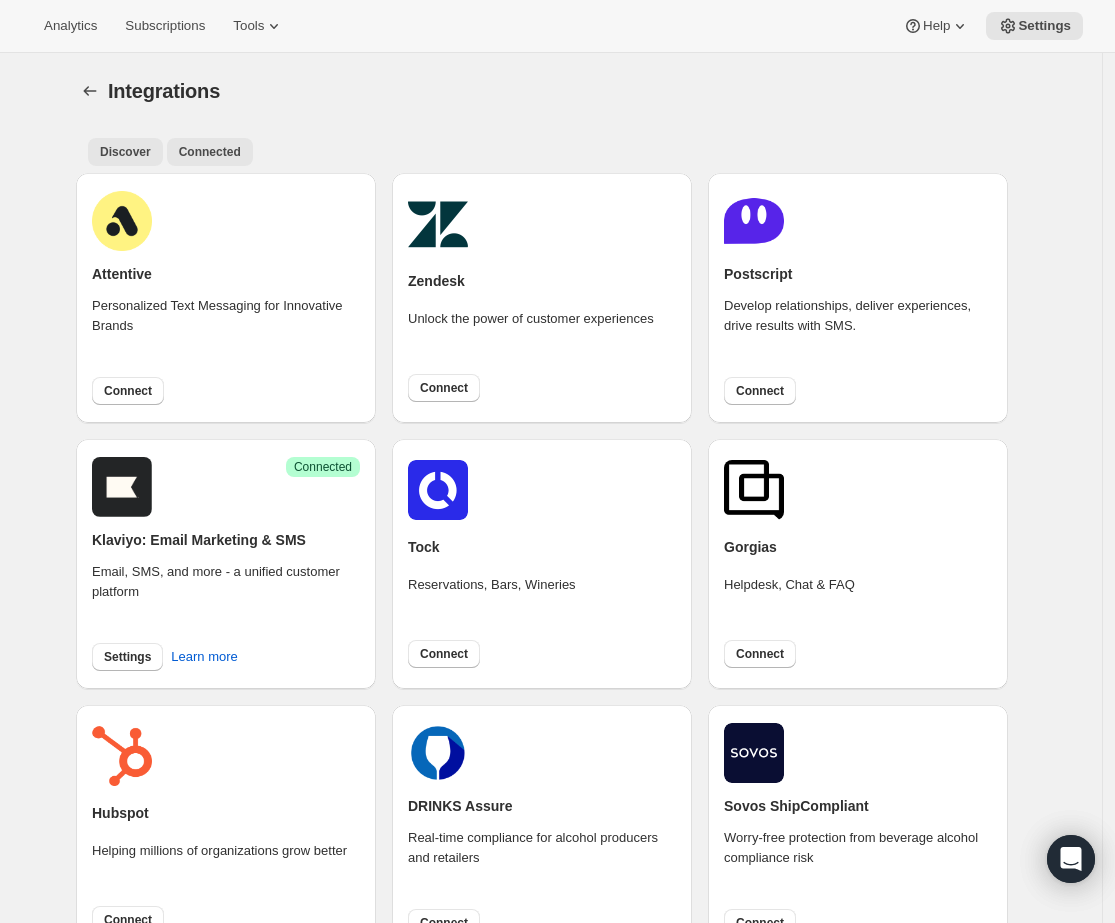 click on "Connected" at bounding box center [210, 152] 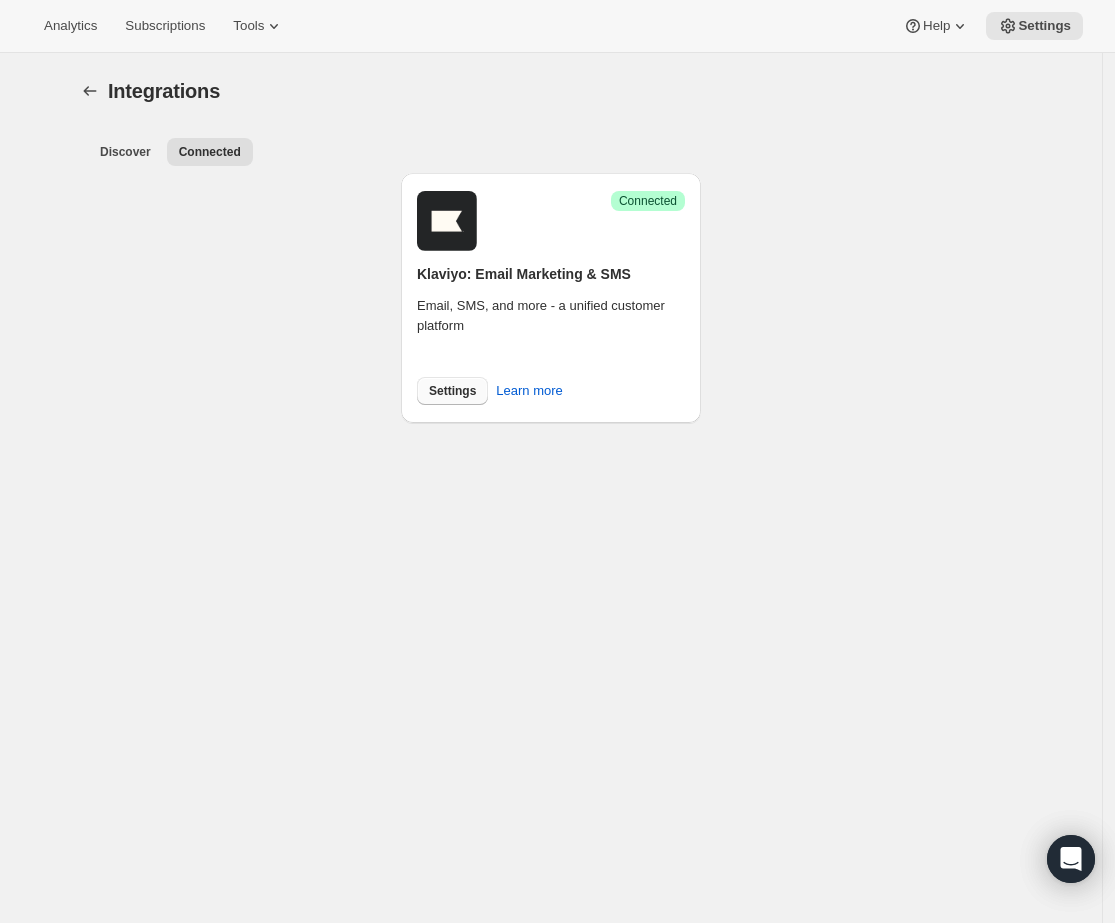 click on "Settings" at bounding box center [452, 391] 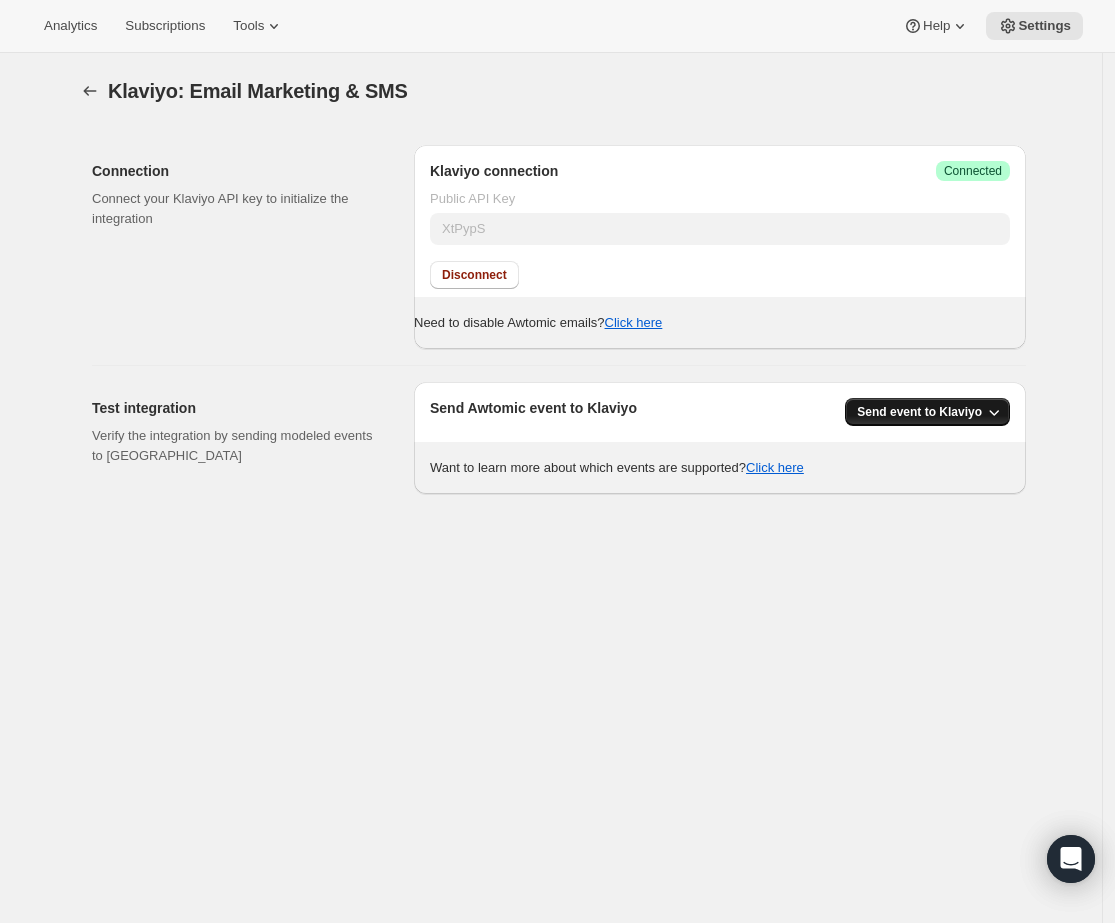 click on "Send event to Klaviyo" at bounding box center (919, 412) 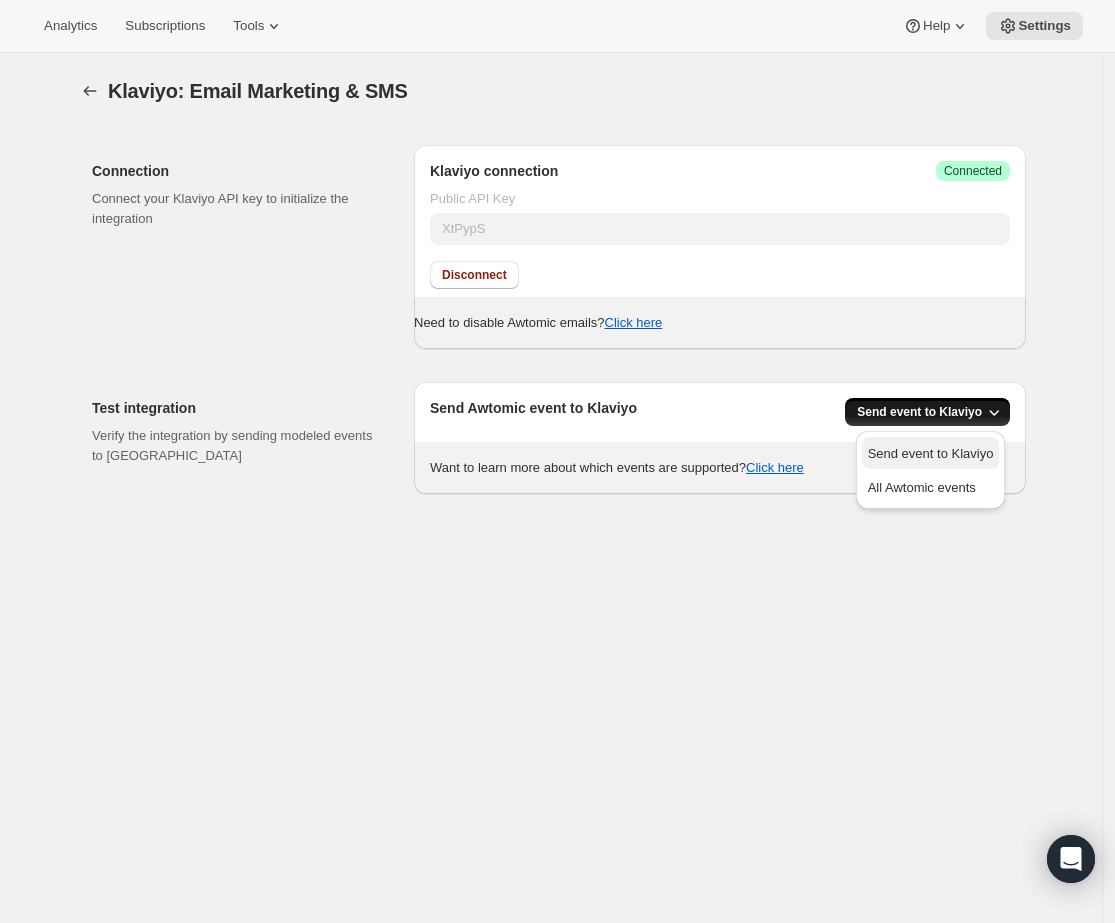 click on "Send event to Klaviyo" at bounding box center (931, 453) 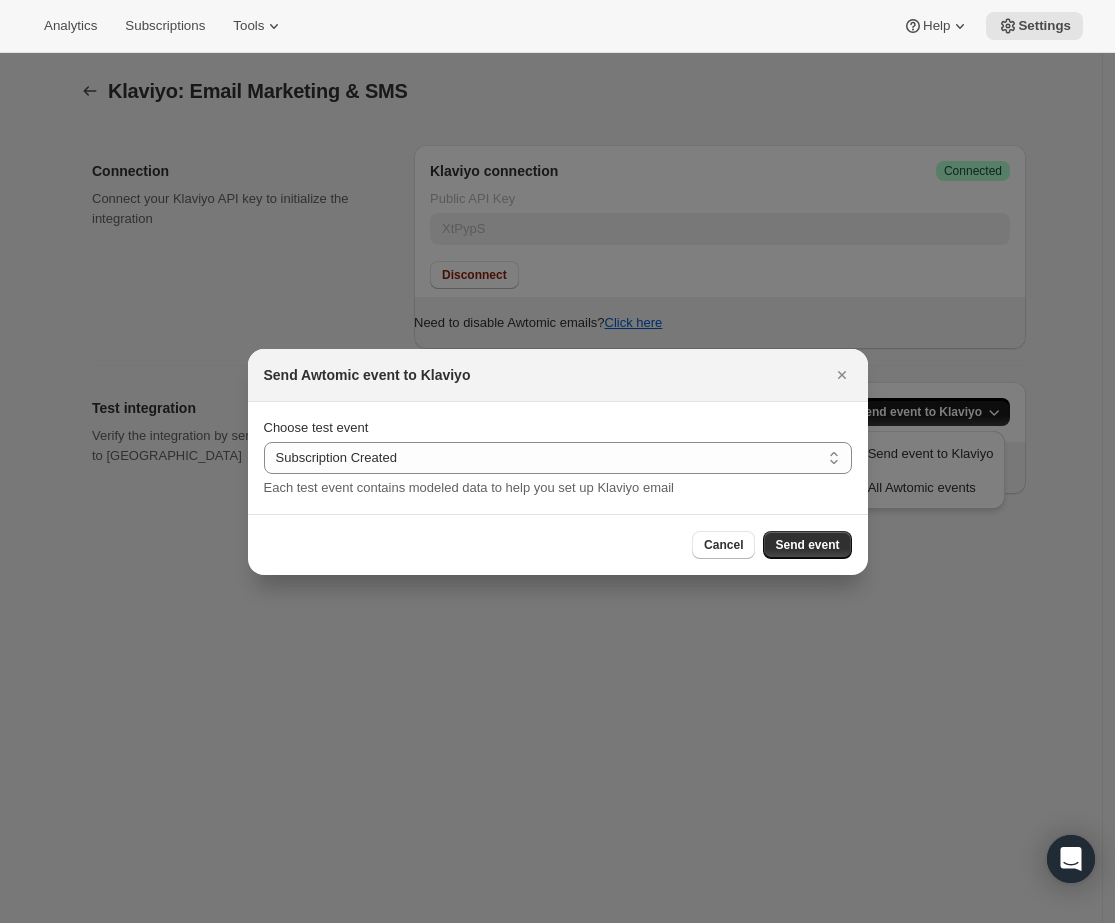 click on "Choose test event" at bounding box center (558, 428) 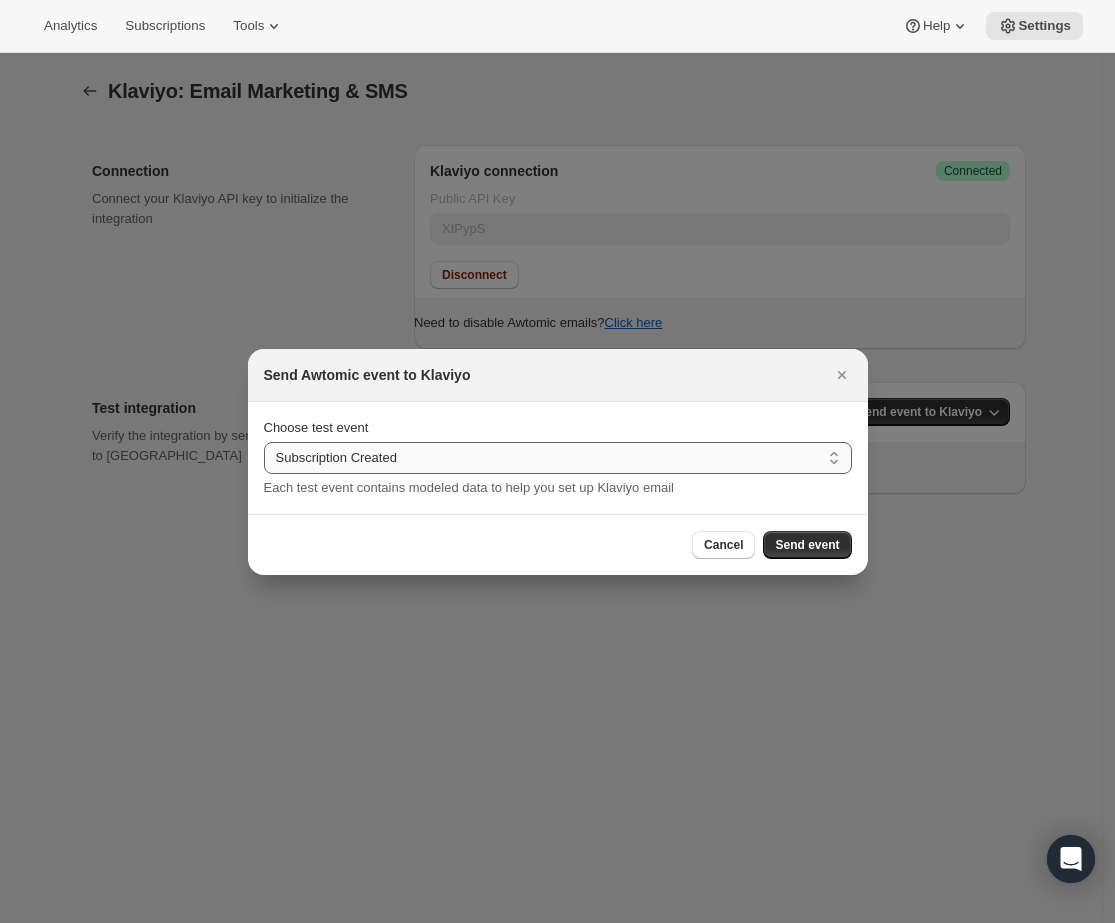 click on "Subscription Created Subscription Cancelled Subscription Changed Frequency Subscription Failed Payment Subscription Held for Inventory Subscription Send Now Subscription Paused Subscription Reactivate Subscription Set Order Date Subscription Skip Subscription Upcoming Order Gift Recipient Subscription Created Gift Recipient Subscription Upcoming Order Subscription Inventory Temporary Removal" at bounding box center (558, 458) 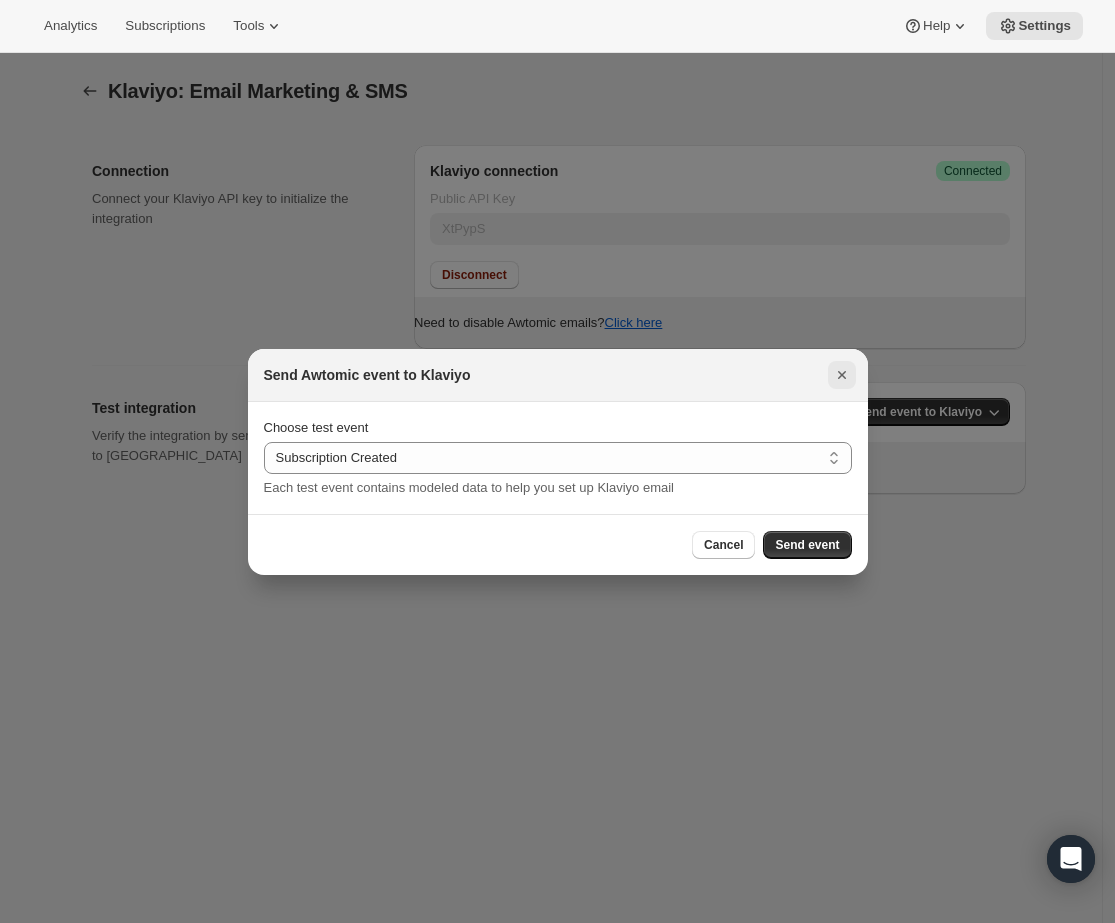 click 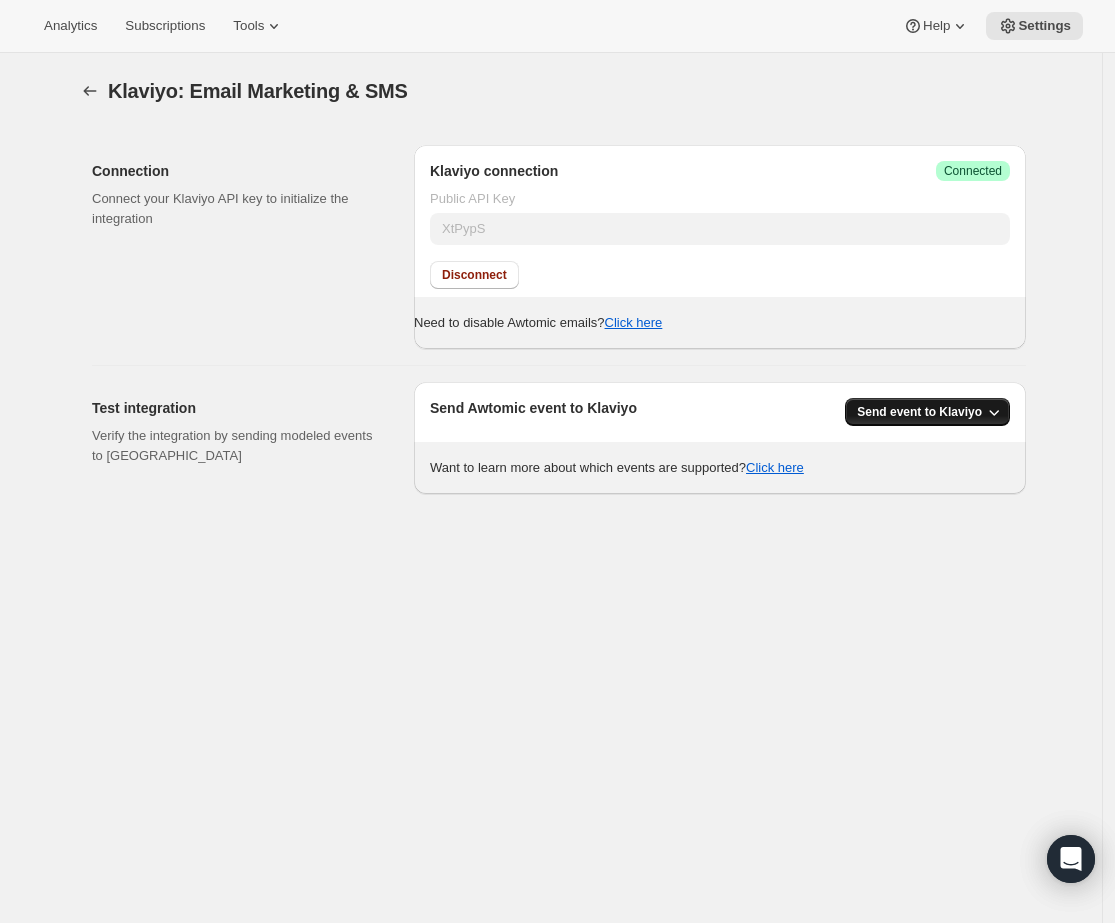 click on "Send event to Klaviyo" at bounding box center [919, 412] 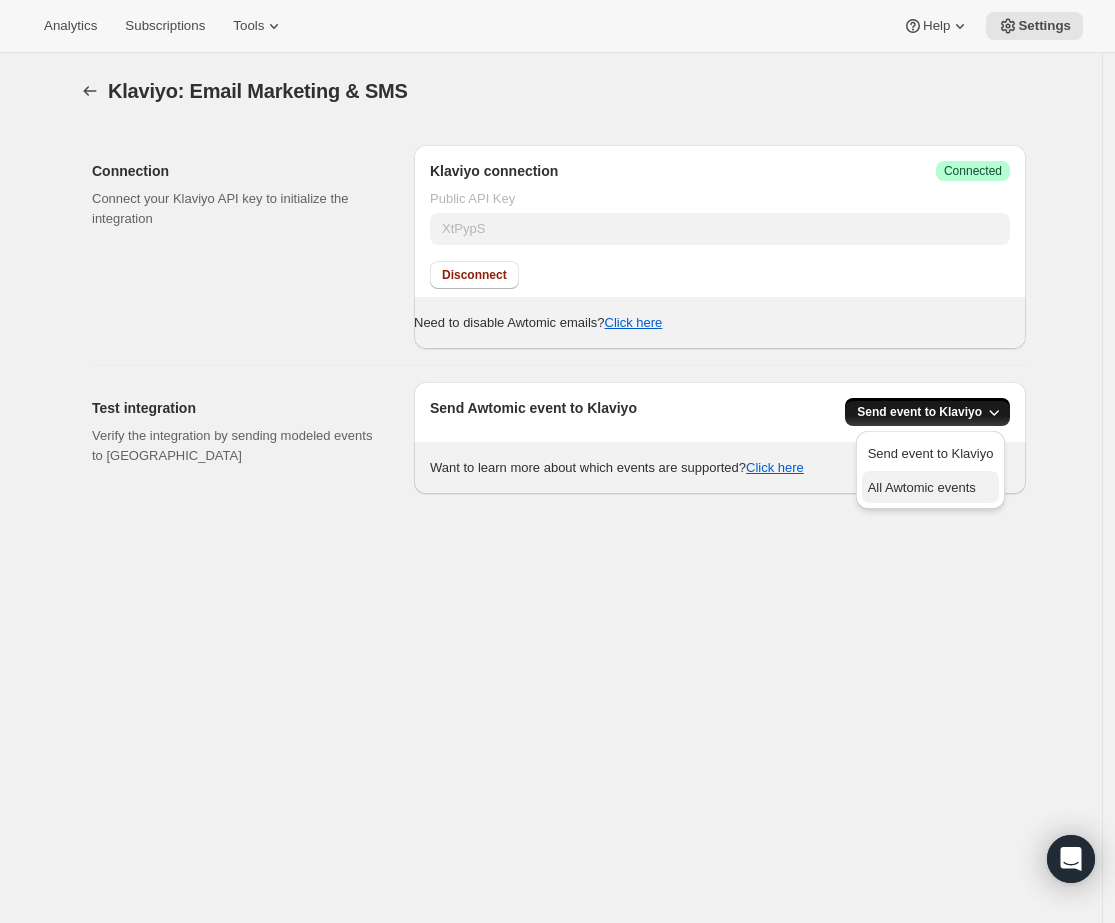 click on "All Awtomic events" at bounding box center [931, 487] 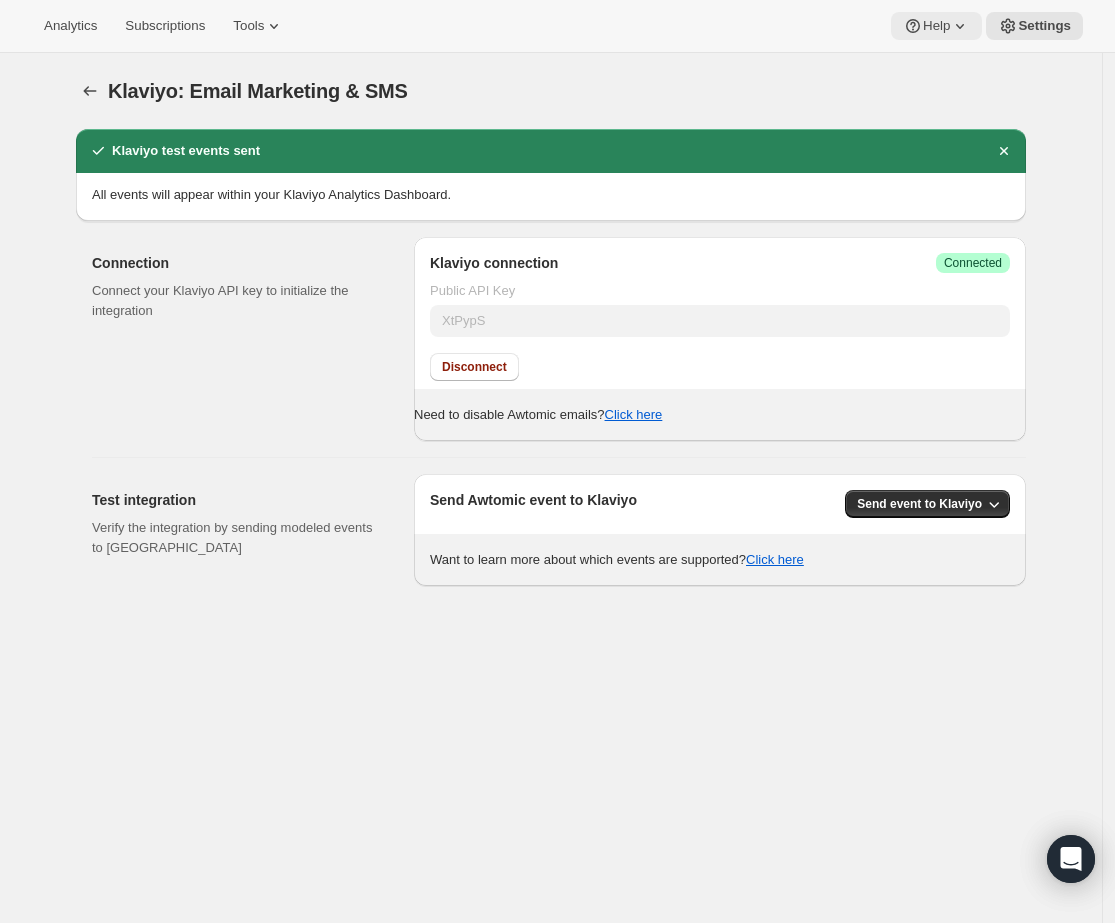 click 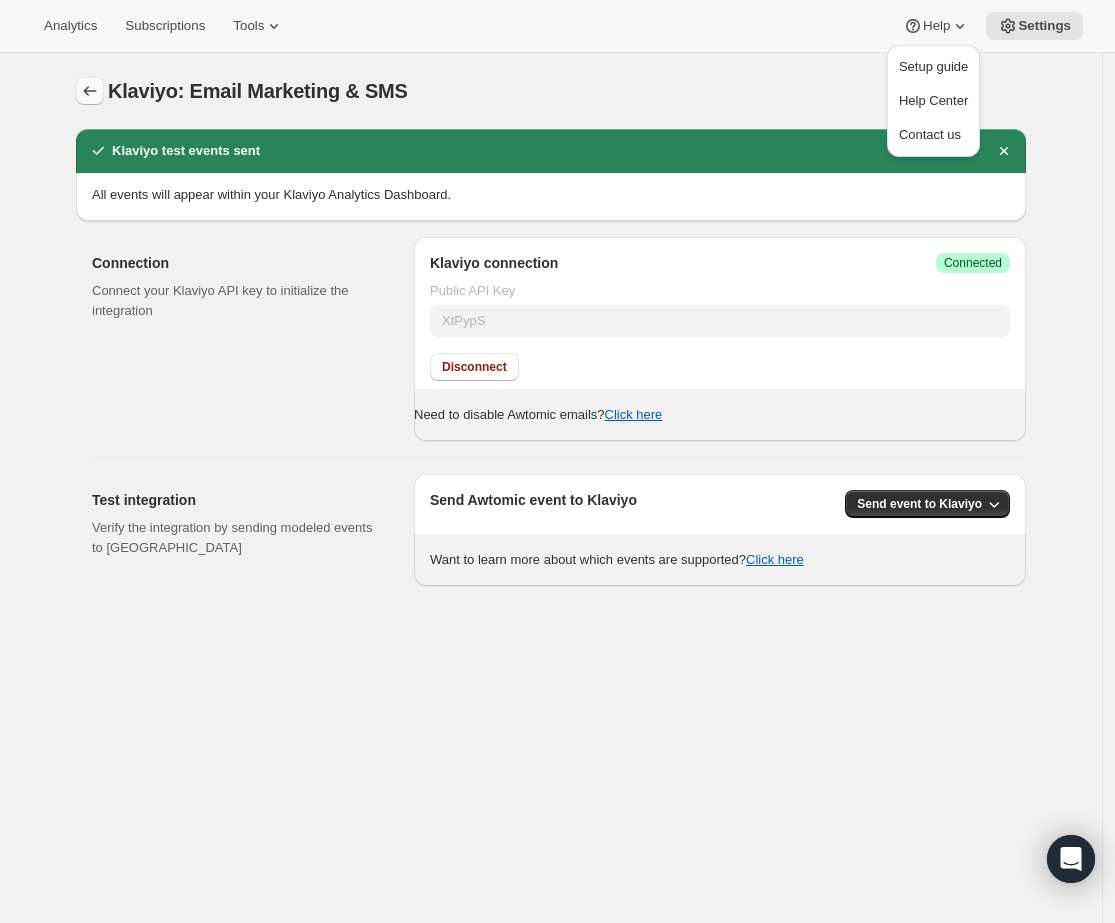 click 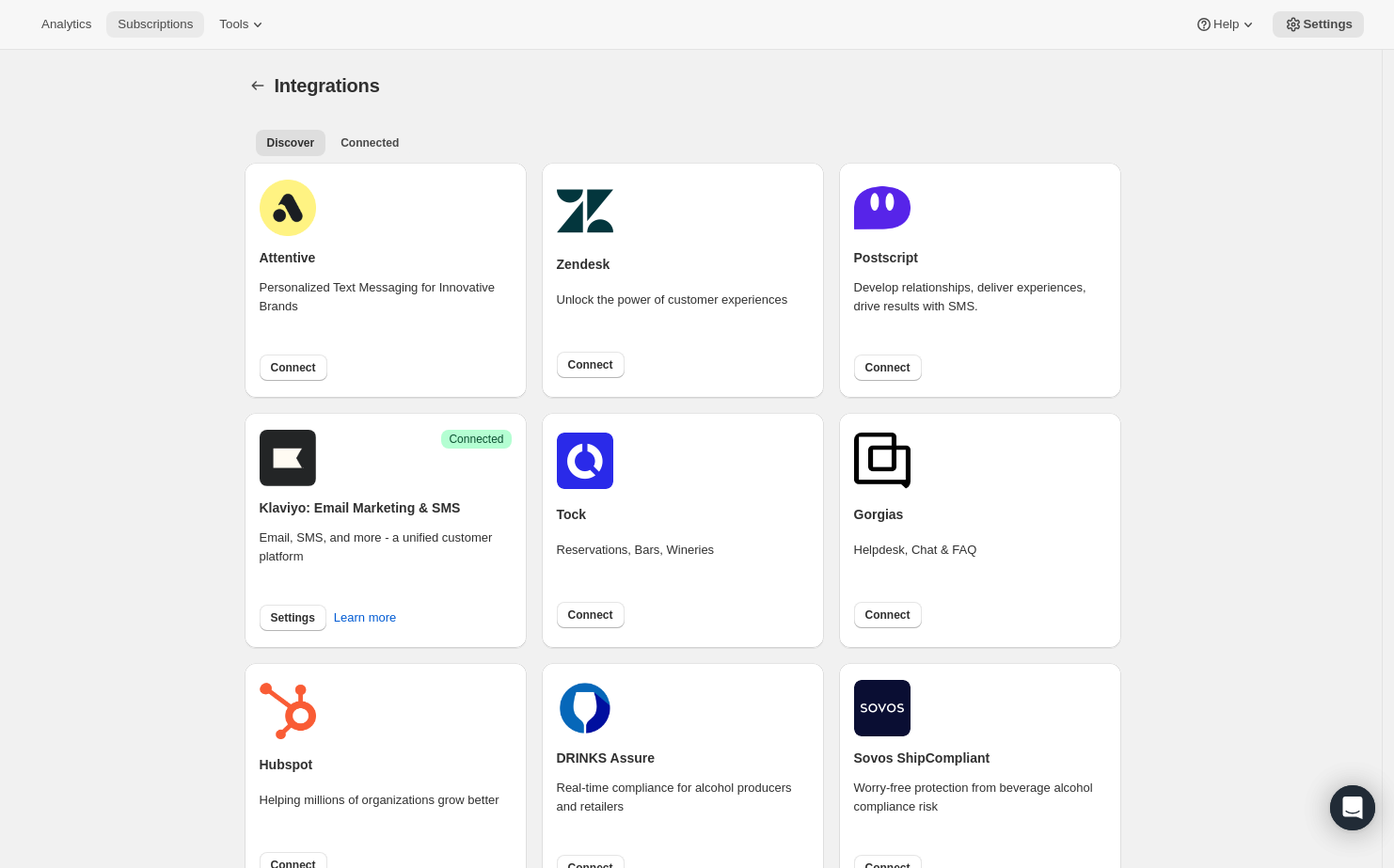 click on "Subscriptions" at bounding box center [155, 24] 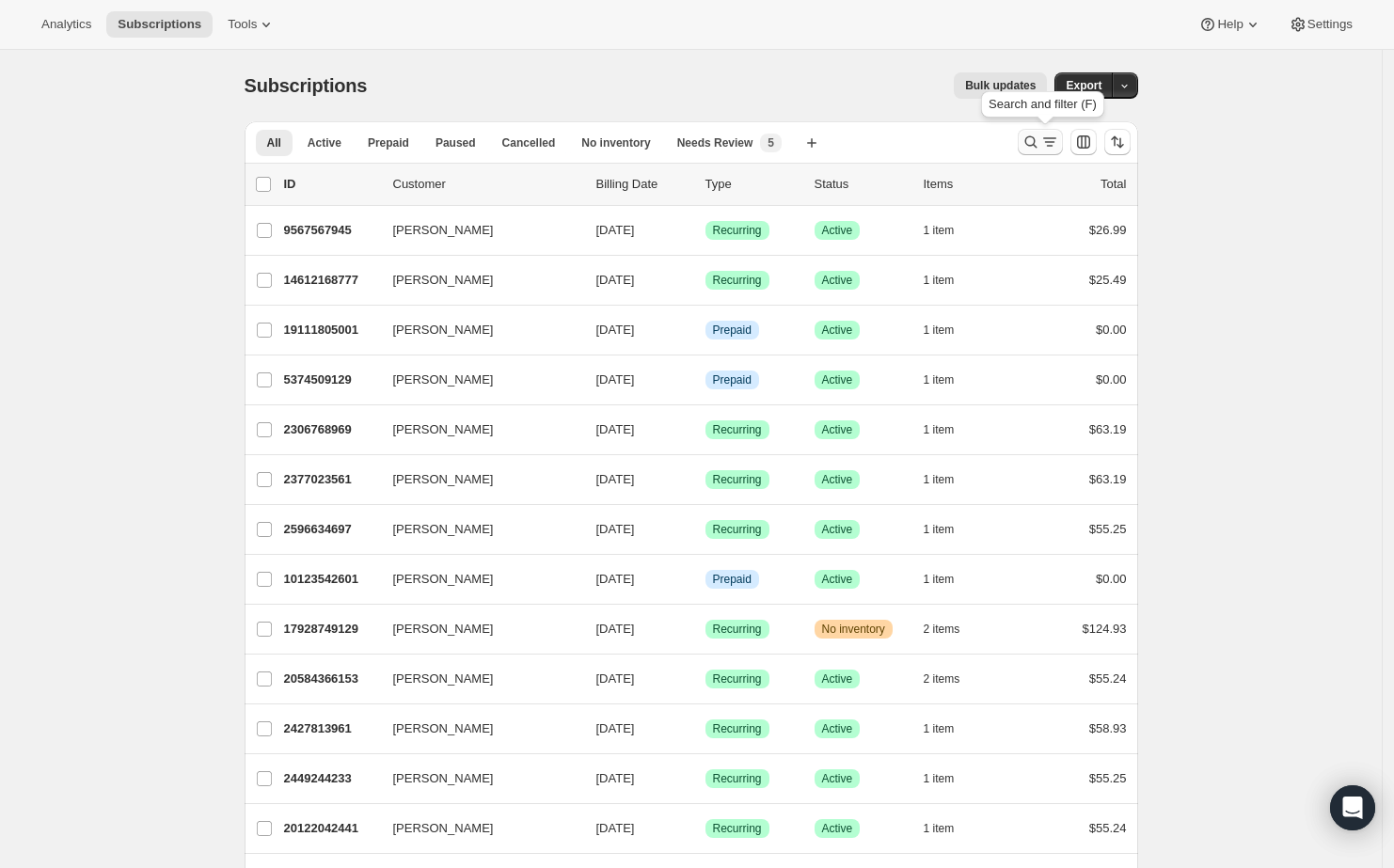 click 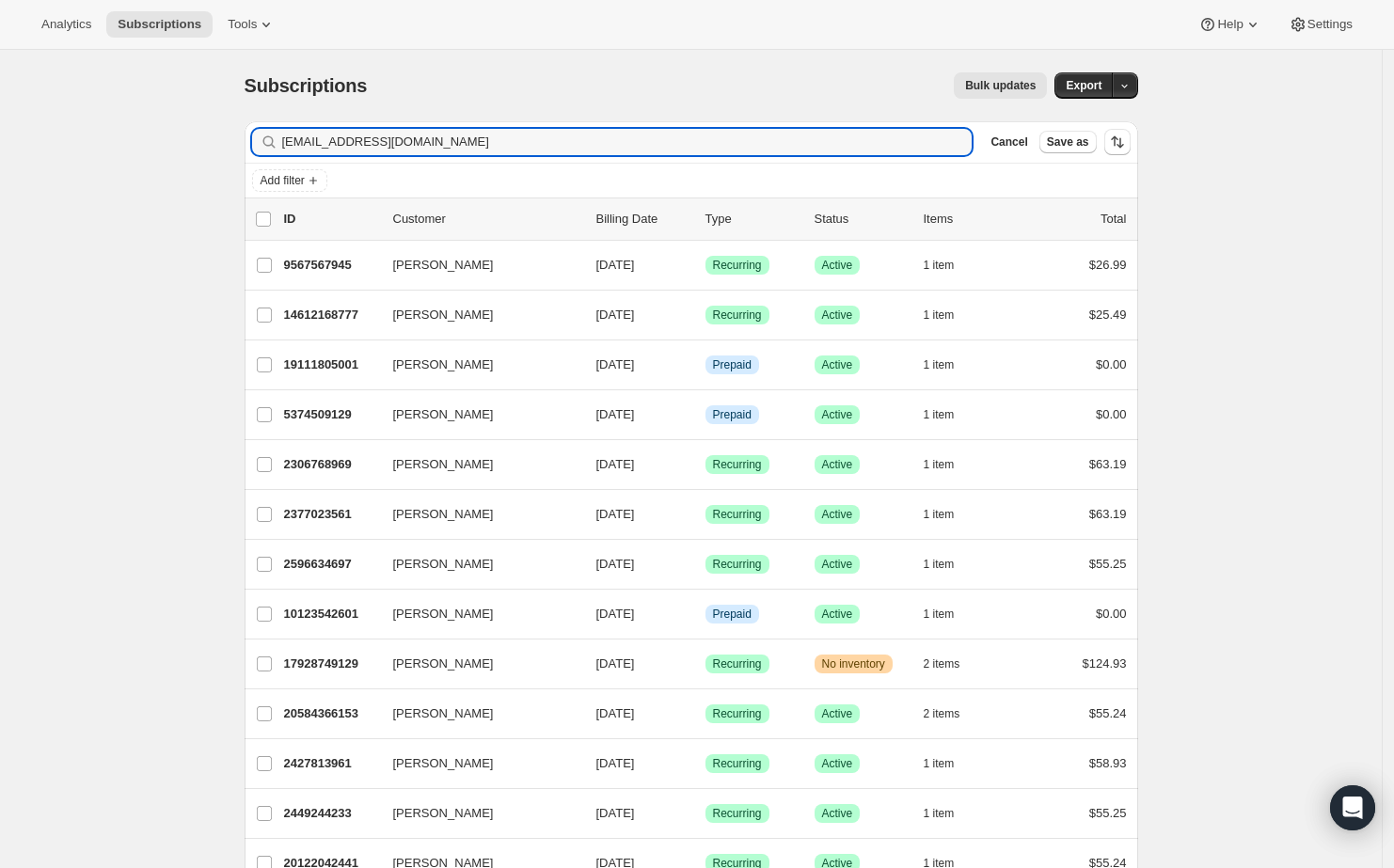 type on "[EMAIL_ADDRESS][DOMAIN_NAME]" 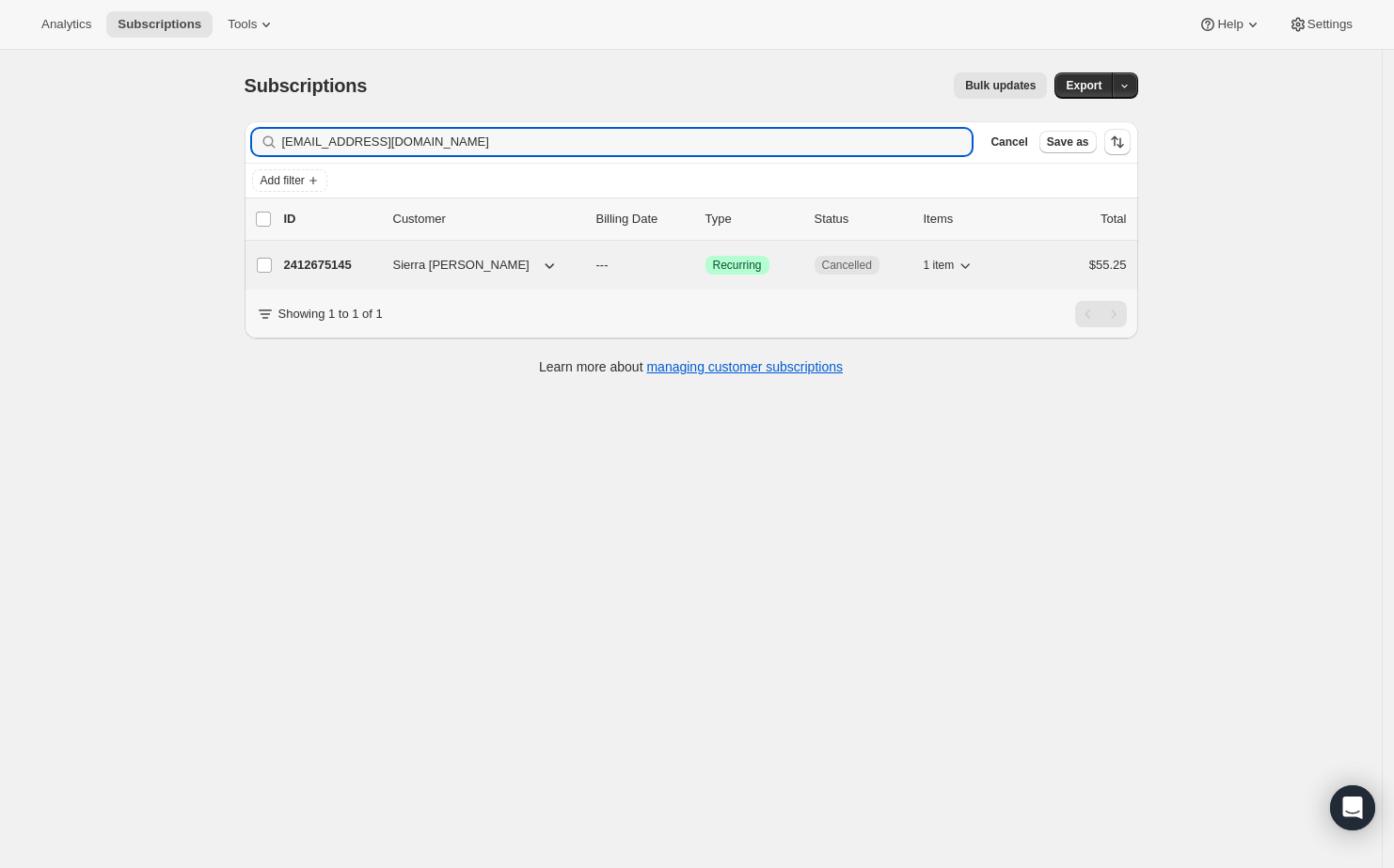 click on "Sierra [PERSON_NAME]" at bounding box center (461, 265) 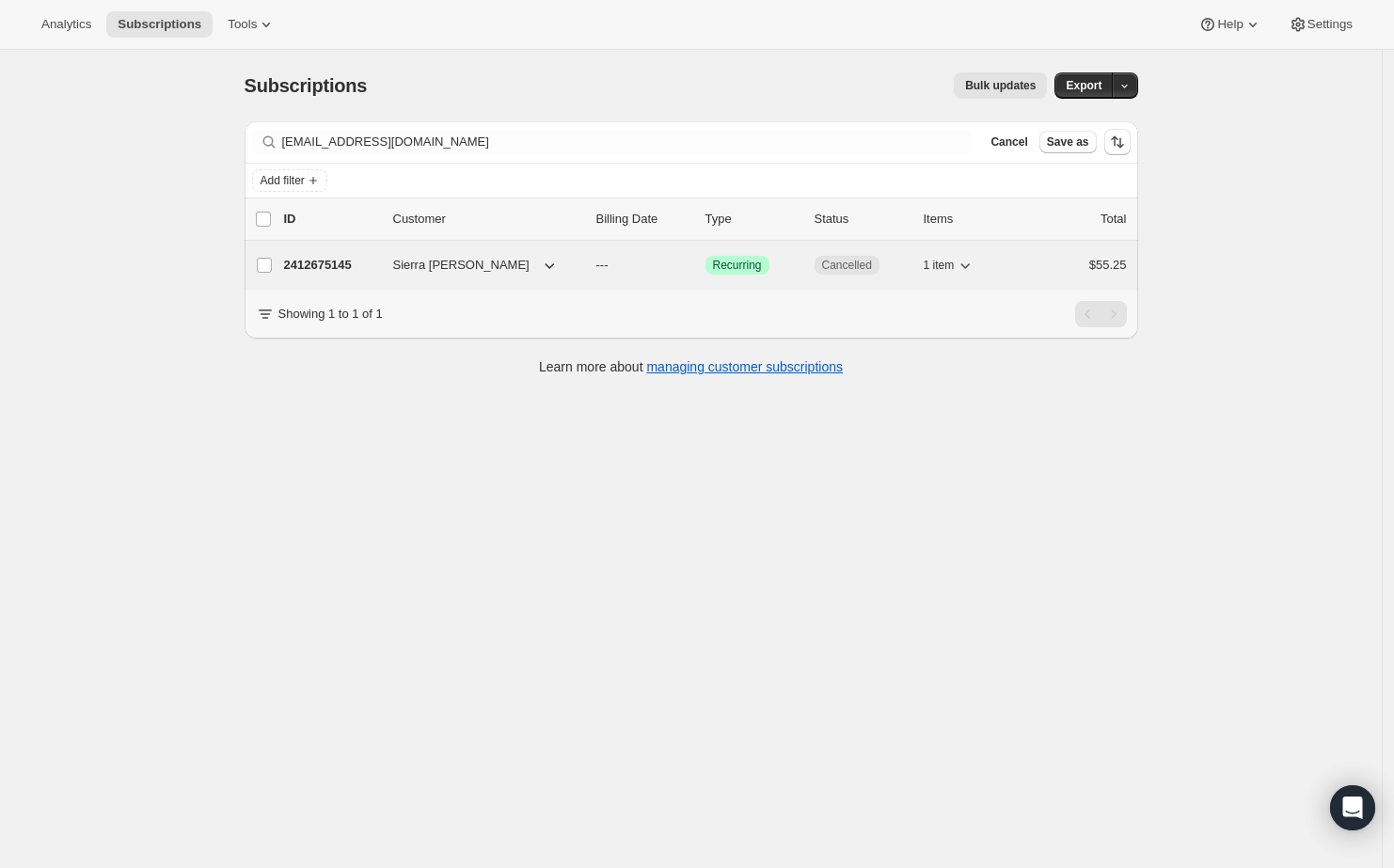 click on "2412675145" at bounding box center (331, 265) 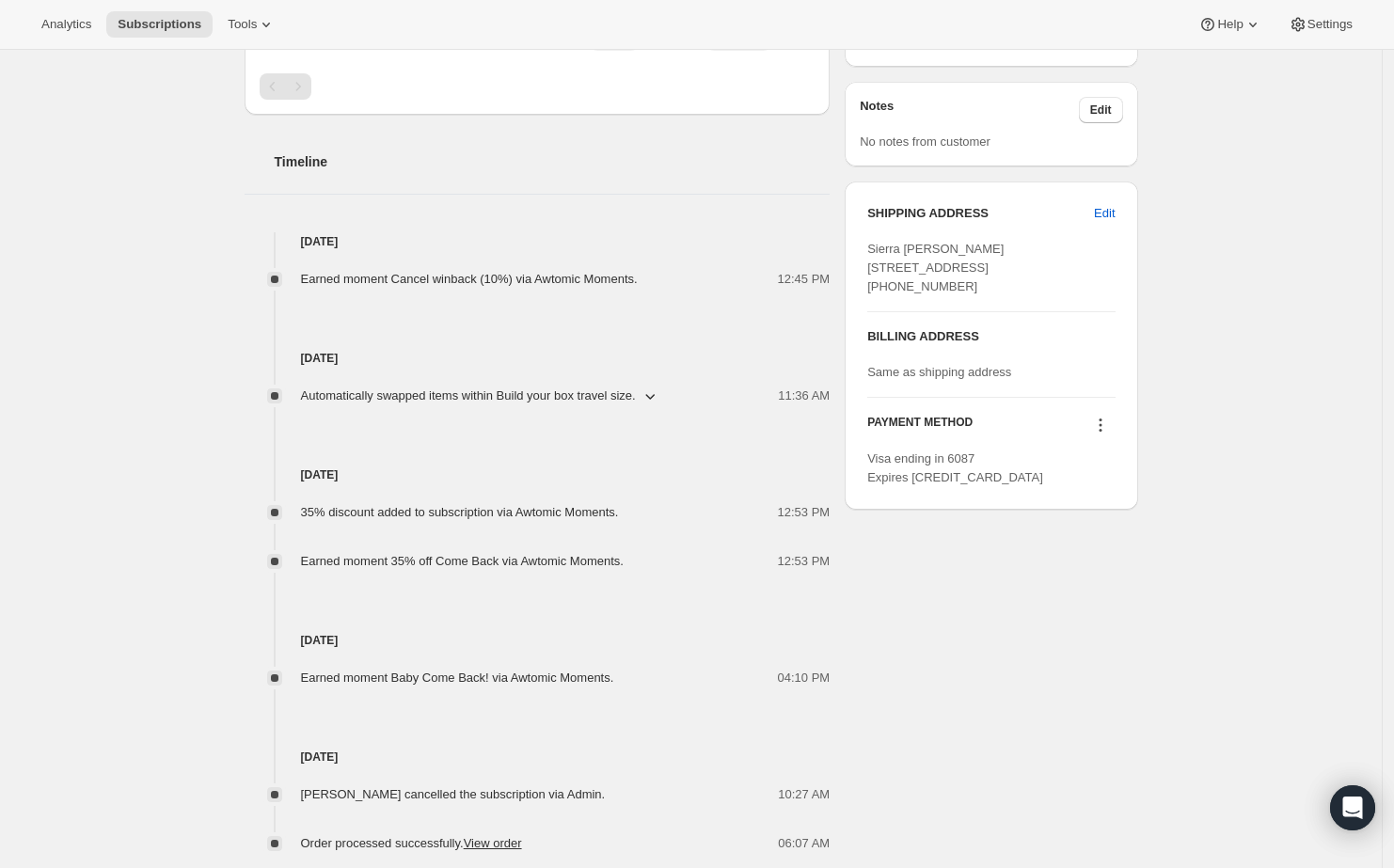 scroll, scrollTop: 0, scrollLeft: 0, axis: both 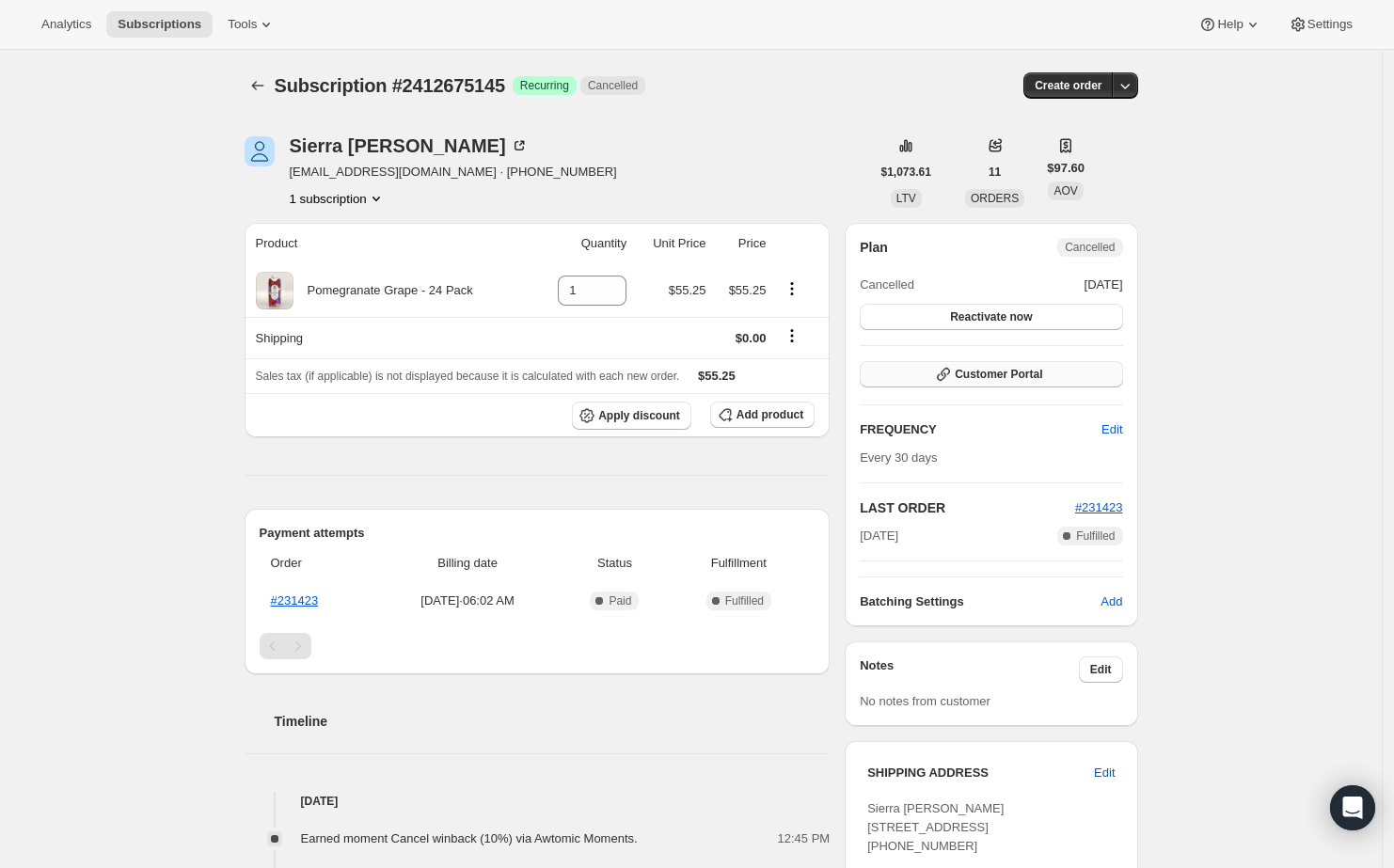 click on "Customer Portal" at bounding box center [998, 374] 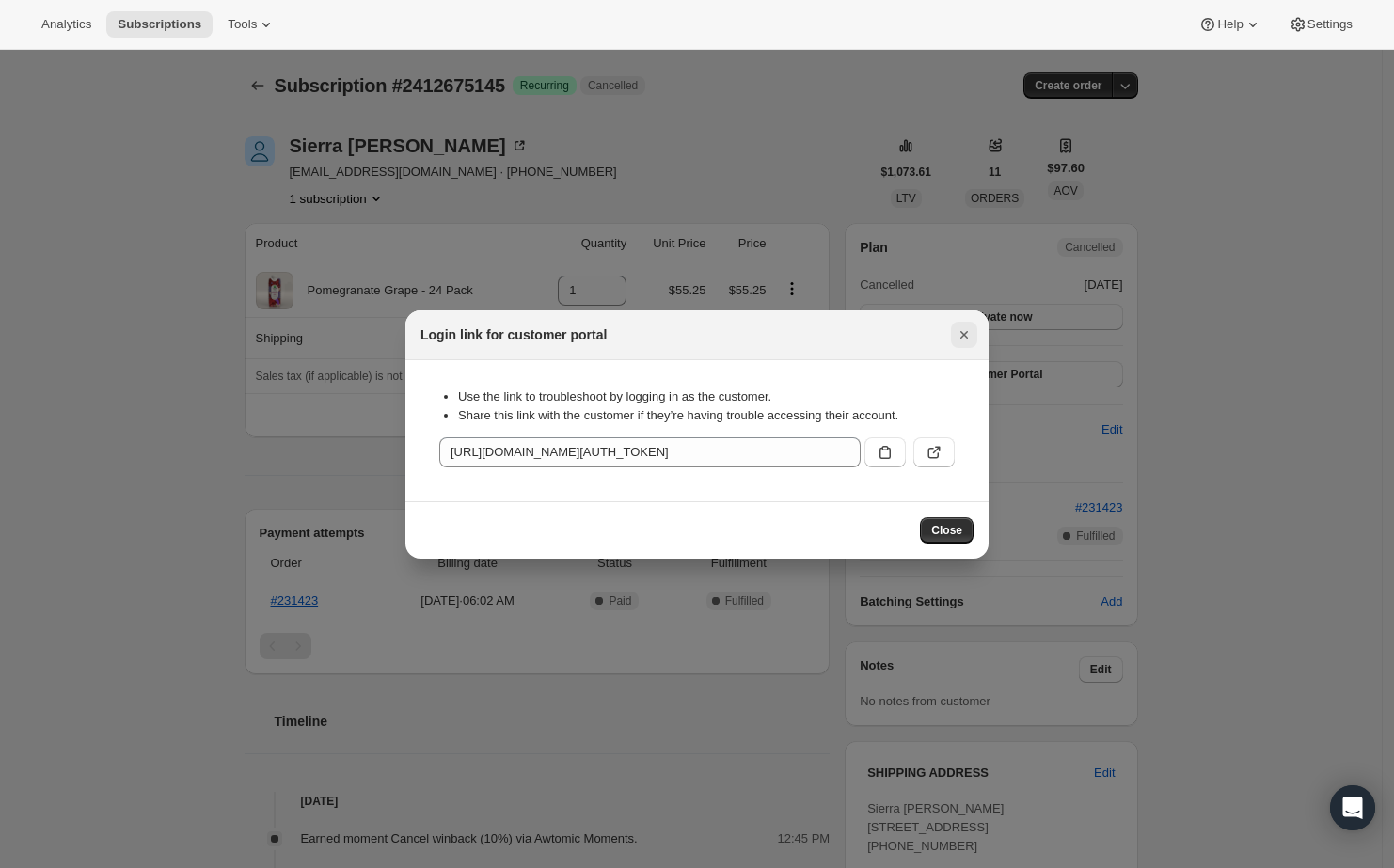 click 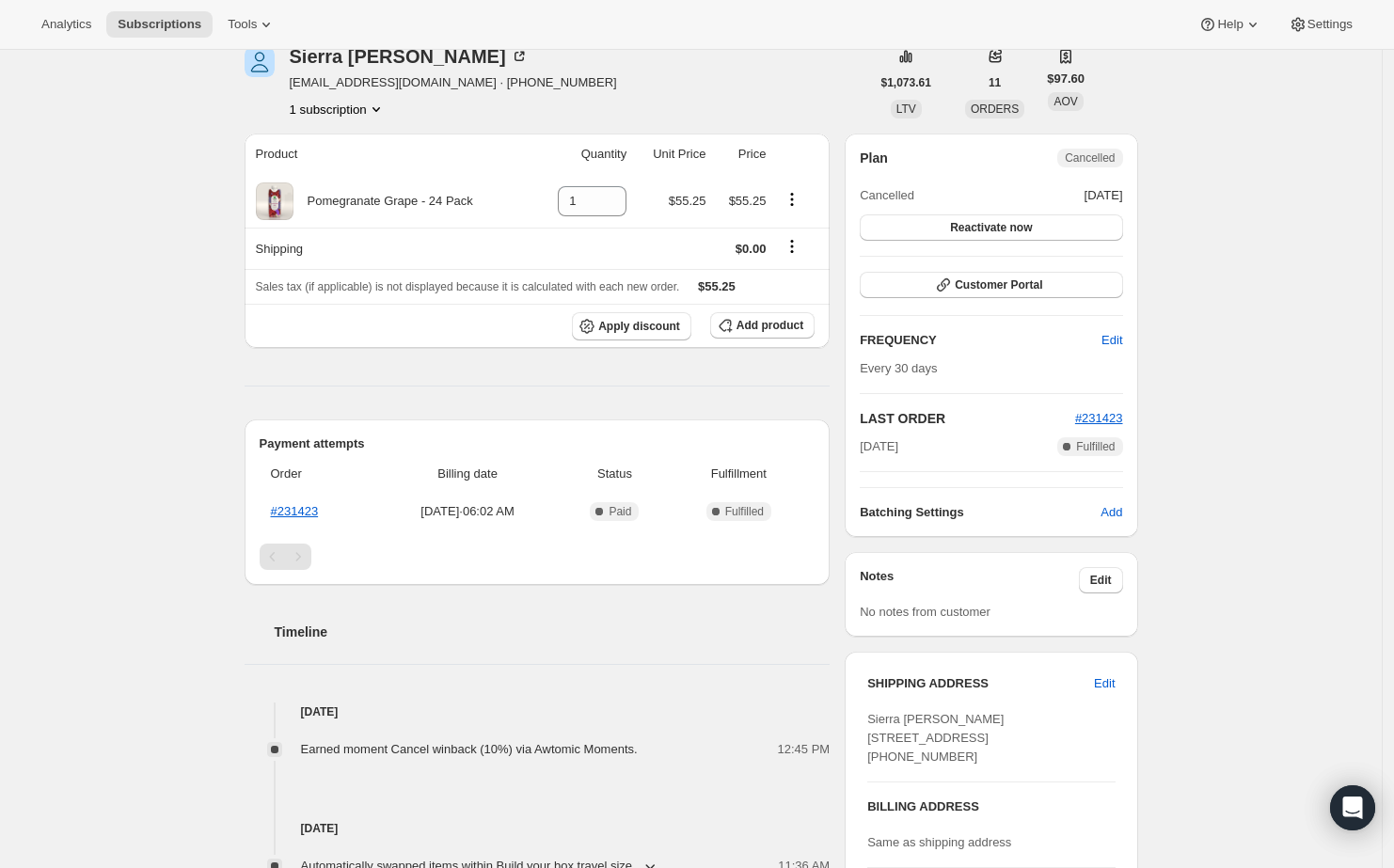 scroll, scrollTop: 0, scrollLeft: 0, axis: both 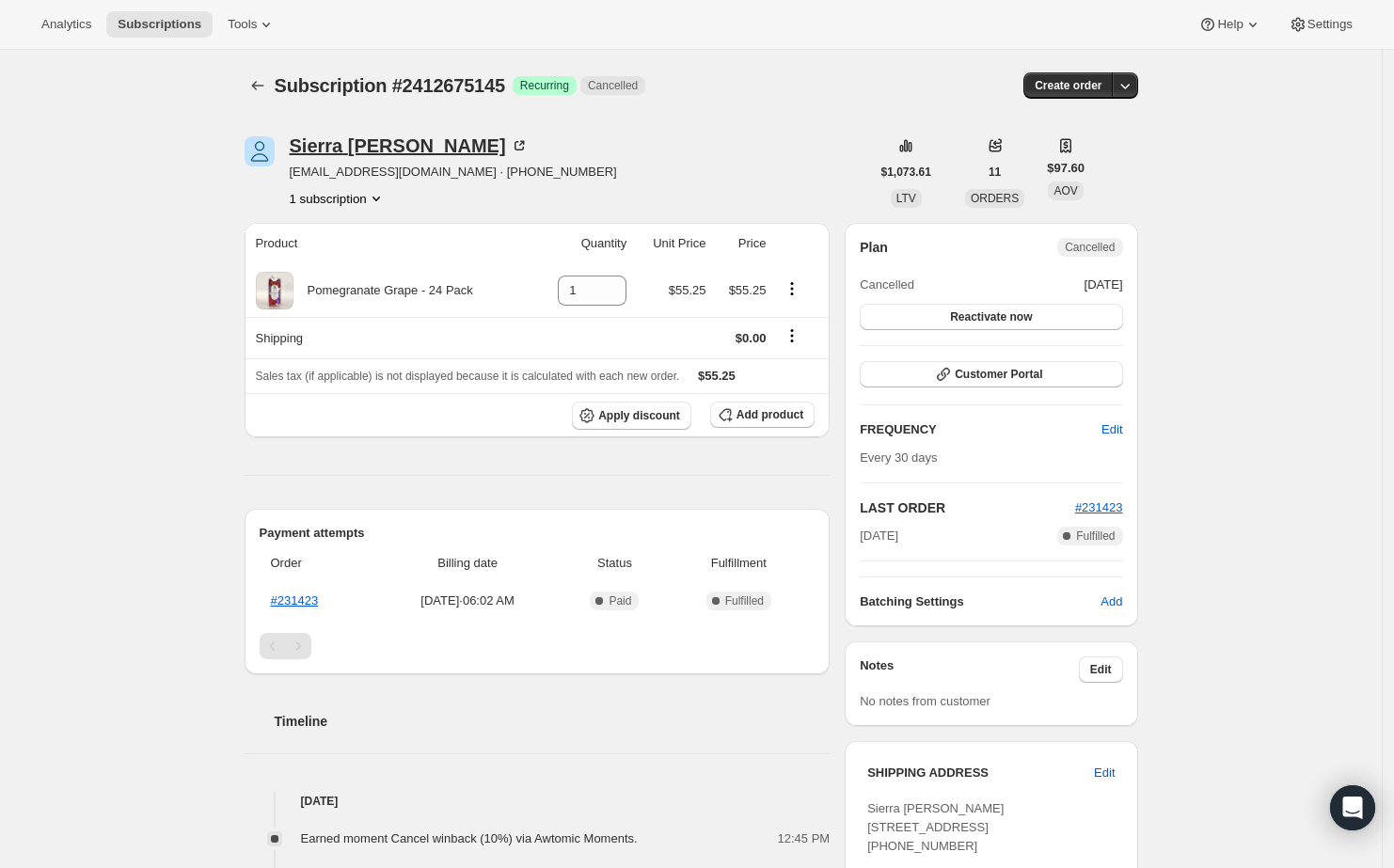 click 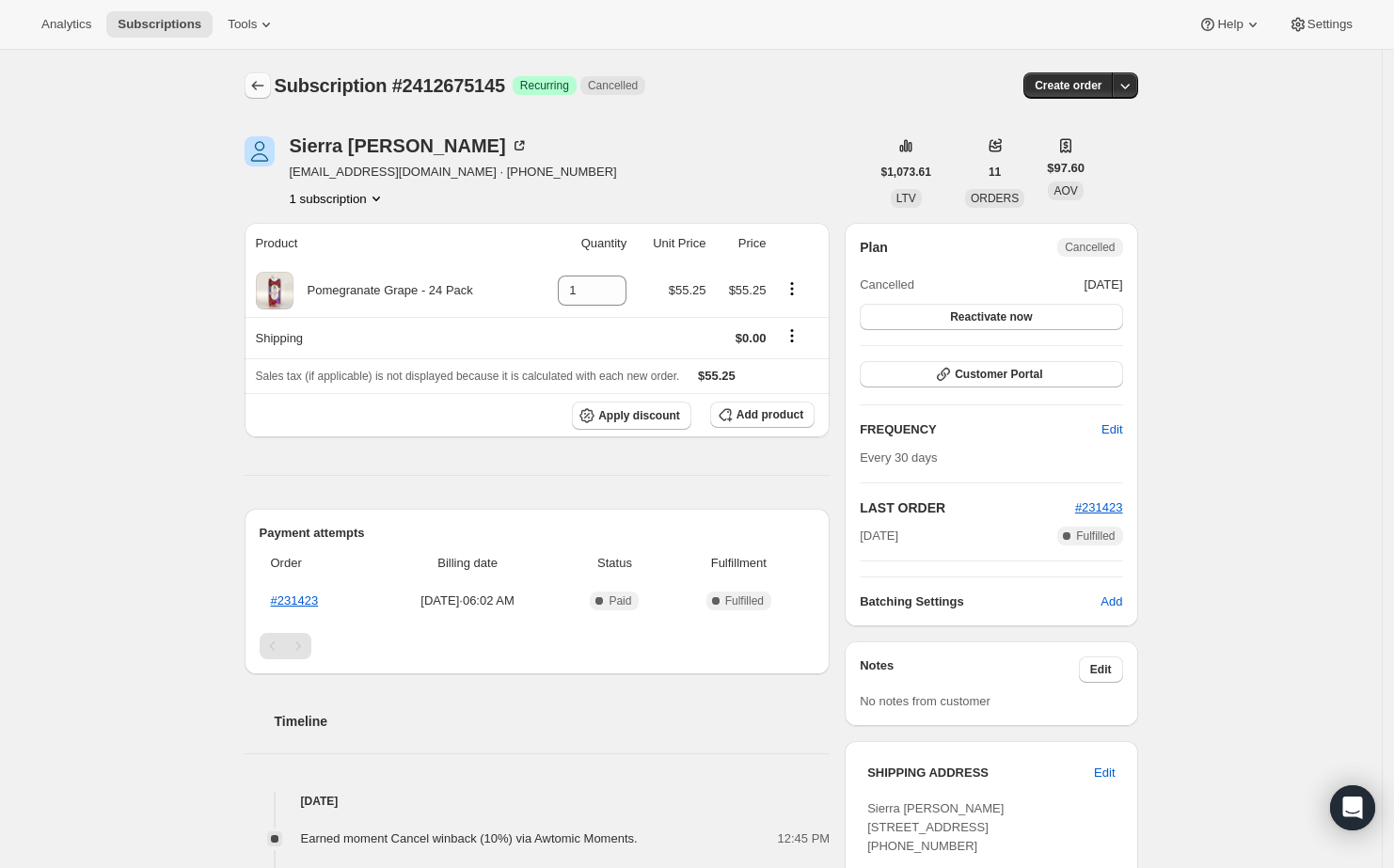 click 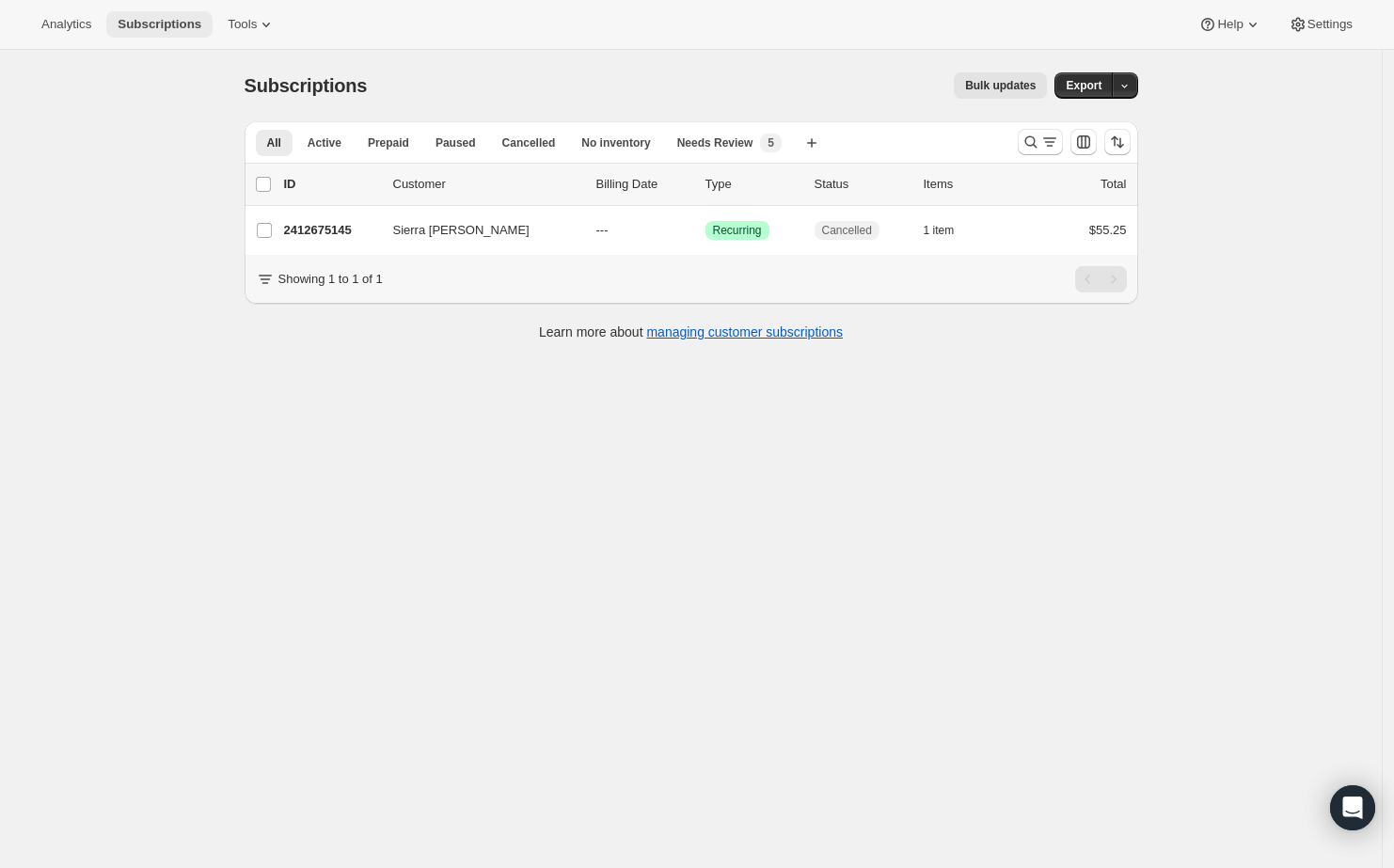 click on "Subscriptions" at bounding box center (159, 24) 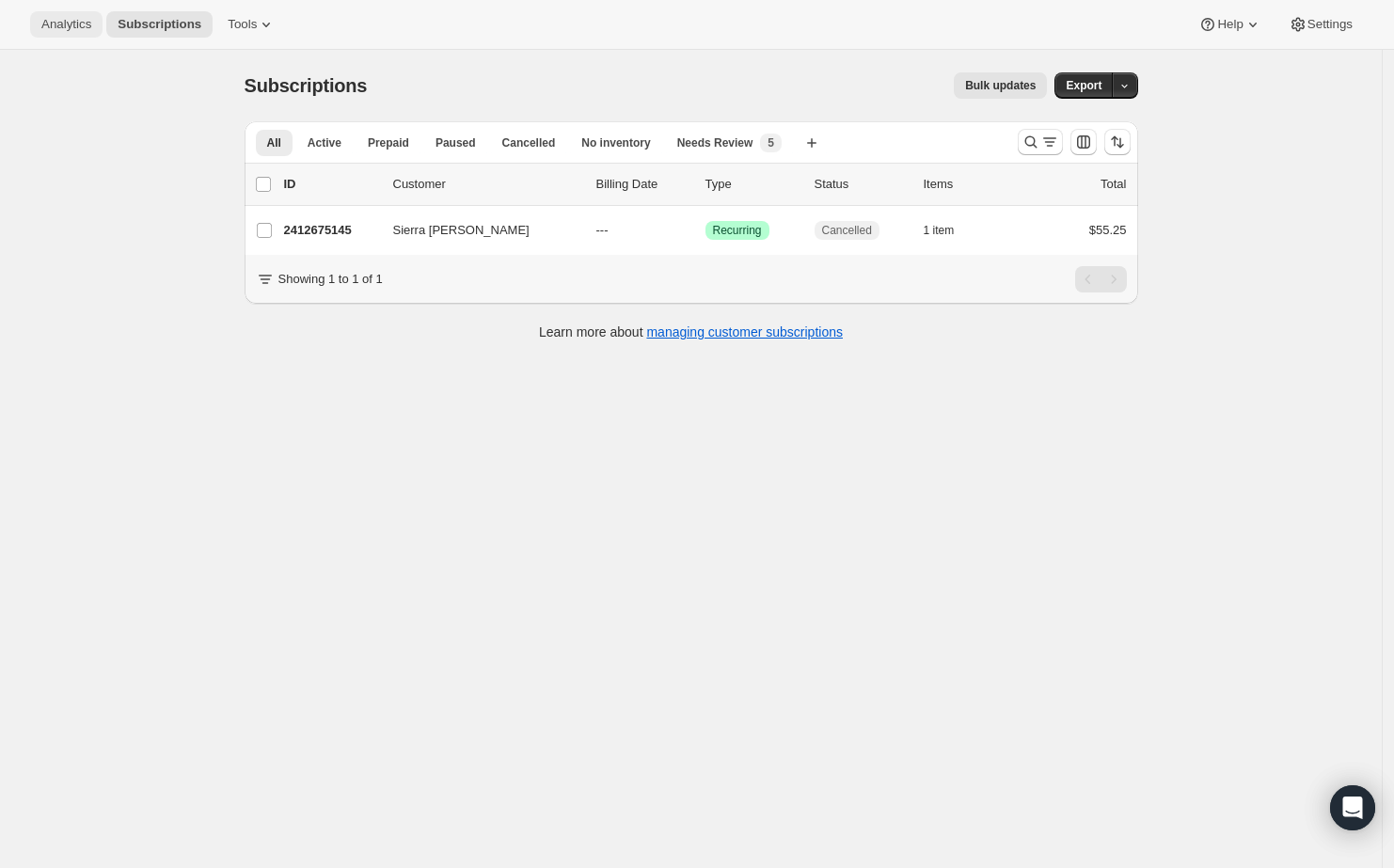 click on "Analytics" at bounding box center [66, 24] 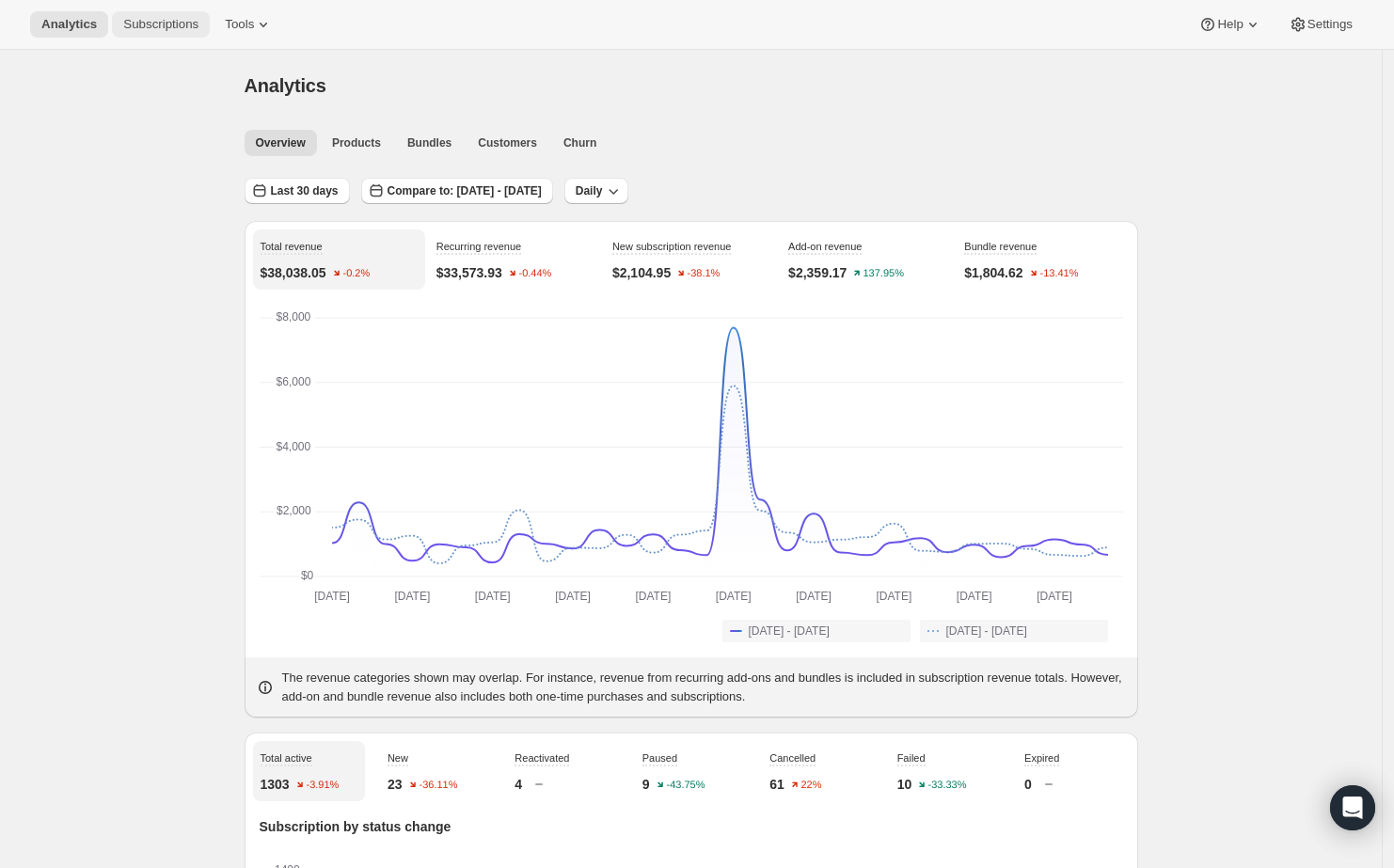 click on "Subscriptions" at bounding box center (161, 24) 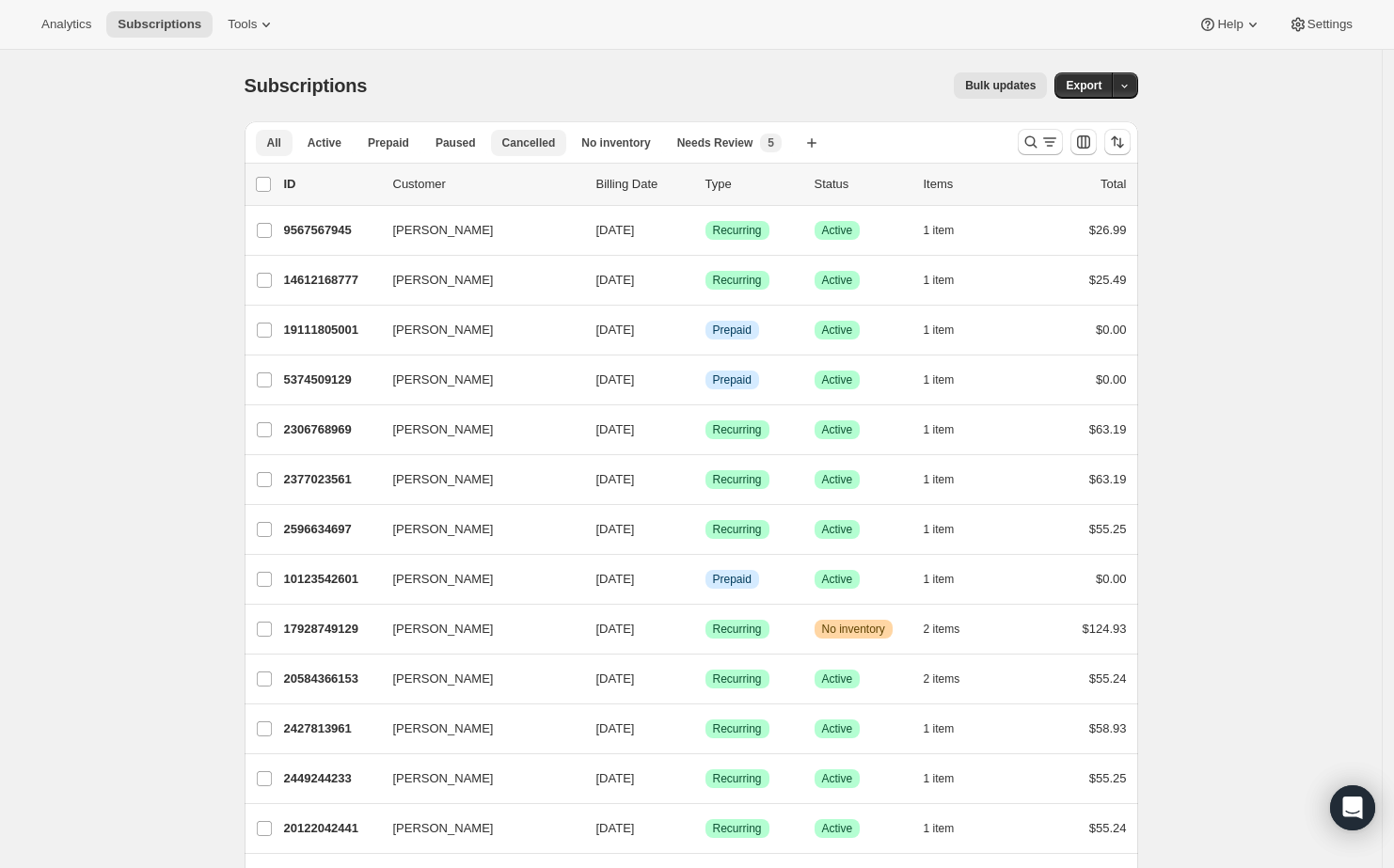 click on "Cancelled" at bounding box center (529, 143) 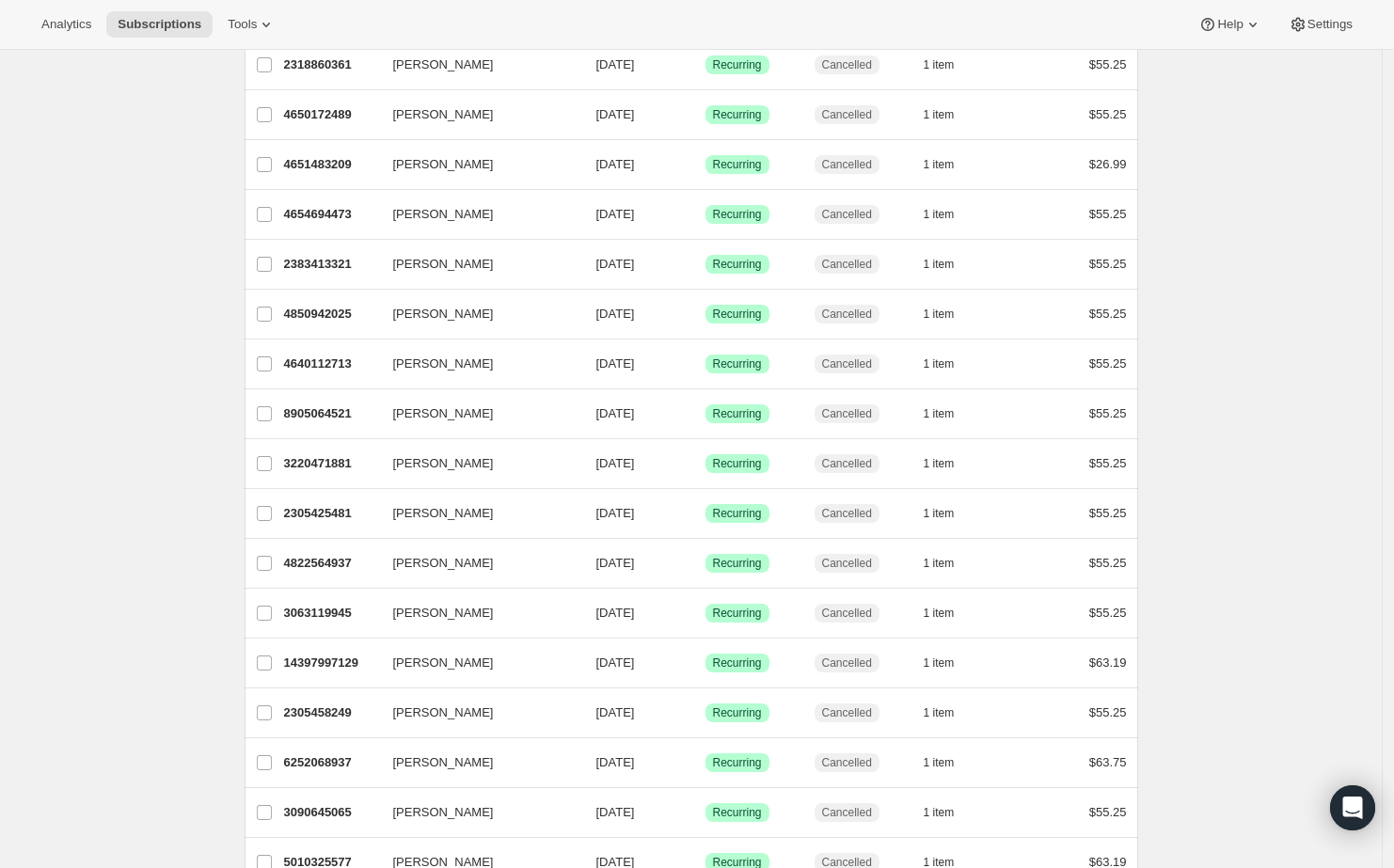 scroll, scrollTop: 0, scrollLeft: 0, axis: both 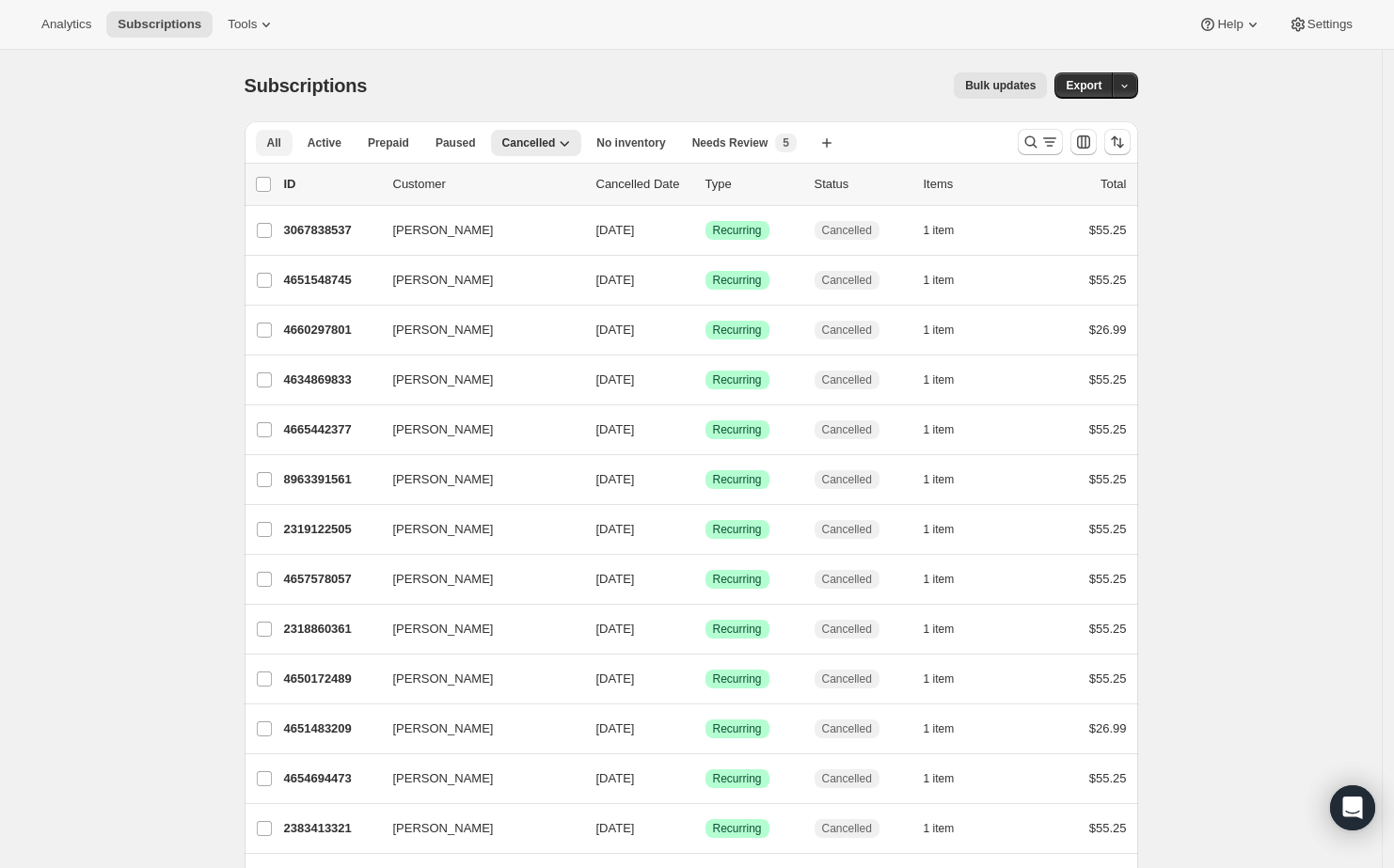 click on "All" at bounding box center [274, 143] 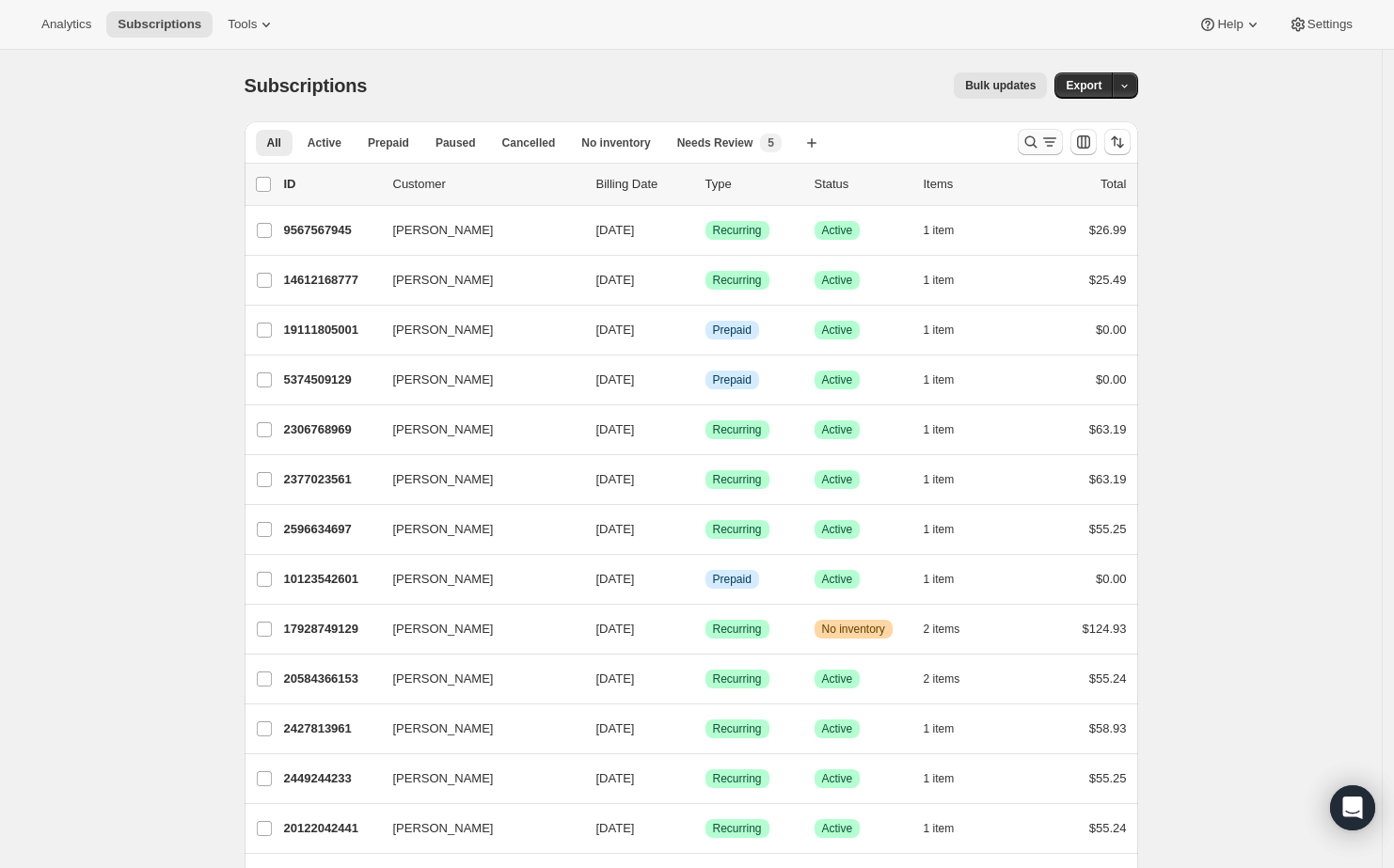 click 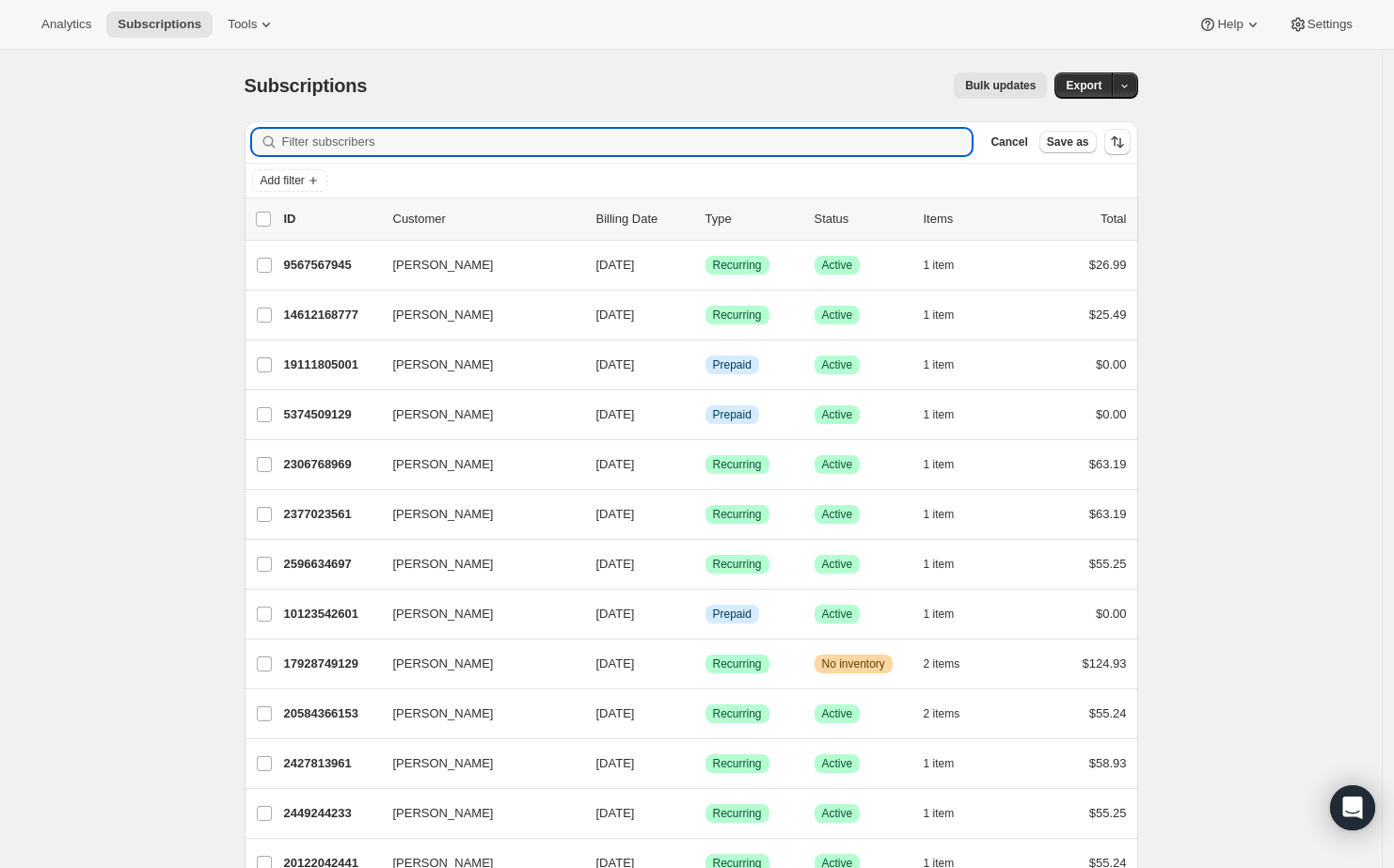 paste on "[EMAIL_ADDRESS][DOMAIN_NAME]" 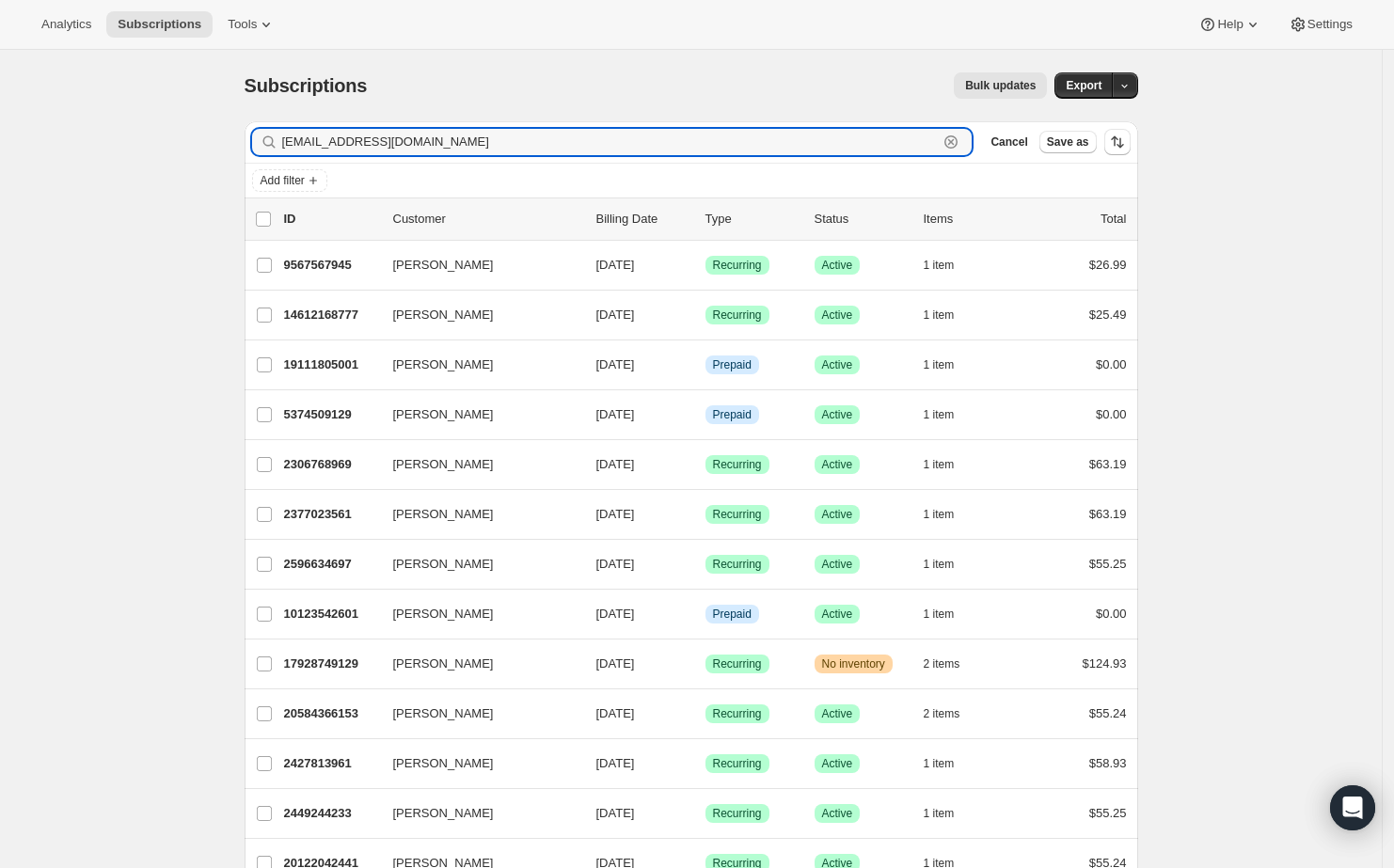 type on "[EMAIL_ADDRESS][DOMAIN_NAME]" 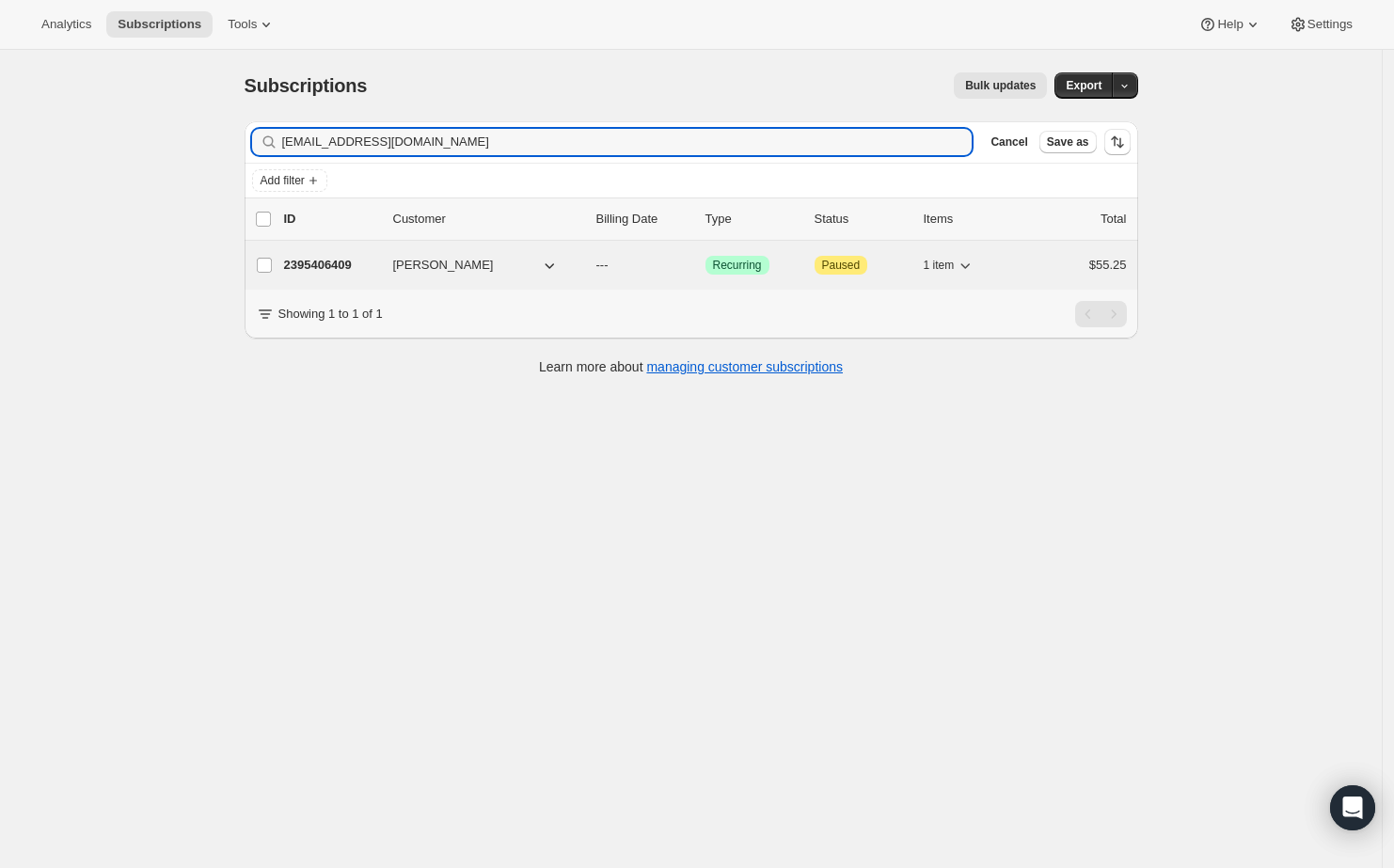 click on "2395406409" at bounding box center [331, 265] 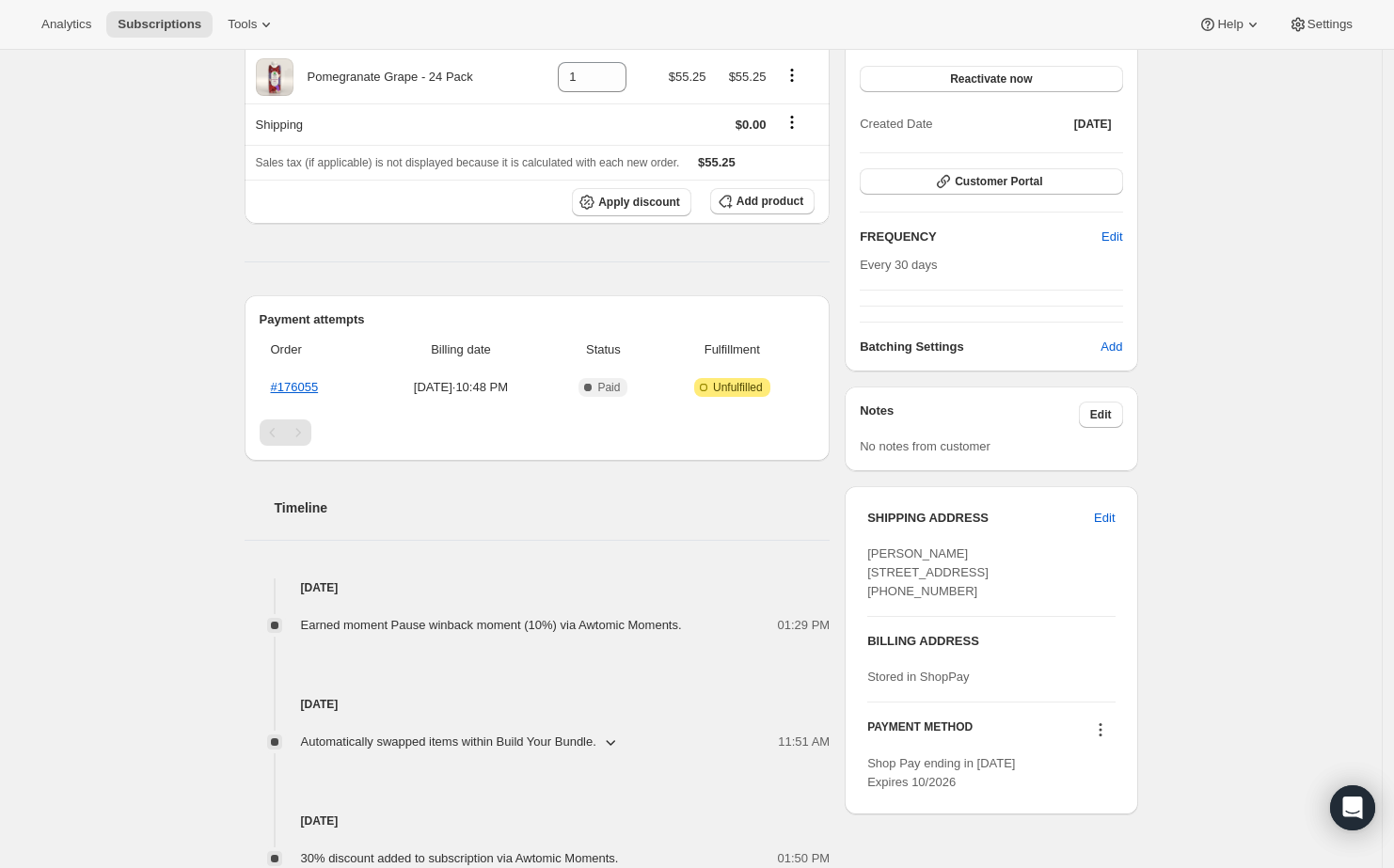 scroll, scrollTop: 0, scrollLeft: 0, axis: both 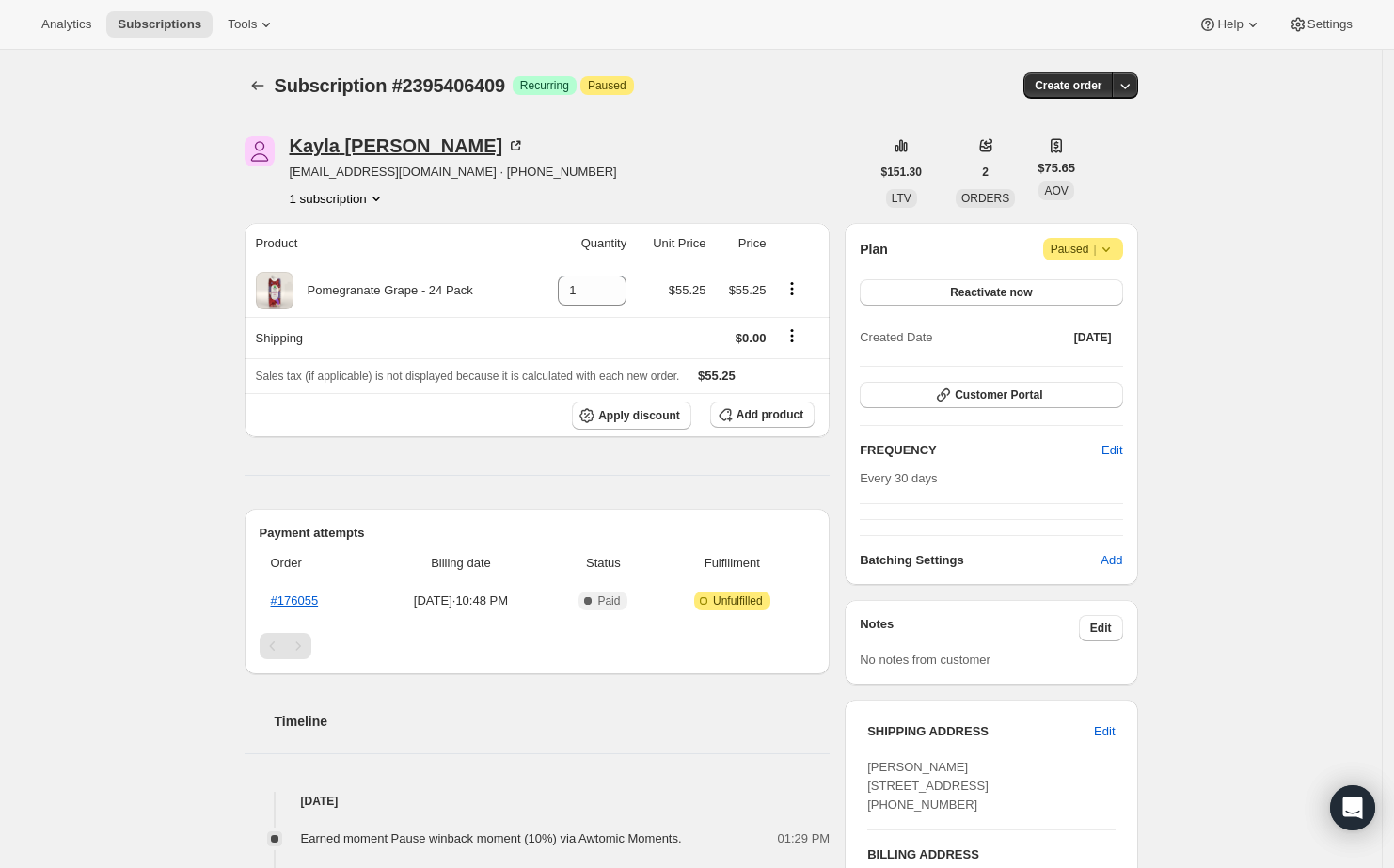 click 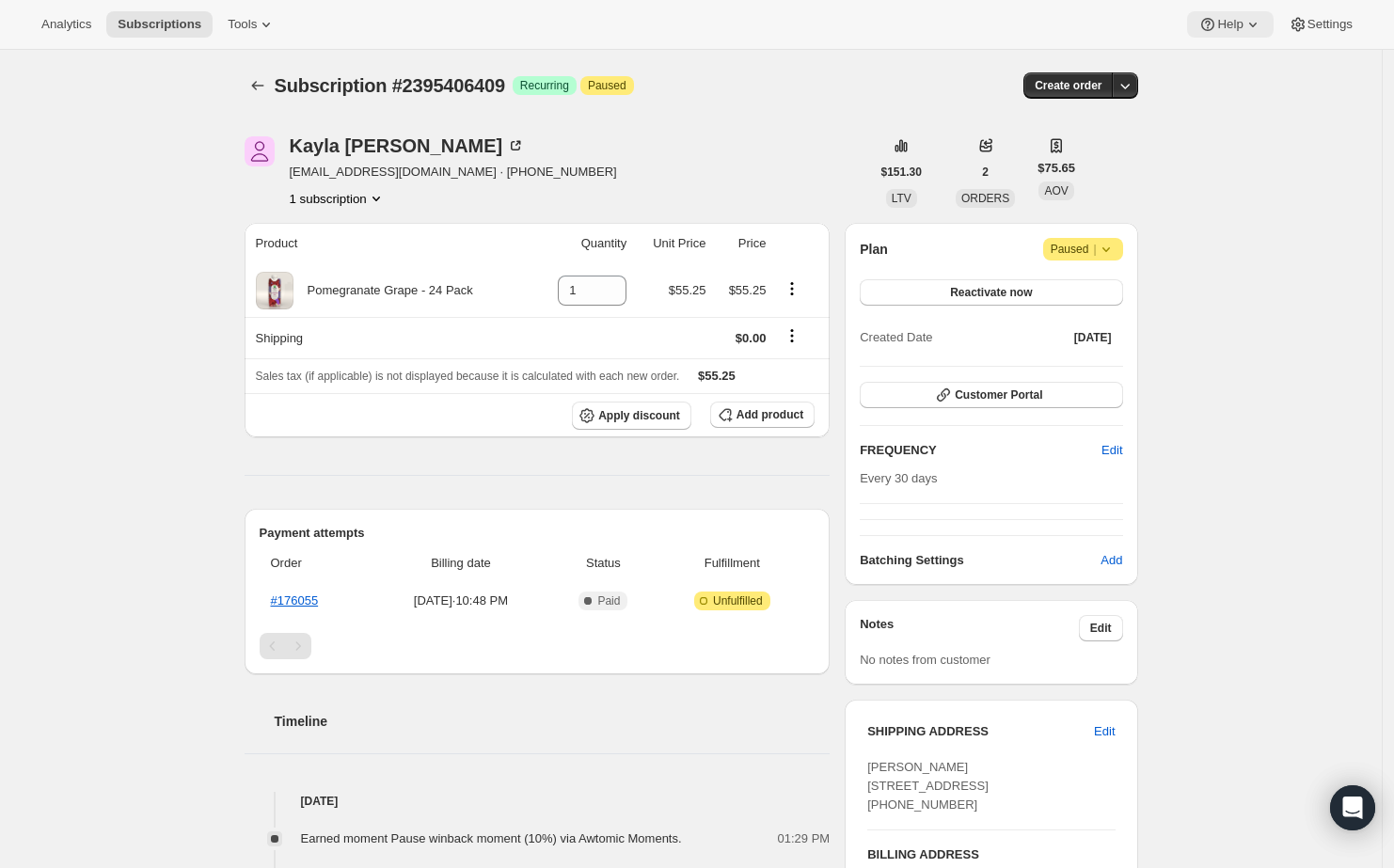 click 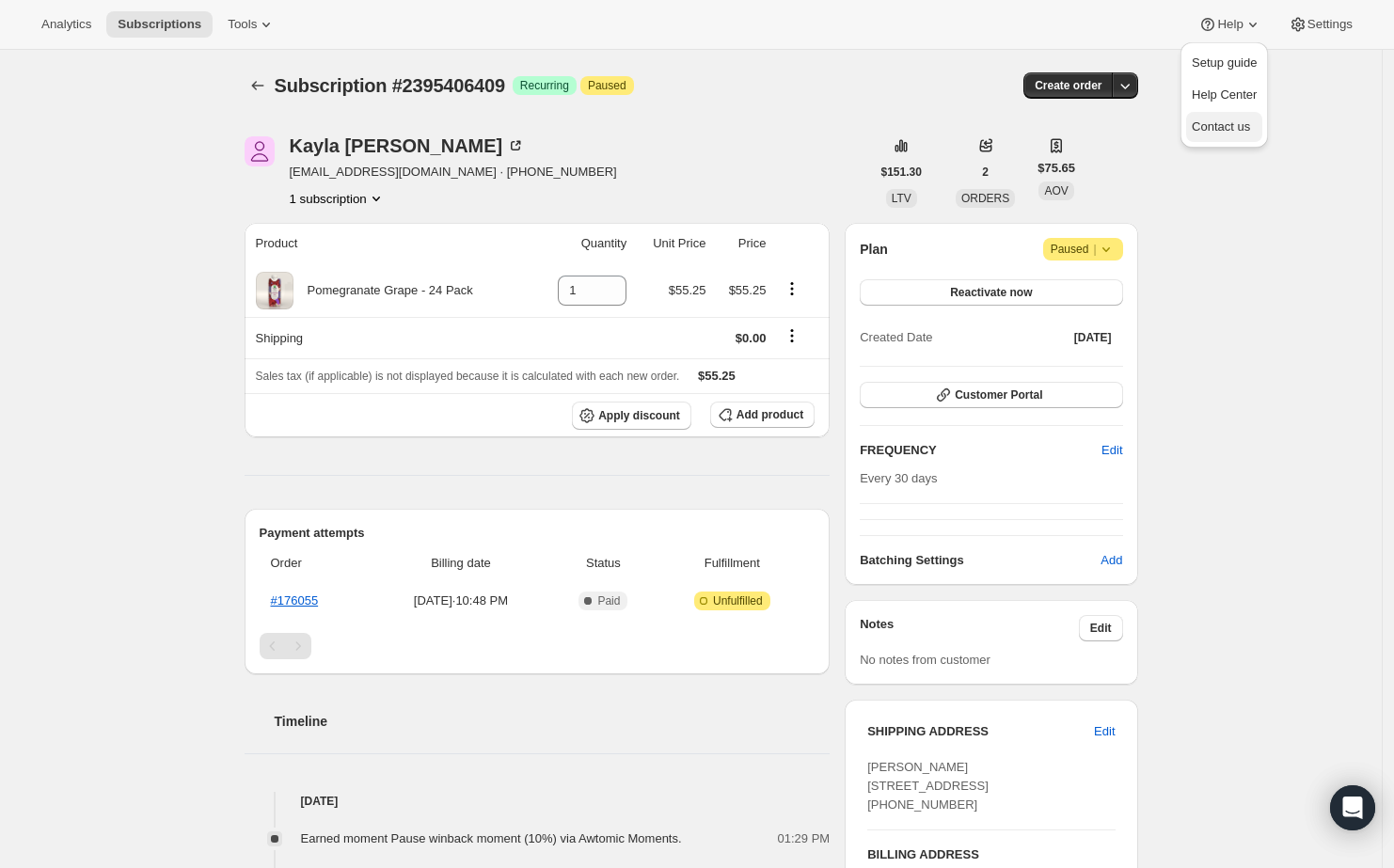 click on "Contact us" at bounding box center [1221, 126] 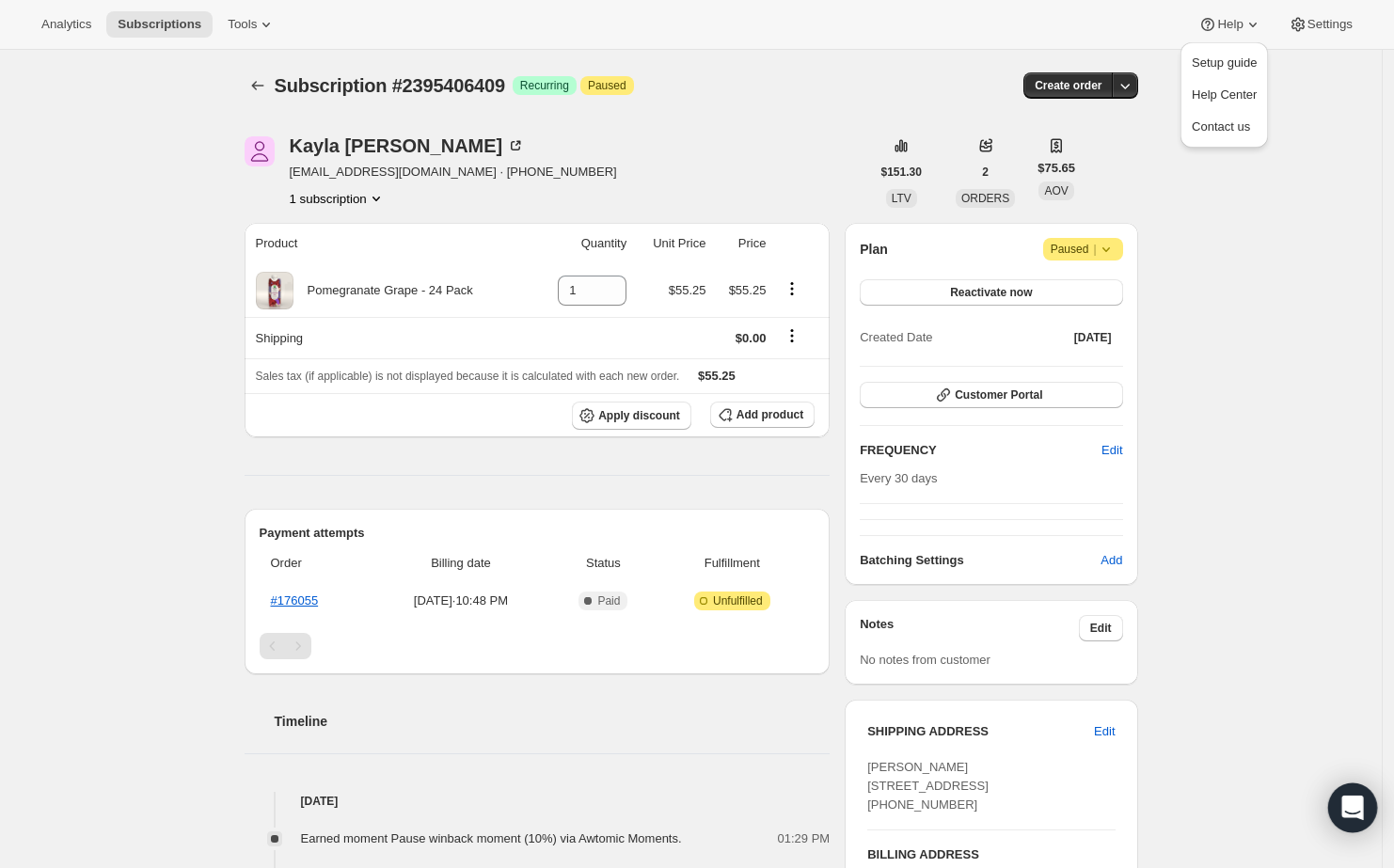 click 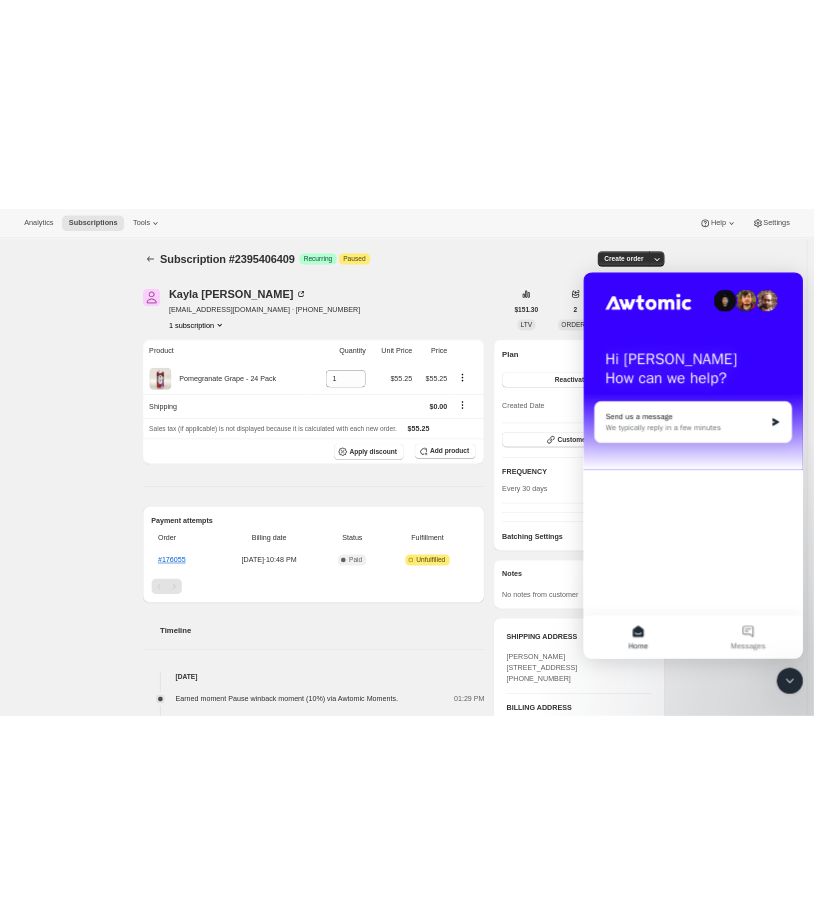 scroll, scrollTop: 0, scrollLeft: 0, axis: both 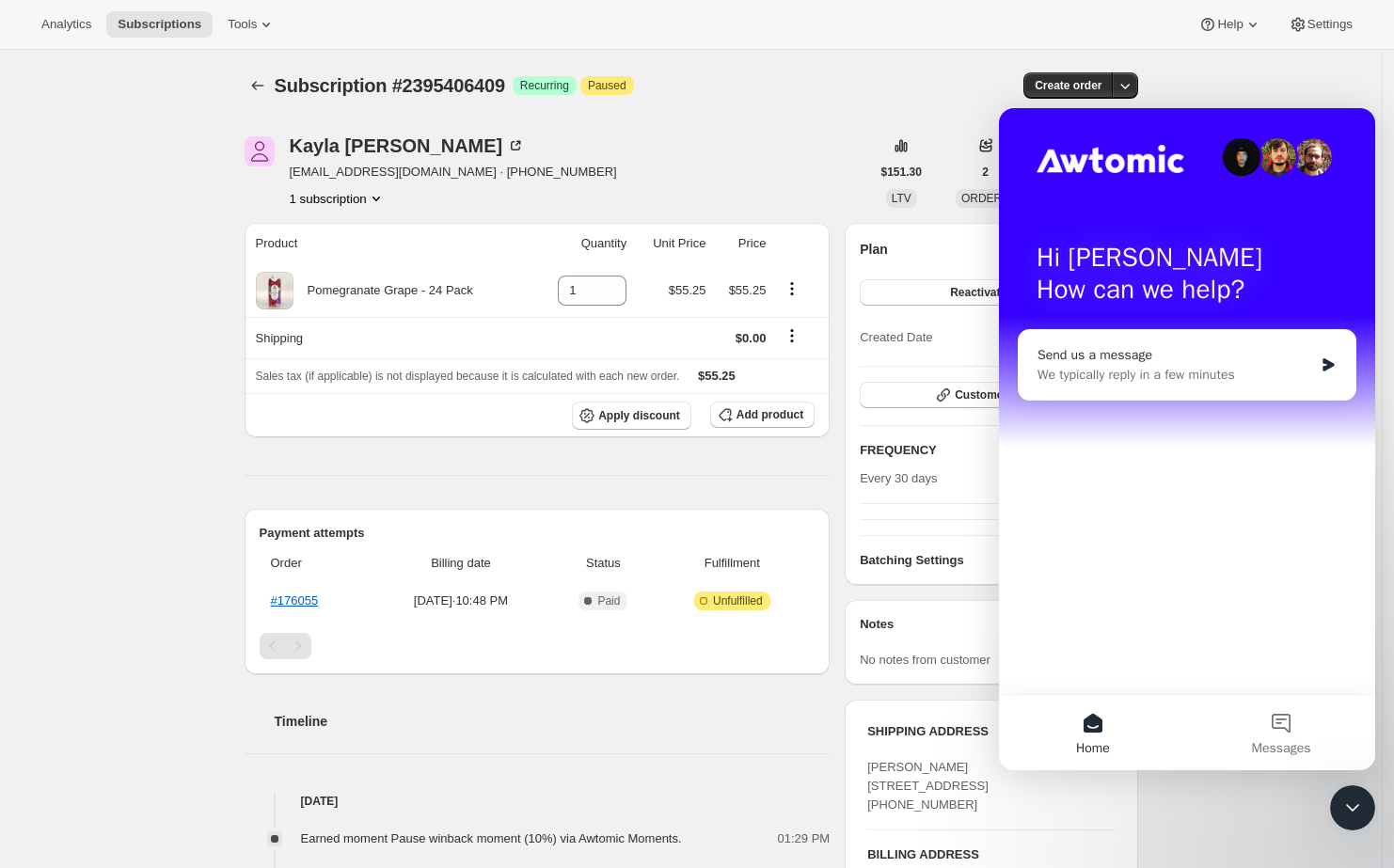 click on "We typically reply in a few minutes" at bounding box center (1175, 374) 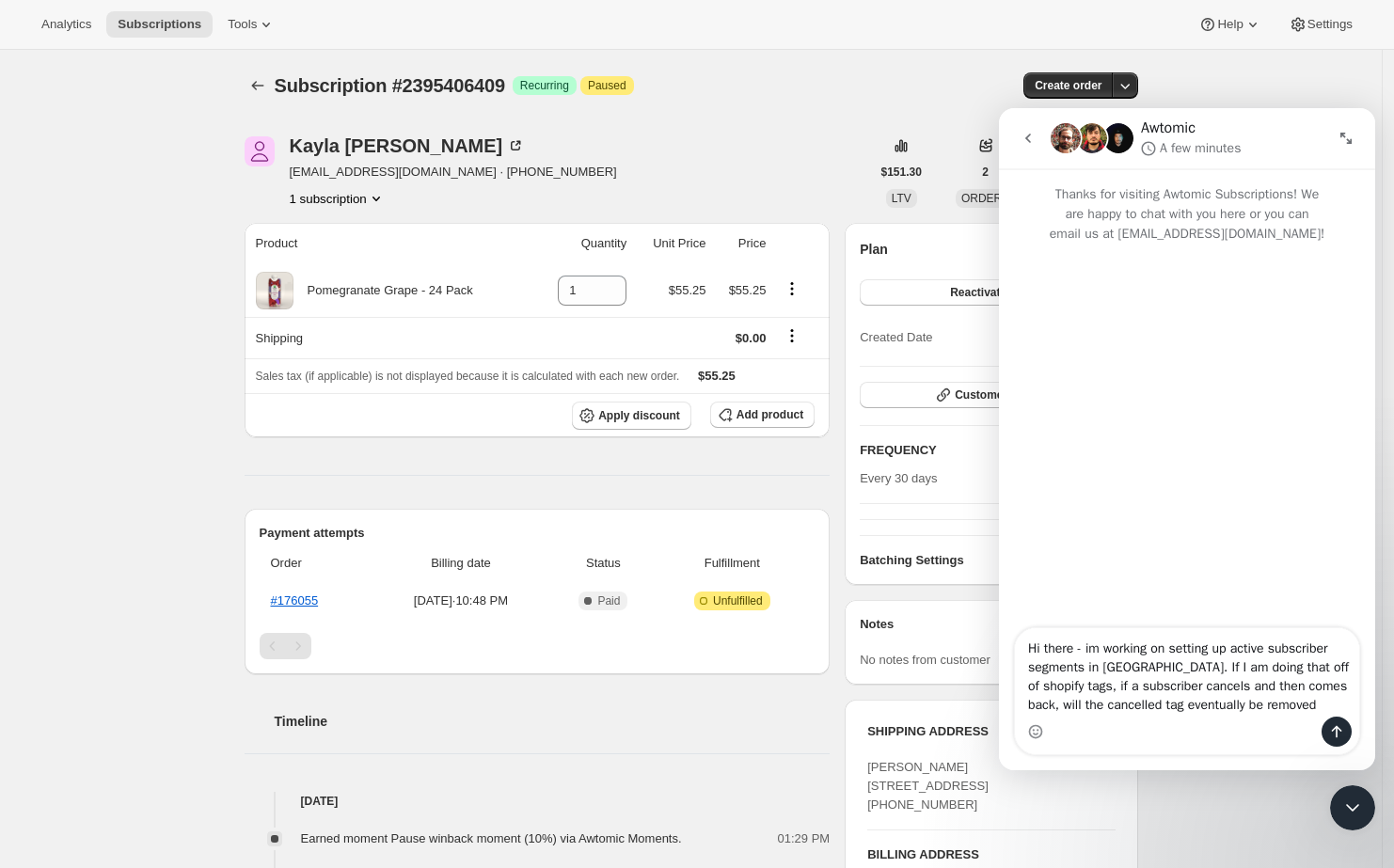 type on "Hi there - im working on setting up active subscriber segments in [GEOGRAPHIC_DATA]. If I am doing that off of shopify tags, if a subscriber cancels and then comes back, will the cancelled tag eventually be removed?" 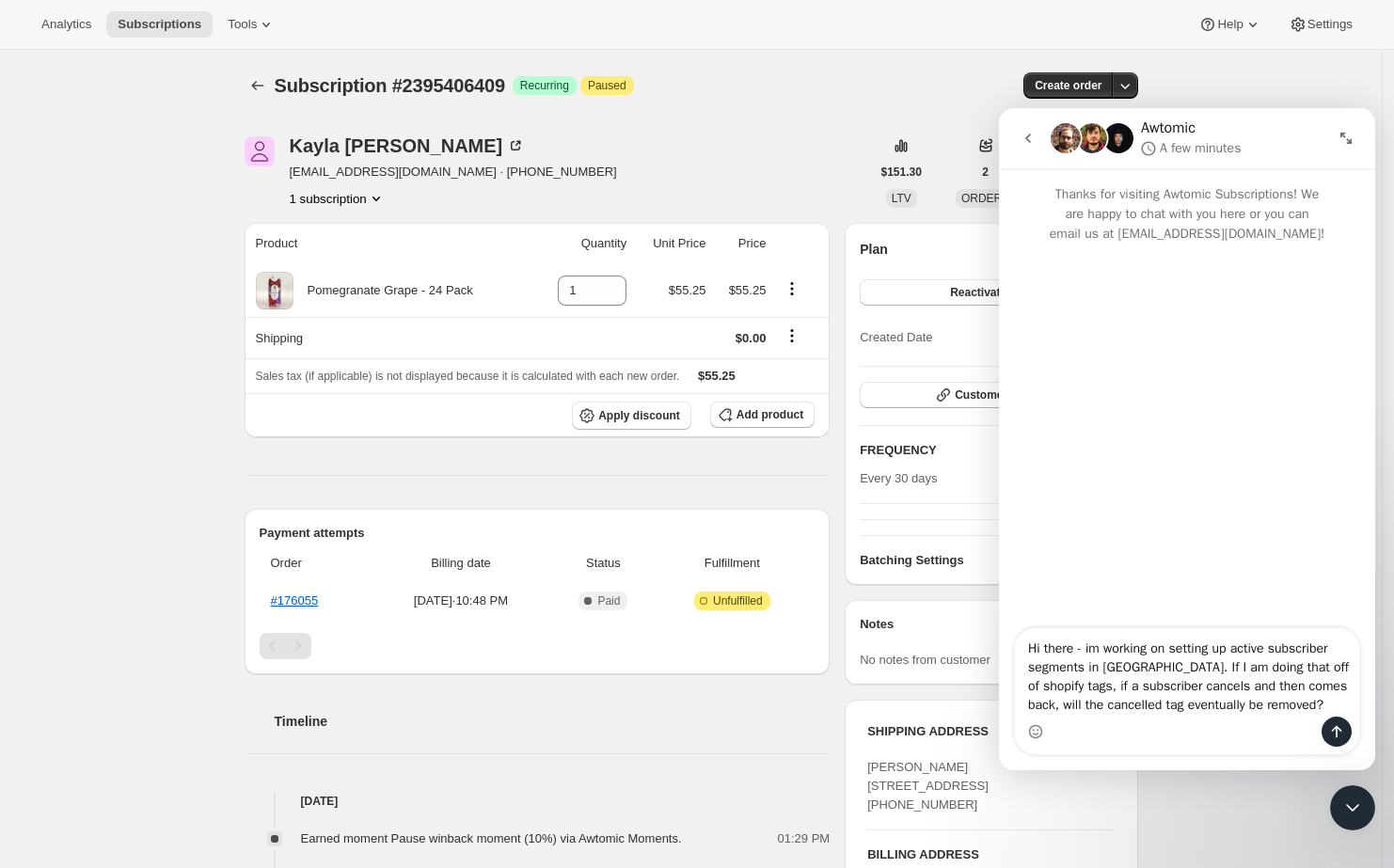 type 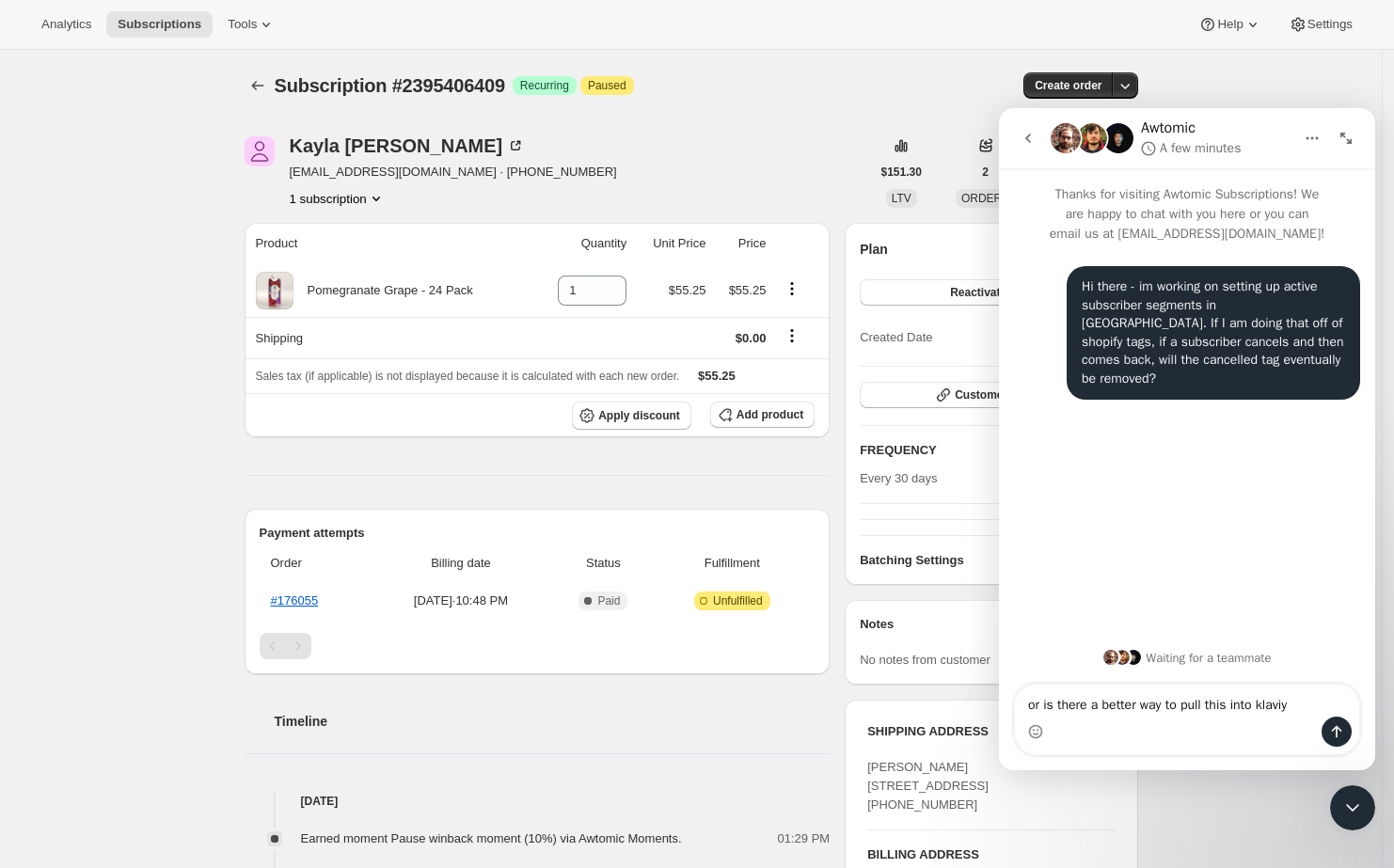 type on "or is there a better way to pull this into klaviyo" 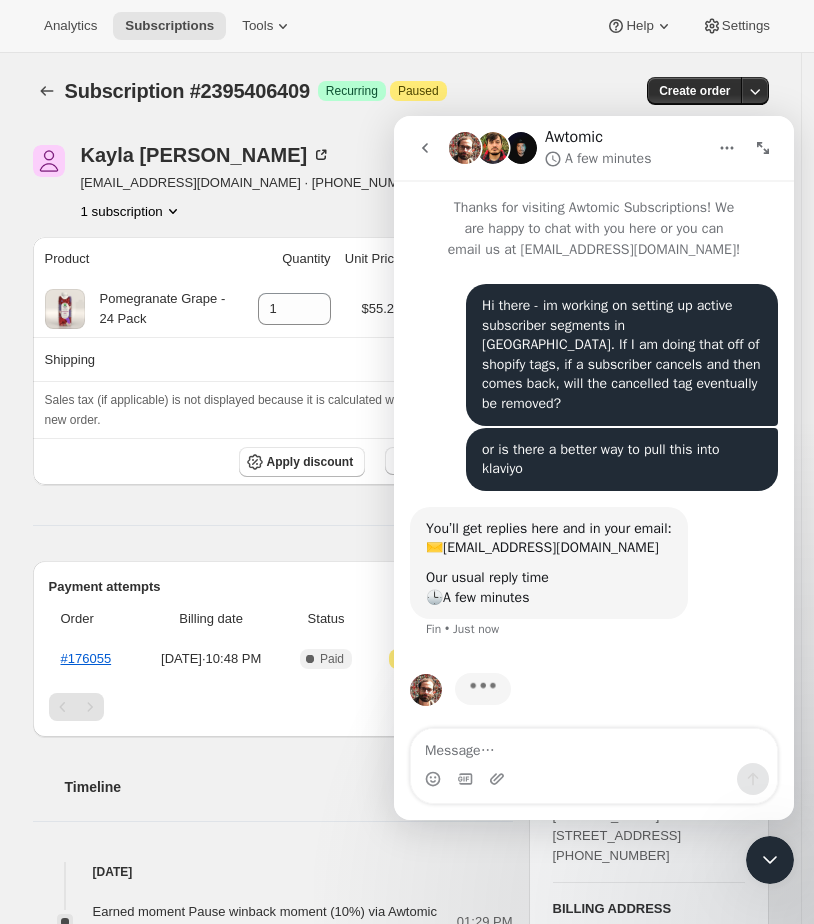 scroll, scrollTop: 64, scrollLeft: 0, axis: vertical 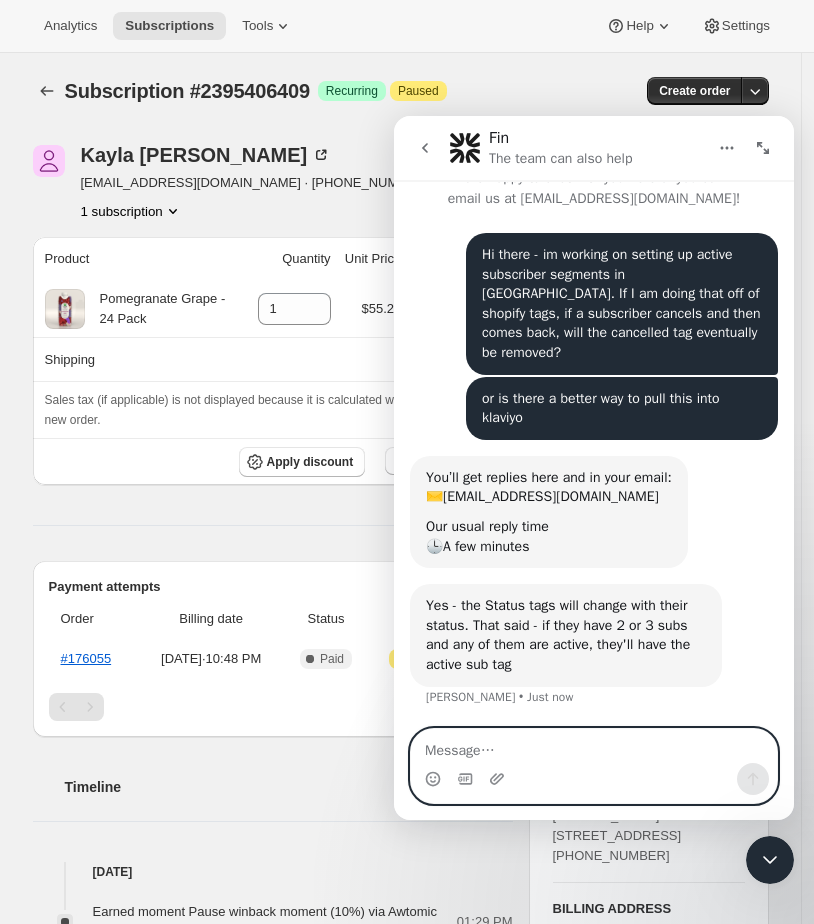 click at bounding box center (594, 746) 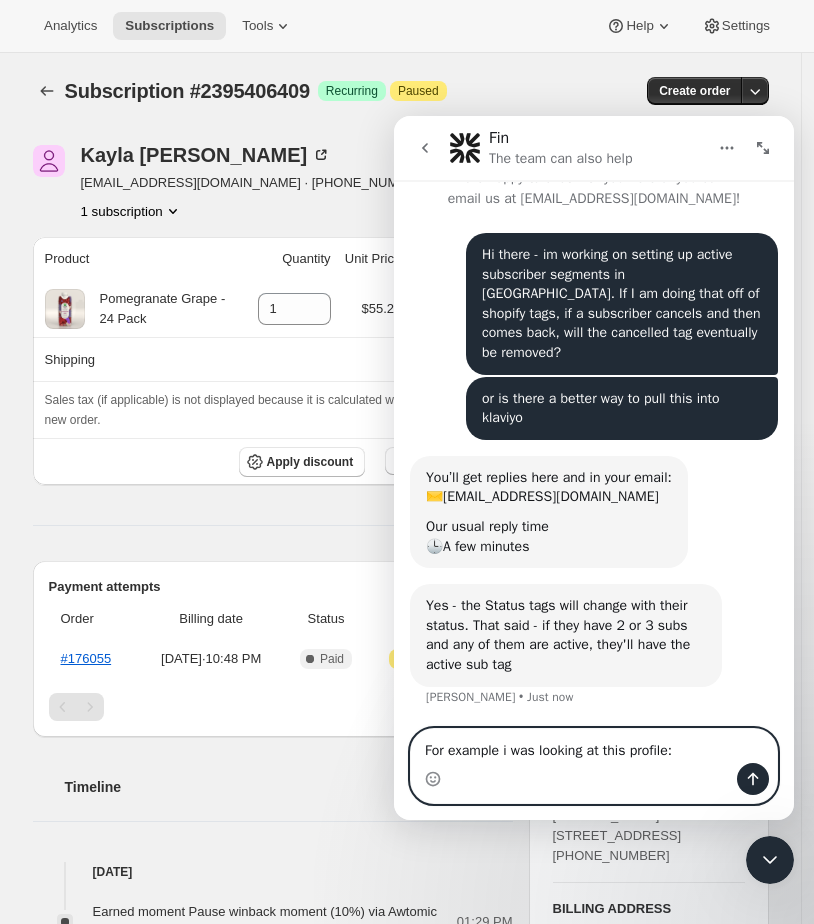 paste on "[URL][DOMAIN_NAME]" 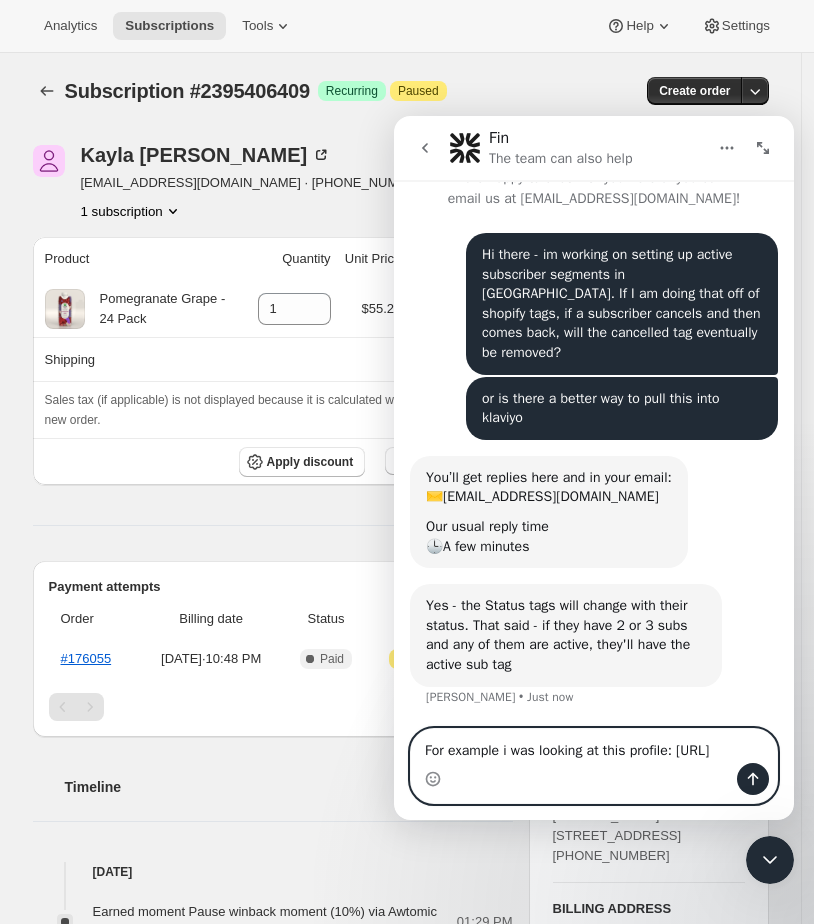 scroll, scrollTop: 15, scrollLeft: 0, axis: vertical 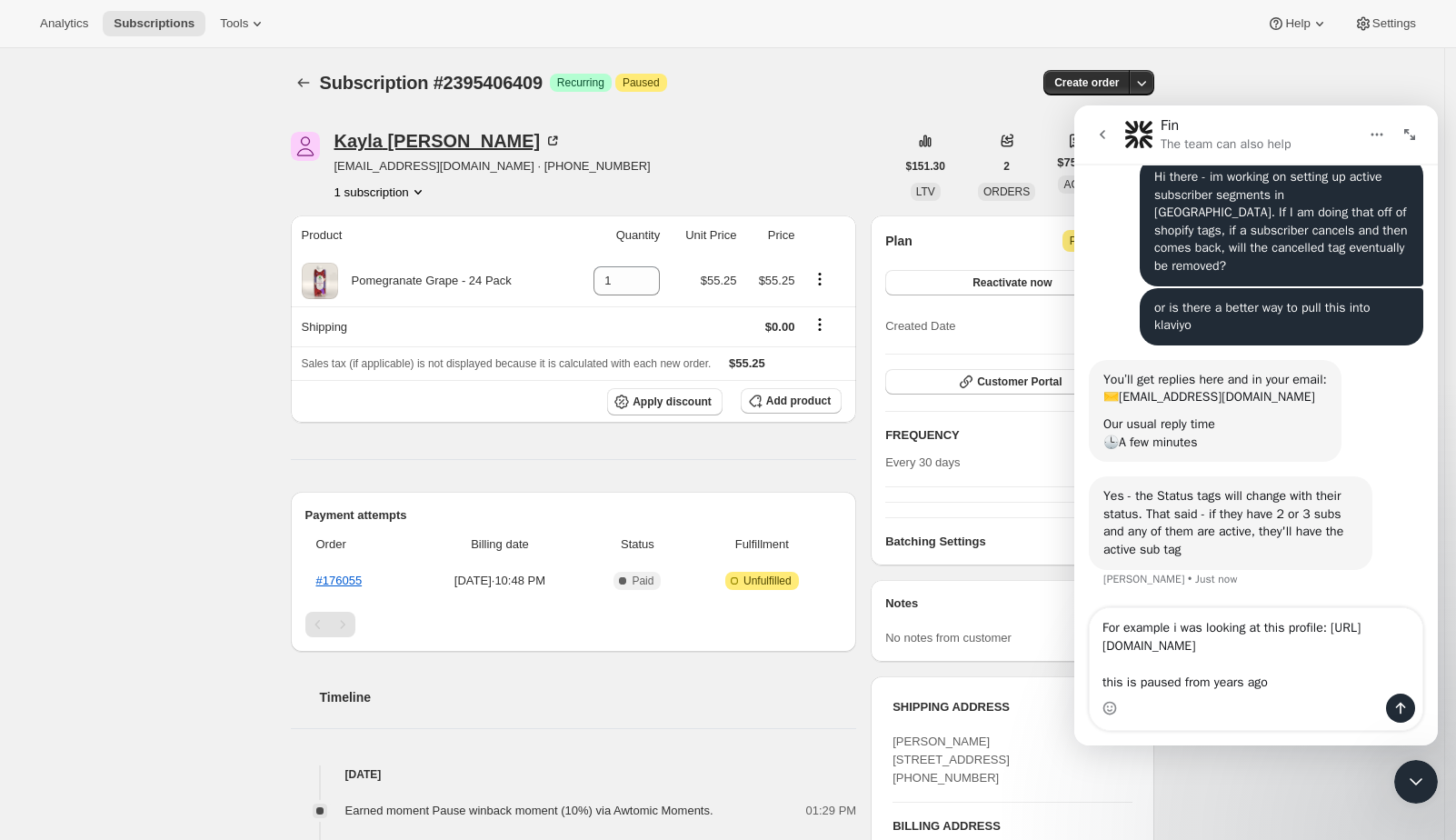 click 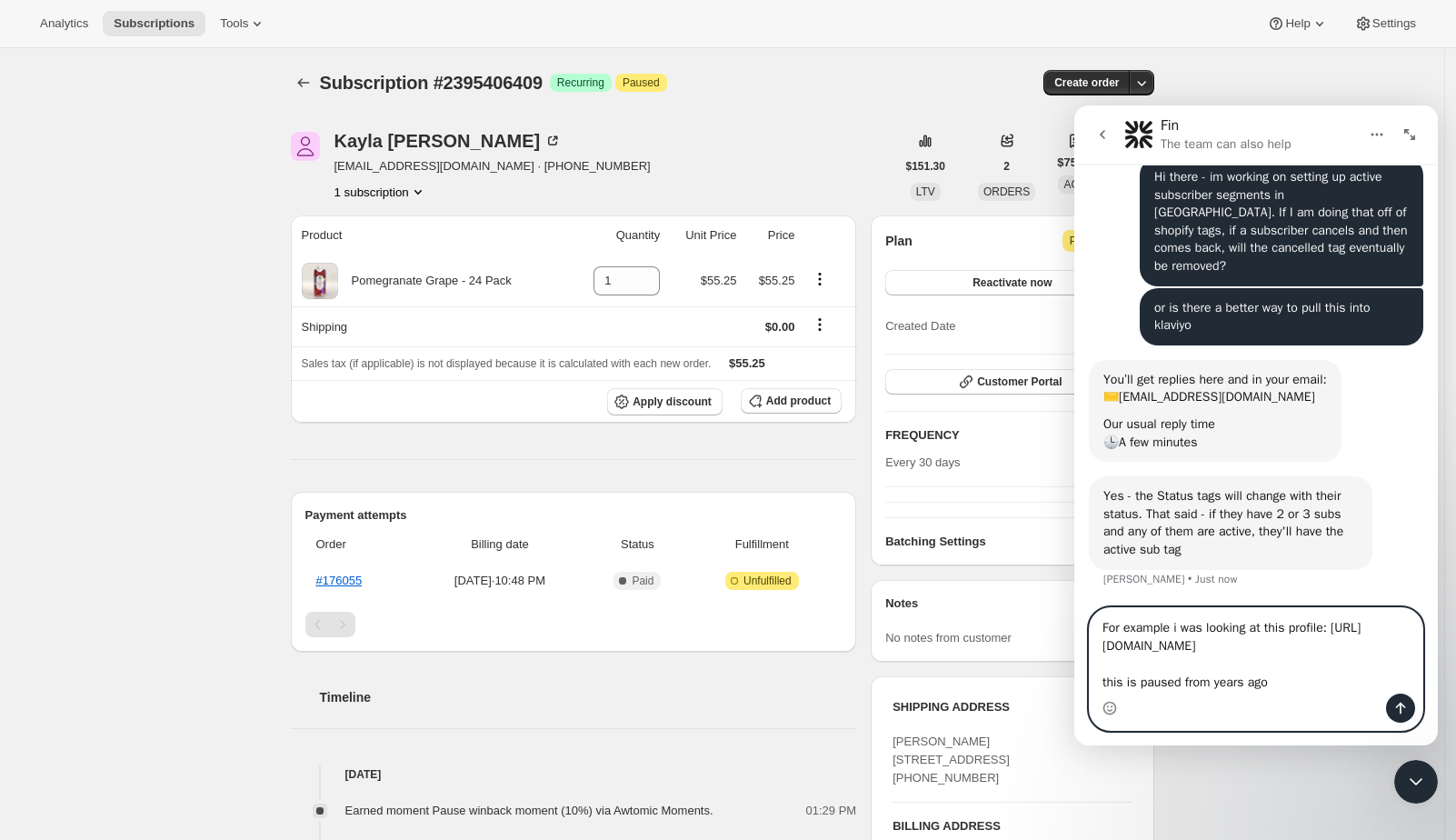 click on "For example i was looking at this profile: [URL][DOMAIN_NAME]
this is paused from years ago" at bounding box center (1256, 651) 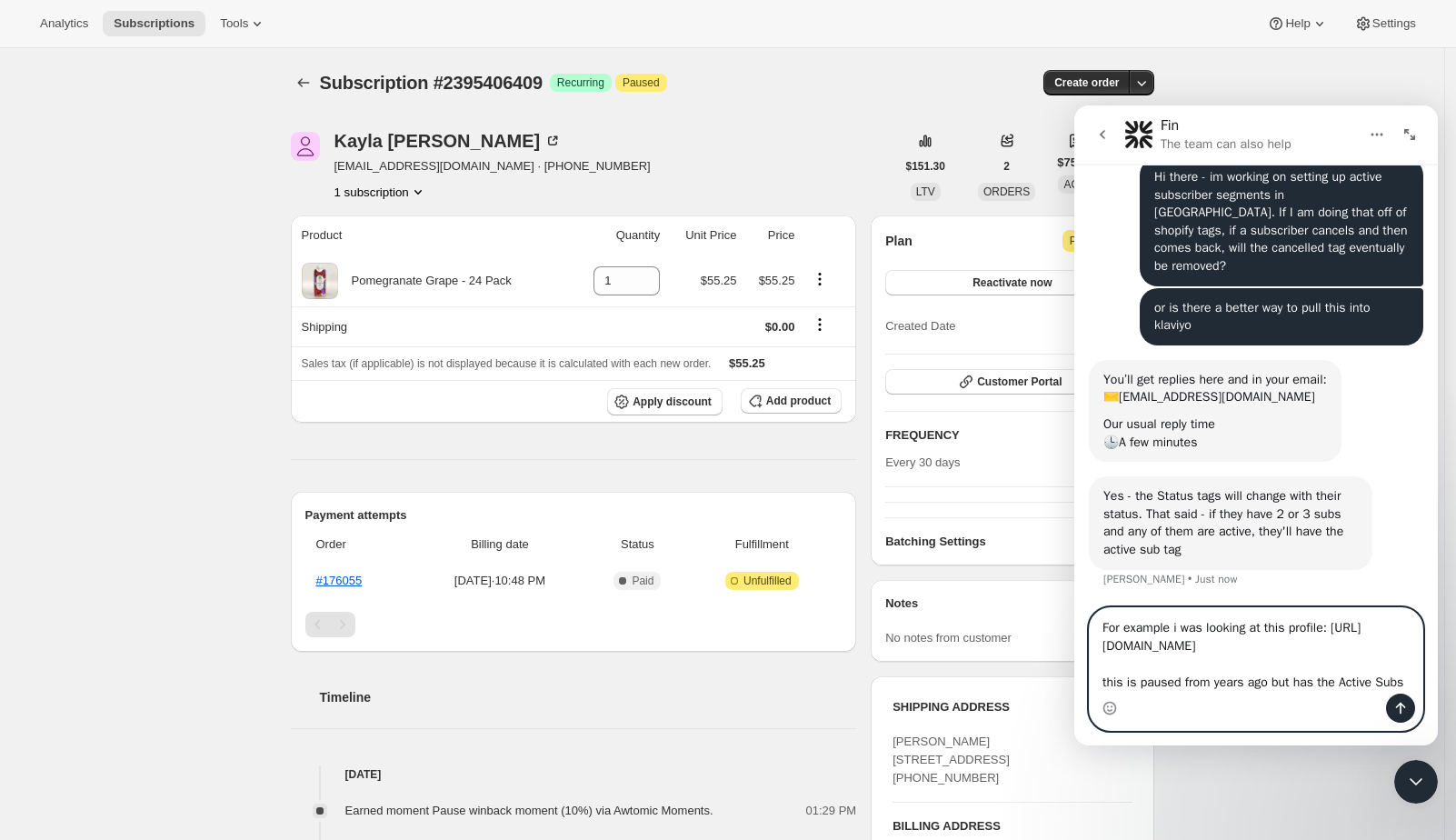 scroll, scrollTop: 18, scrollLeft: 0, axis: vertical 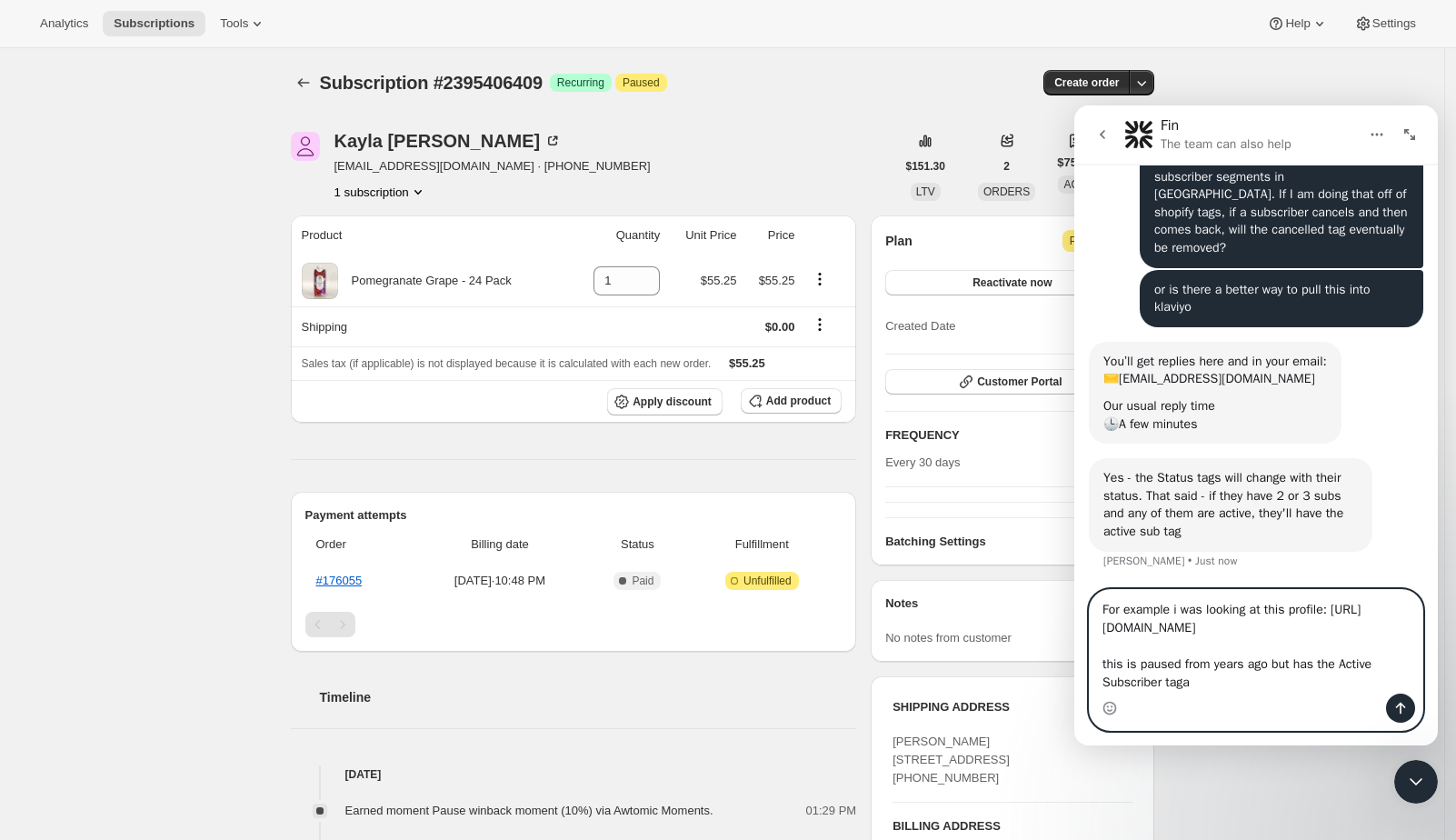 type on "For example i was looking at this profile: [URL][DOMAIN_NAME]
this is paused from years ago but has the Active Subscriber tag" 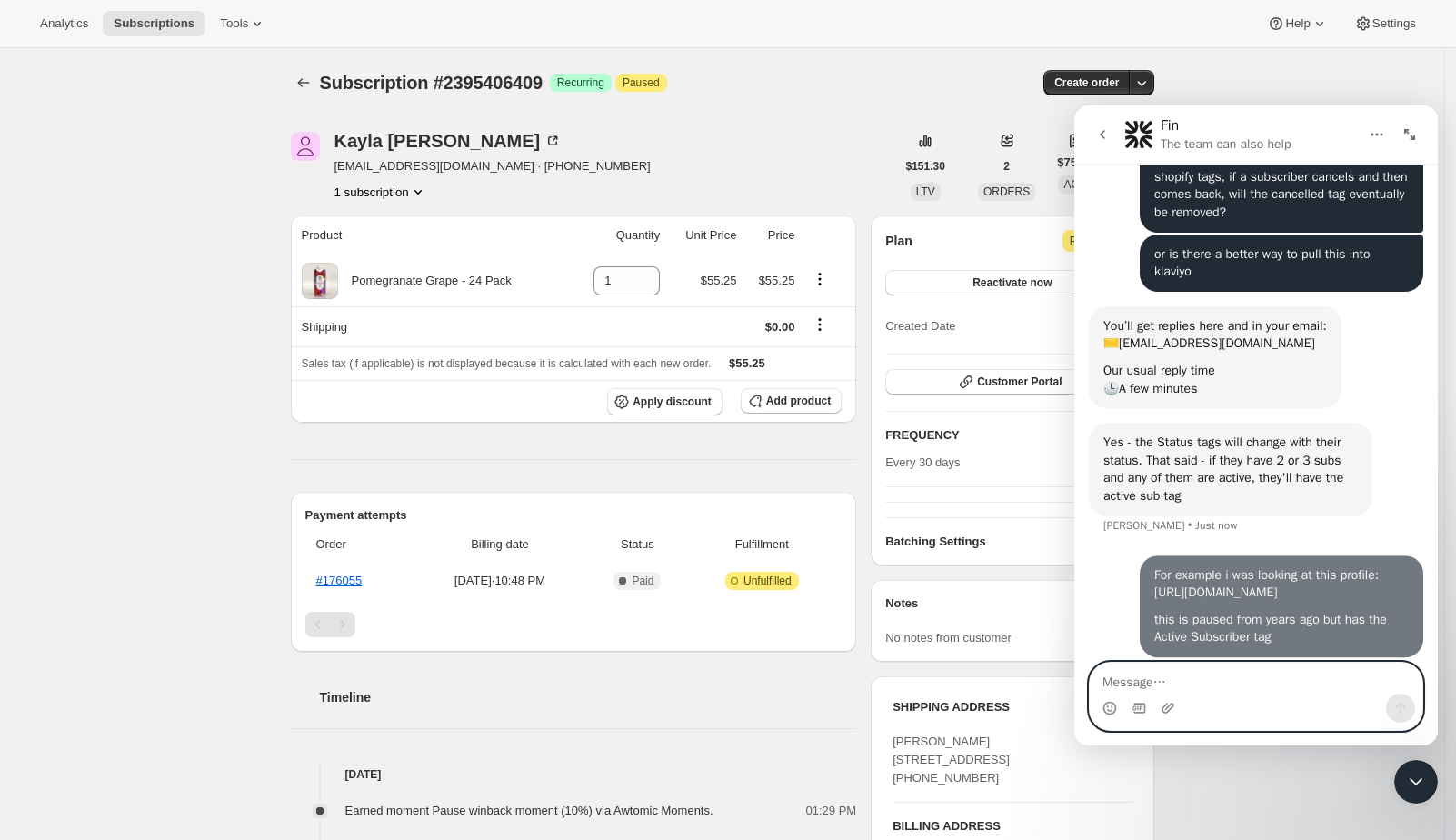 scroll, scrollTop: 0, scrollLeft: 0, axis: both 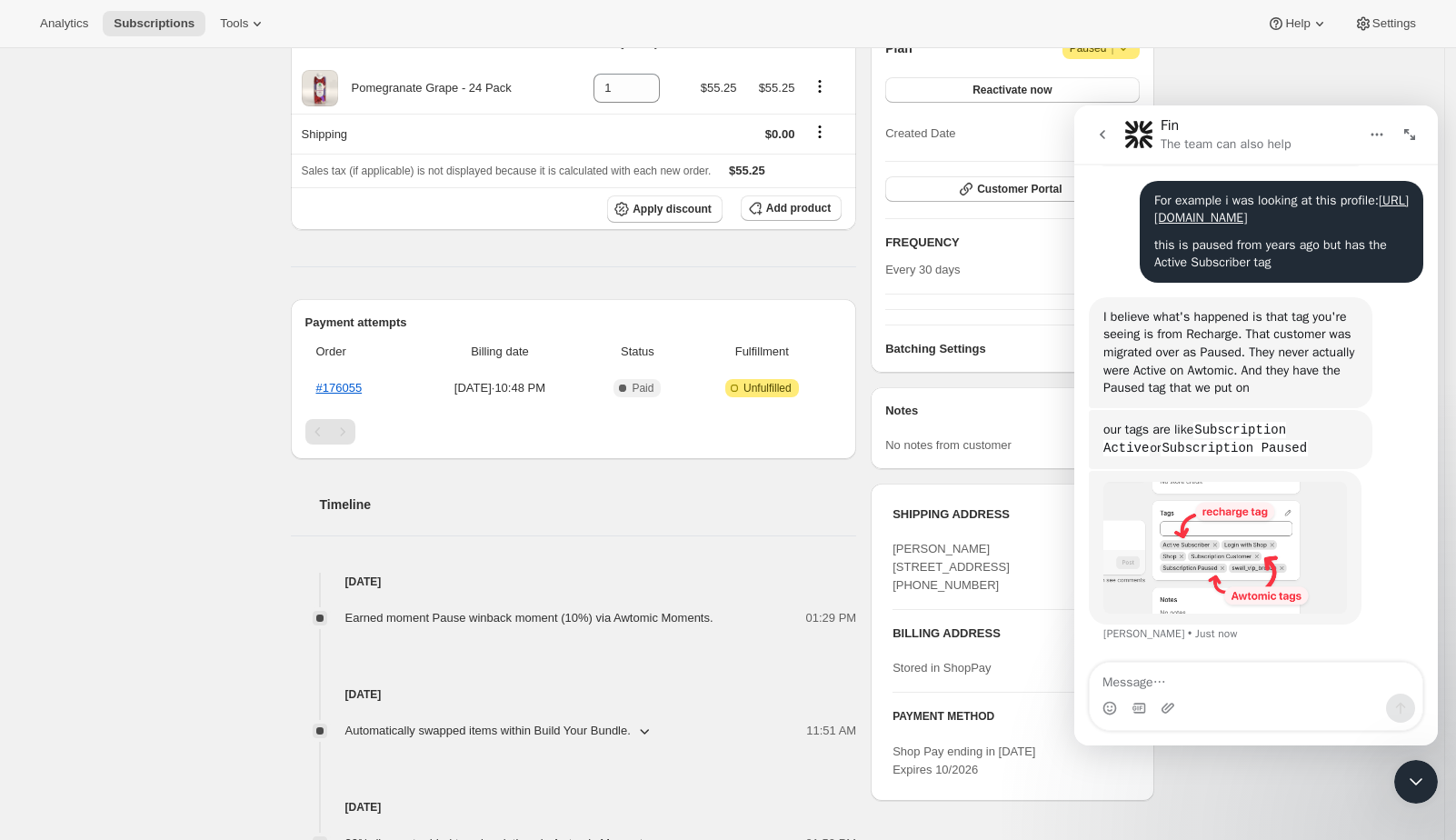 click at bounding box center [1225, 547] 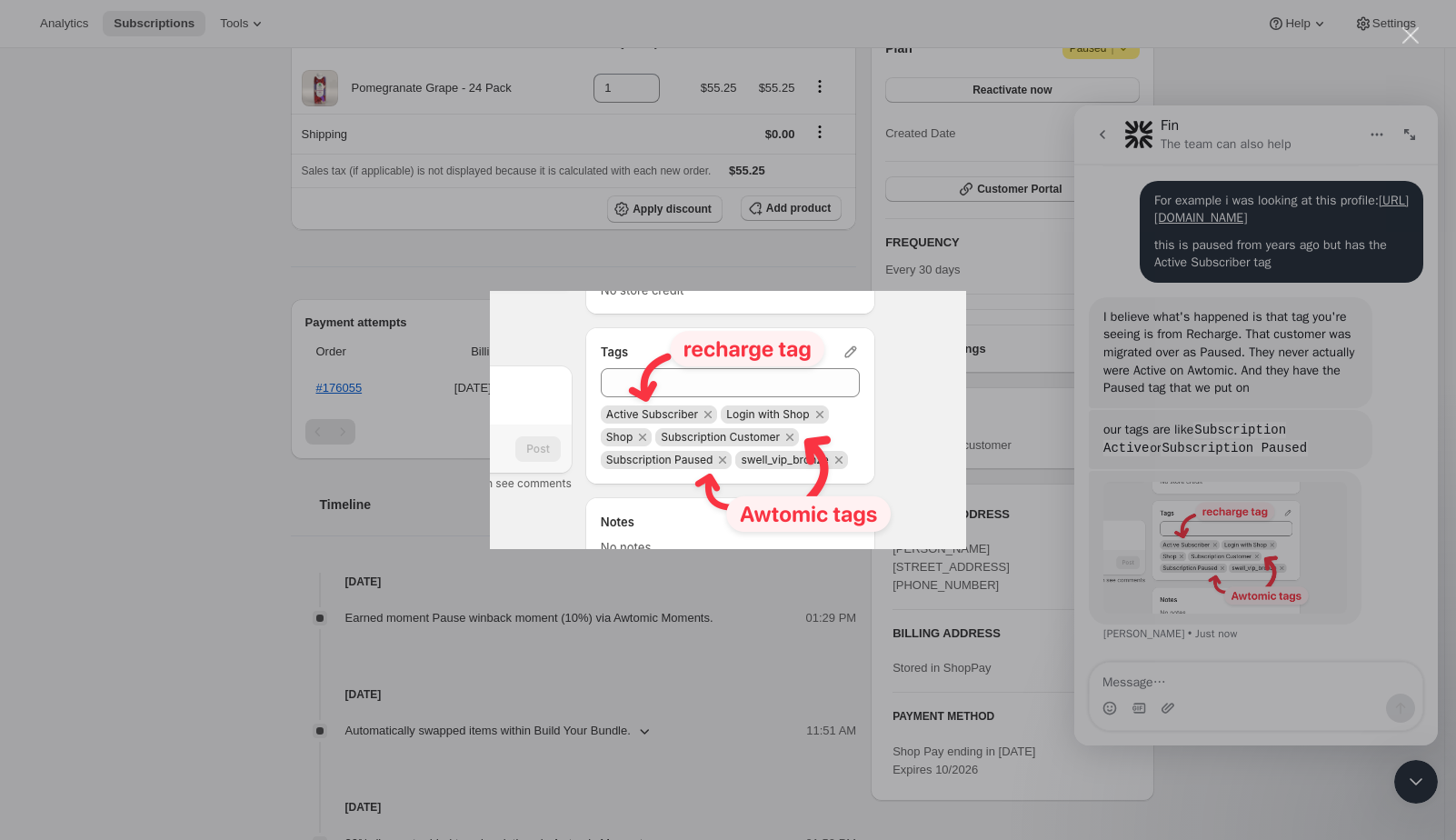 scroll, scrollTop: 0, scrollLeft: 0, axis: both 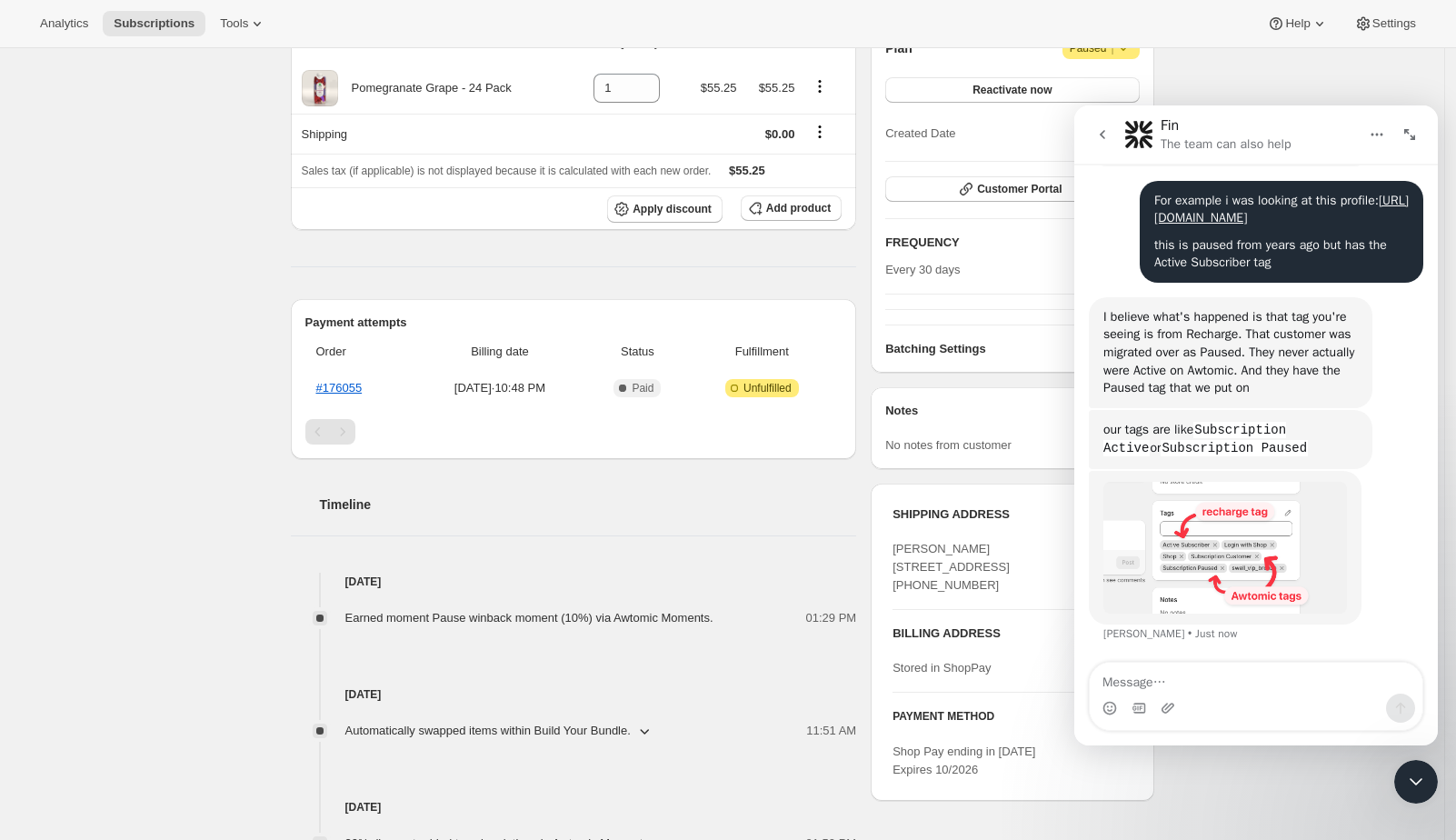 click at bounding box center (1225, 547) 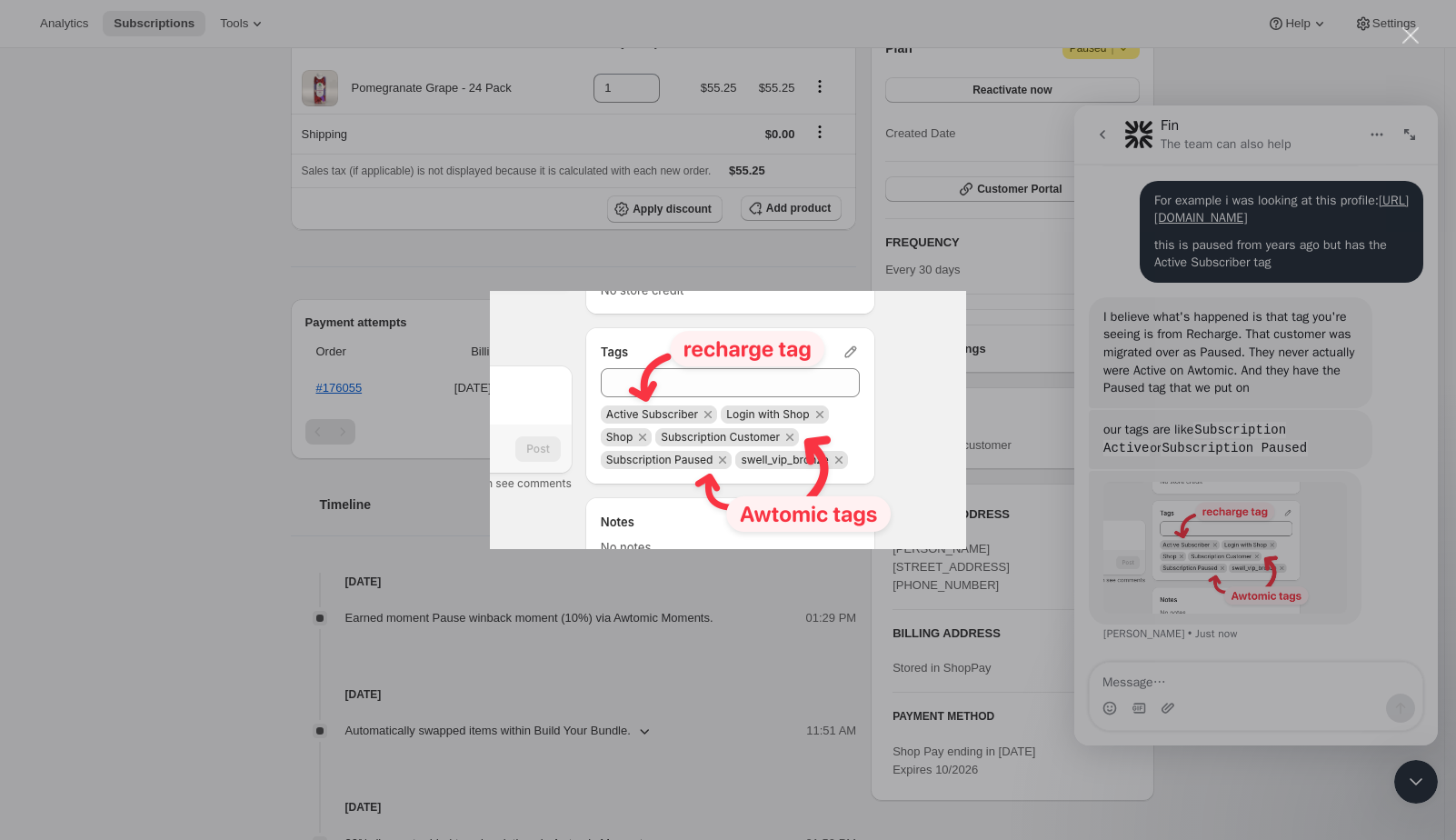 scroll, scrollTop: 0, scrollLeft: 0, axis: both 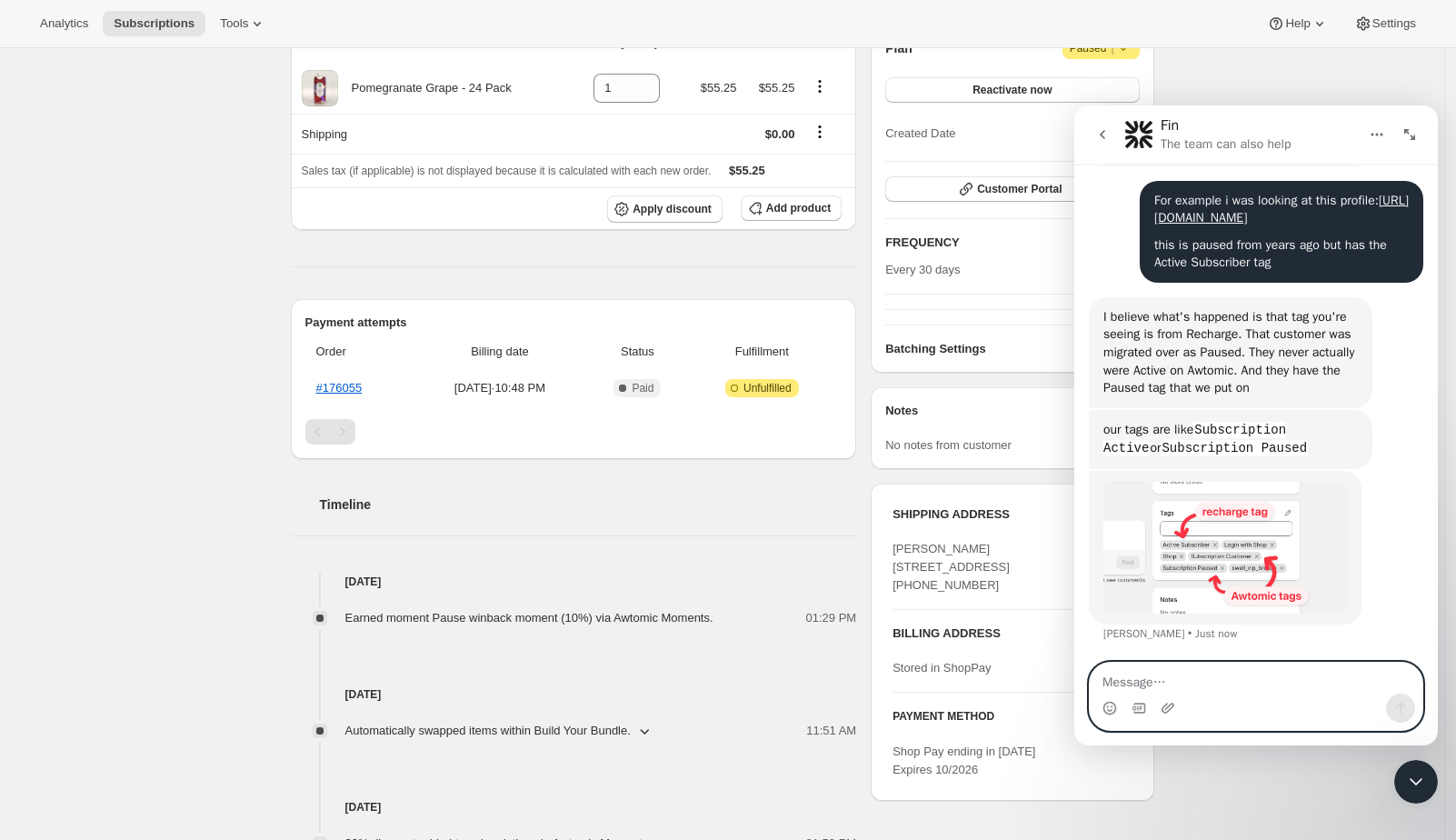 click at bounding box center (1256, 678) 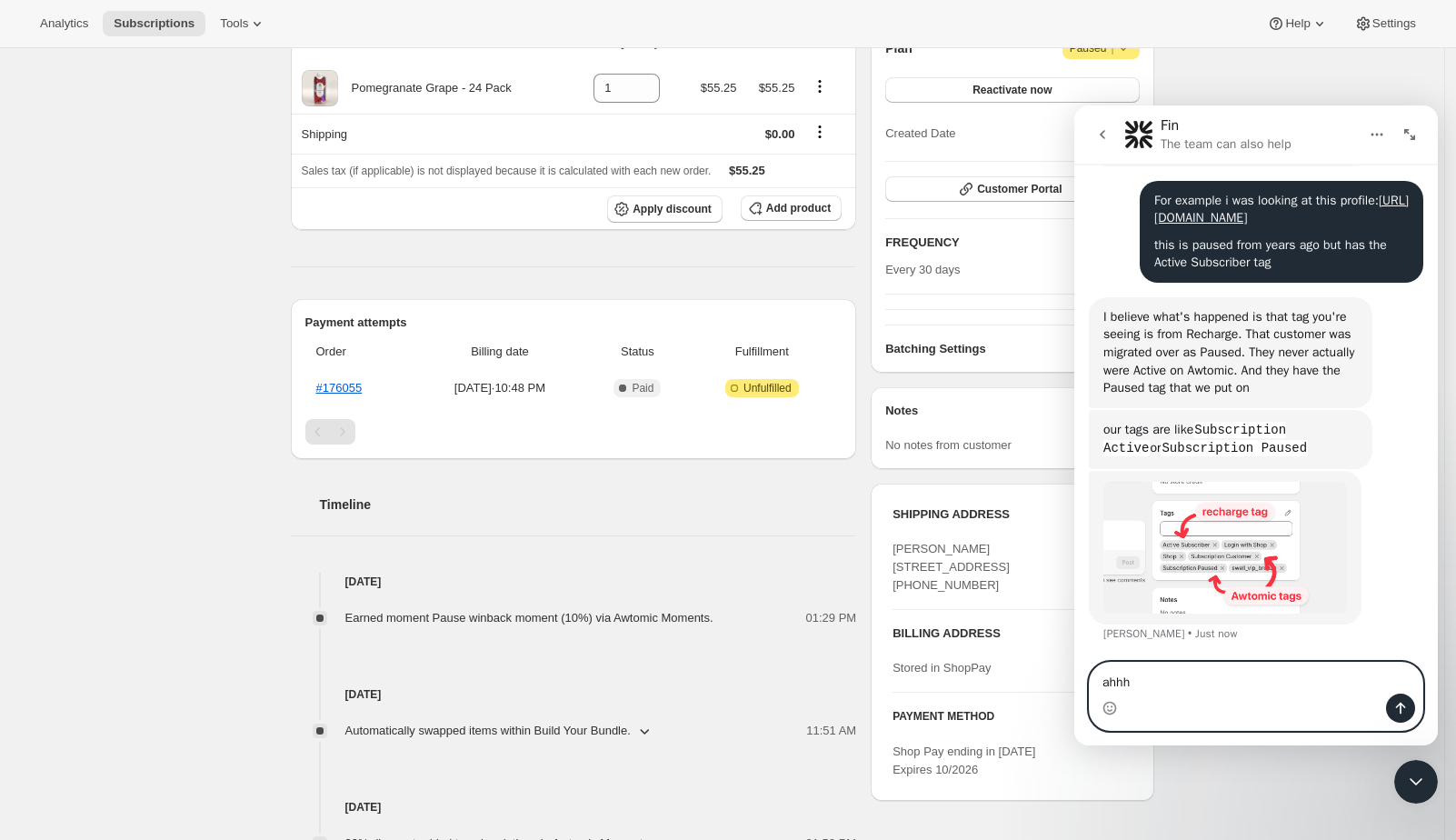 type on "ahhhh" 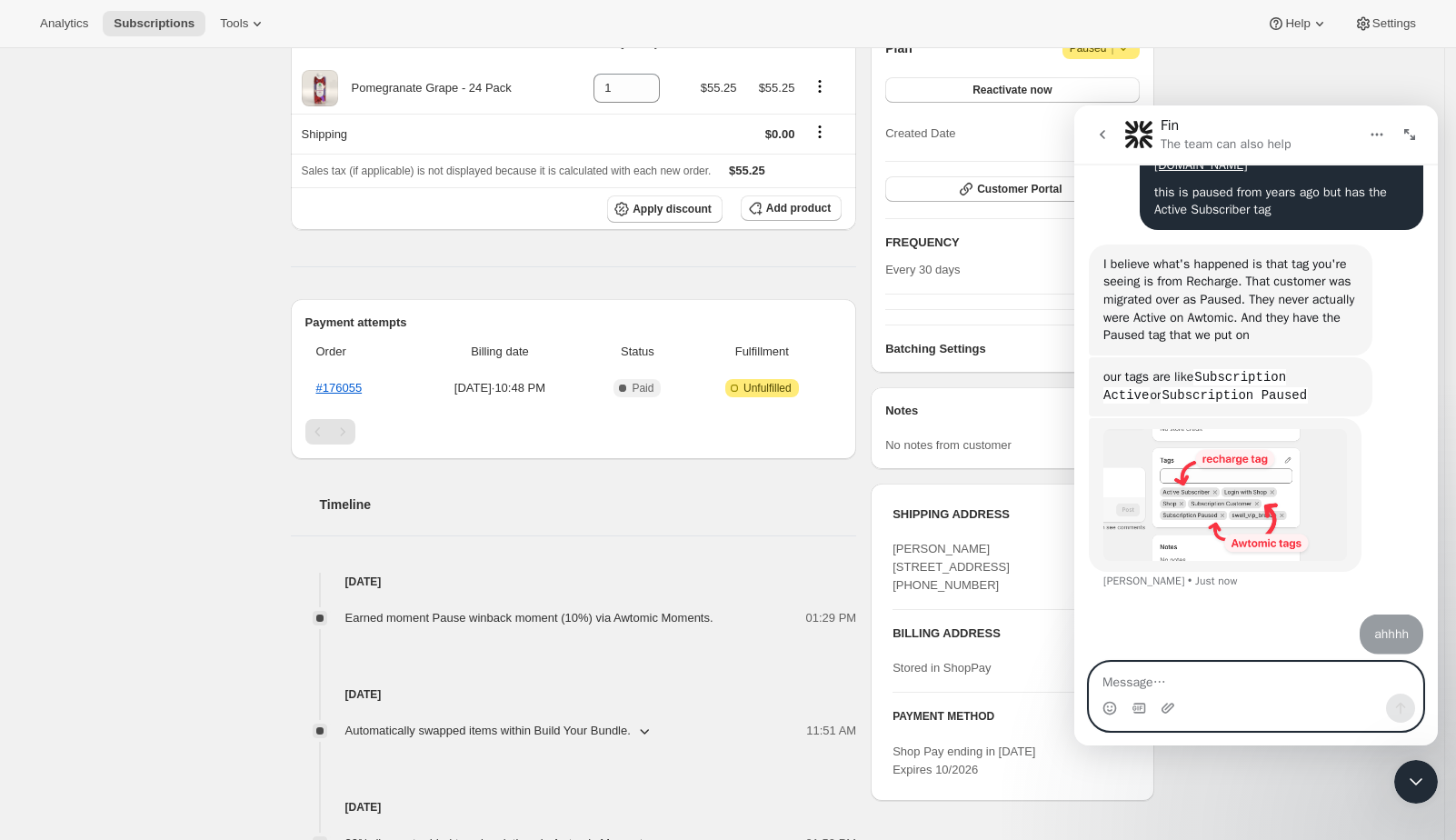 scroll, scrollTop: 612, scrollLeft: 0, axis: vertical 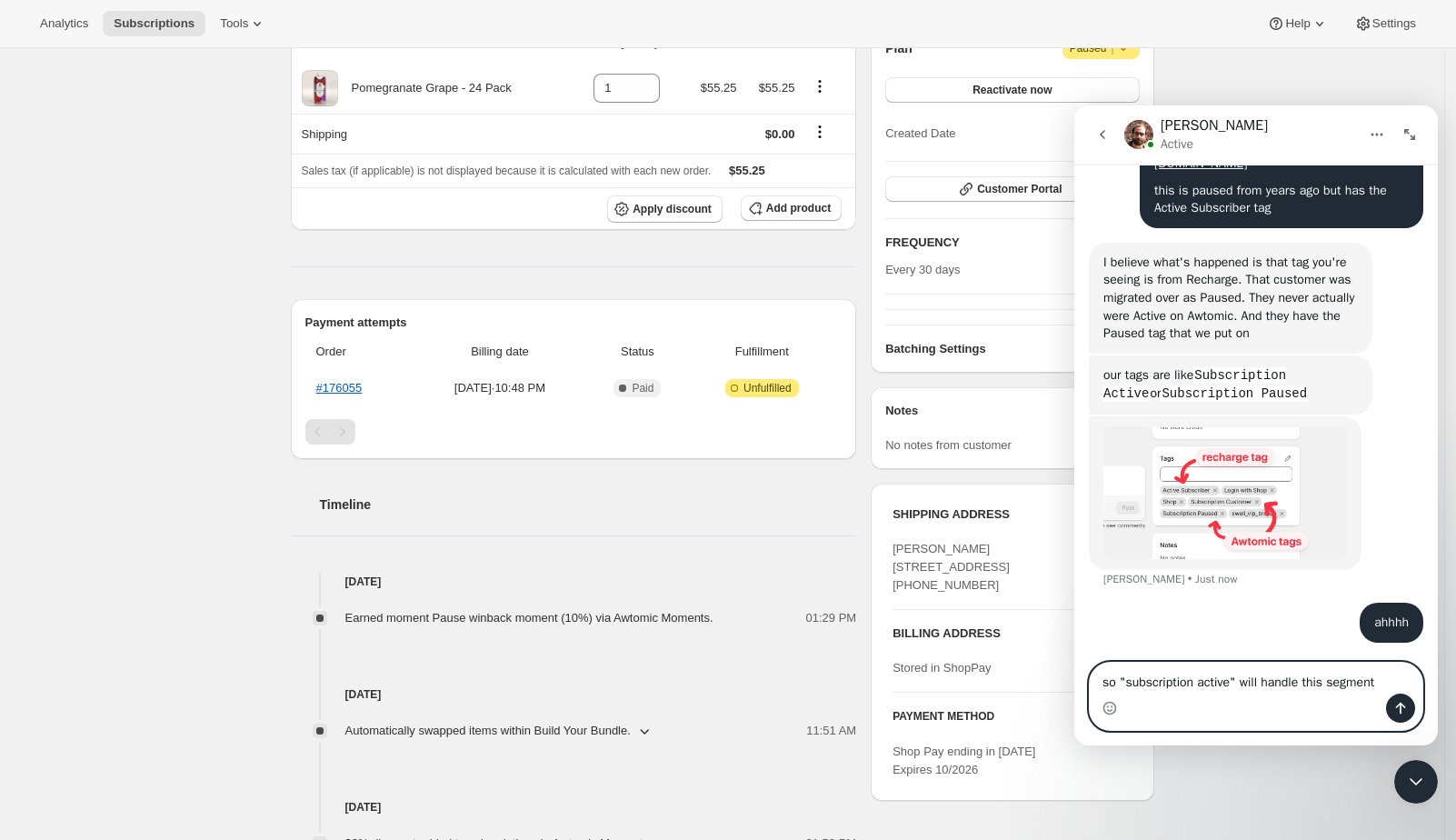 type on "so "subscription active" will handle this segment properly" 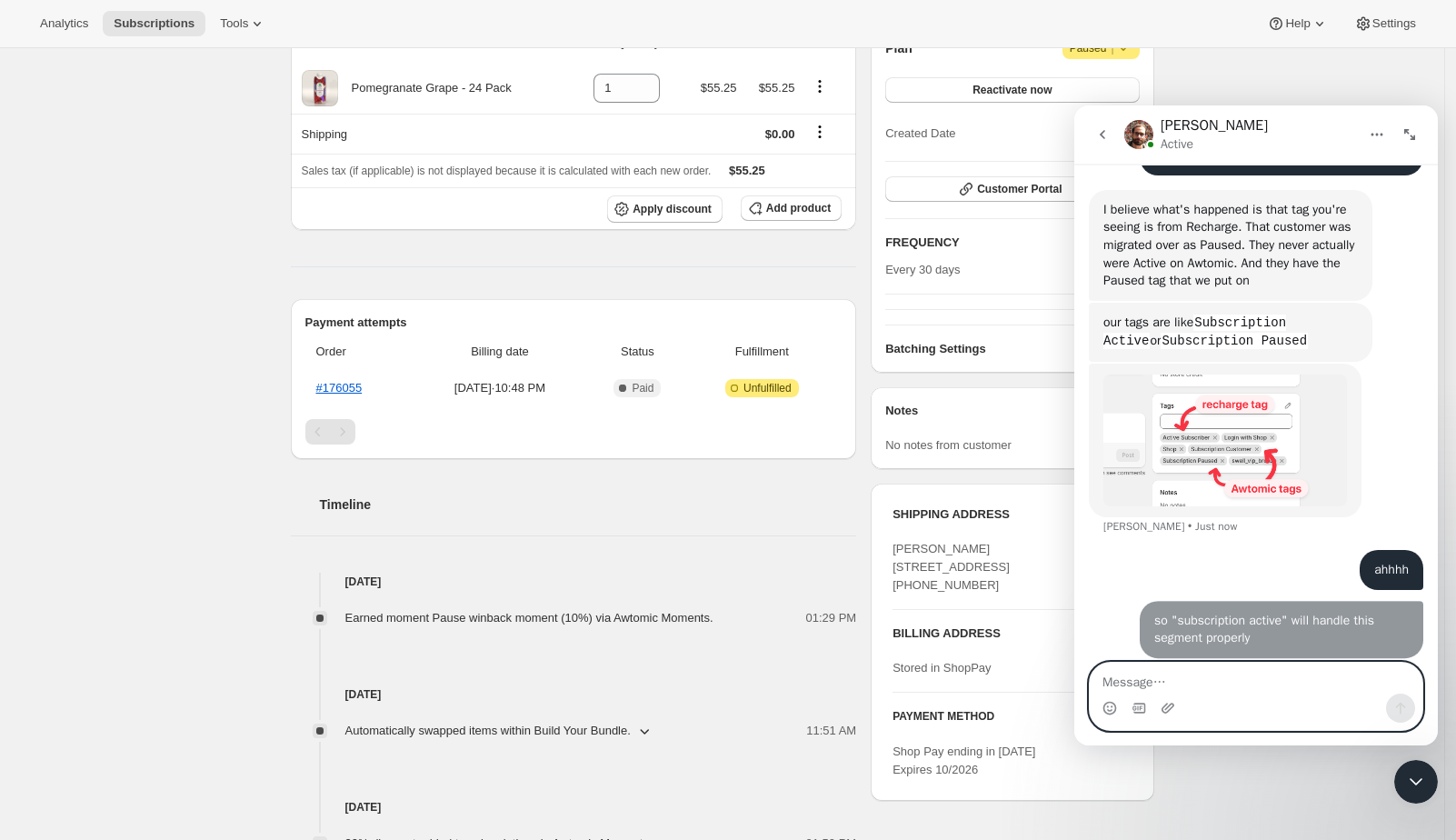 scroll, scrollTop: 671, scrollLeft: 0, axis: vertical 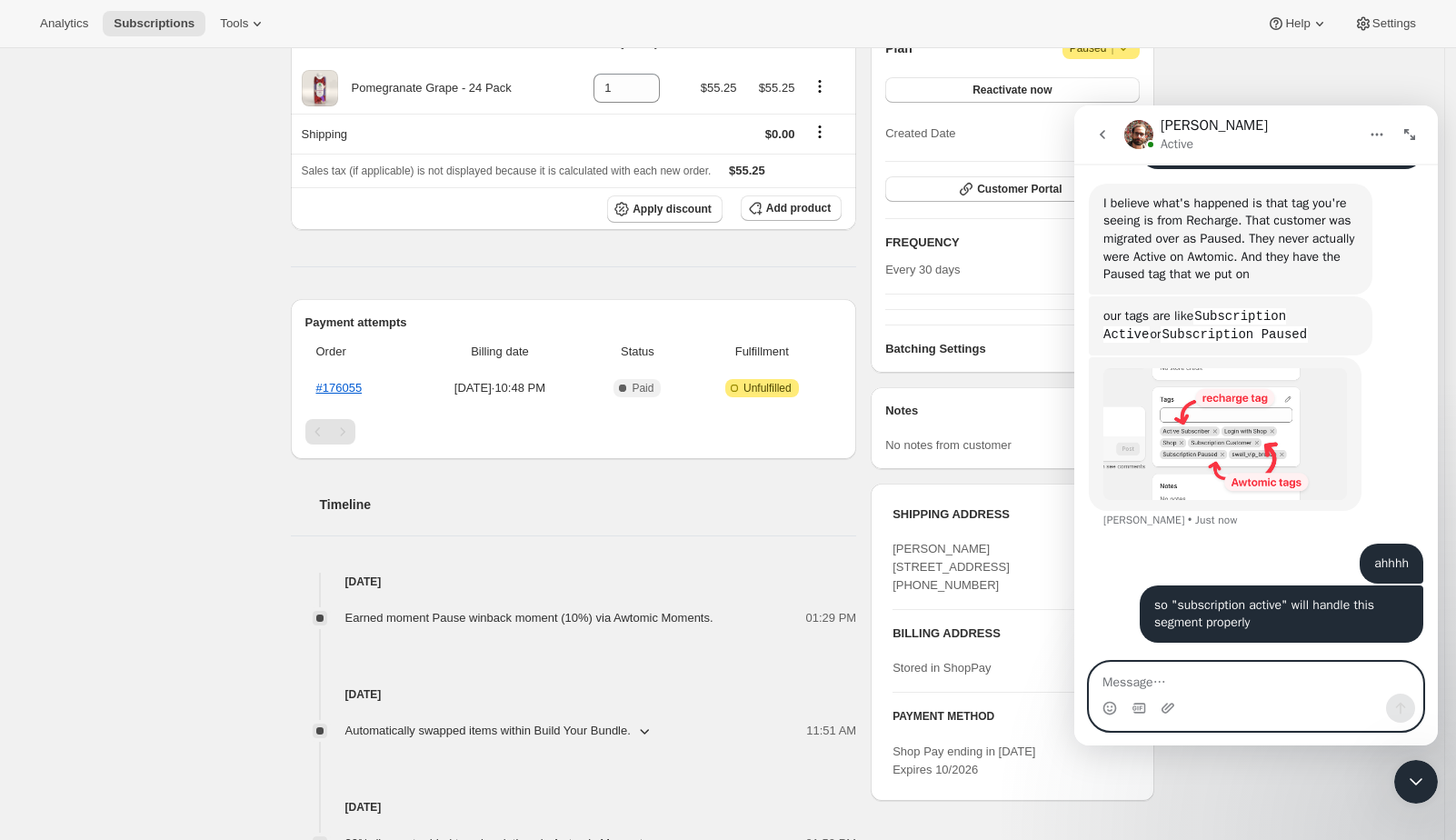 click at bounding box center [1256, 678] 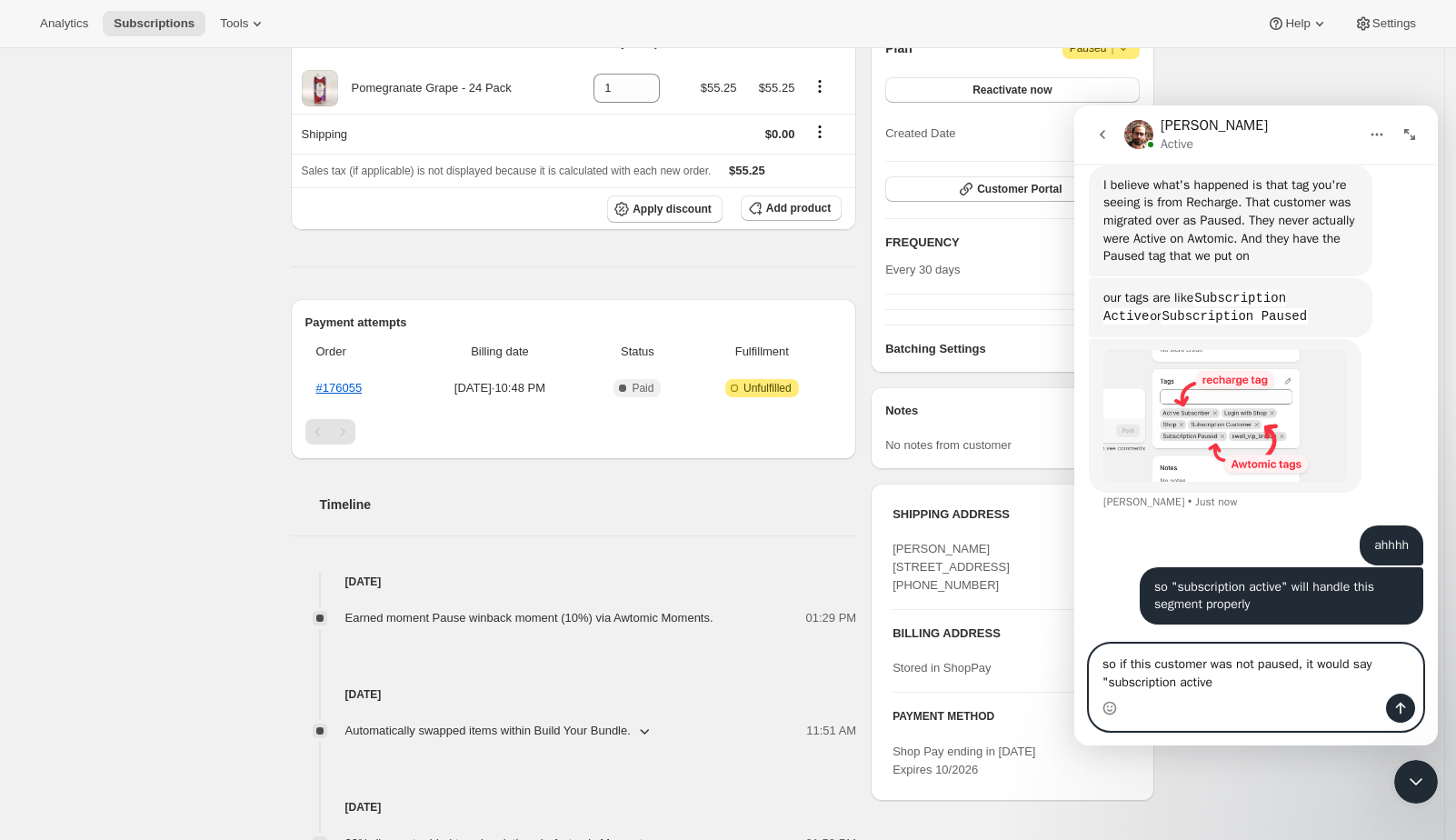 type on "so if this customer was not paused, it would say "subscription active"" 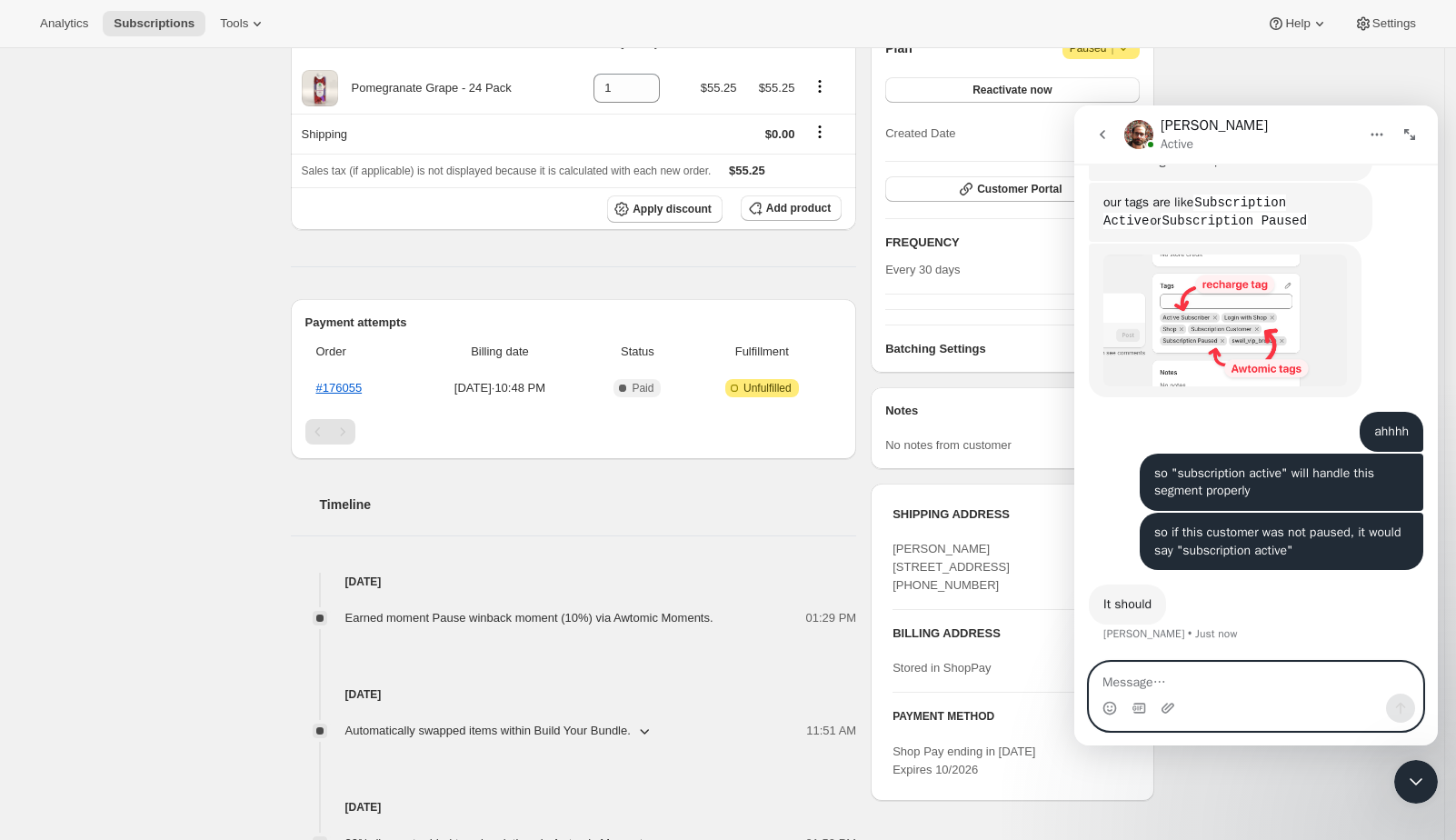 scroll, scrollTop: 800, scrollLeft: 0, axis: vertical 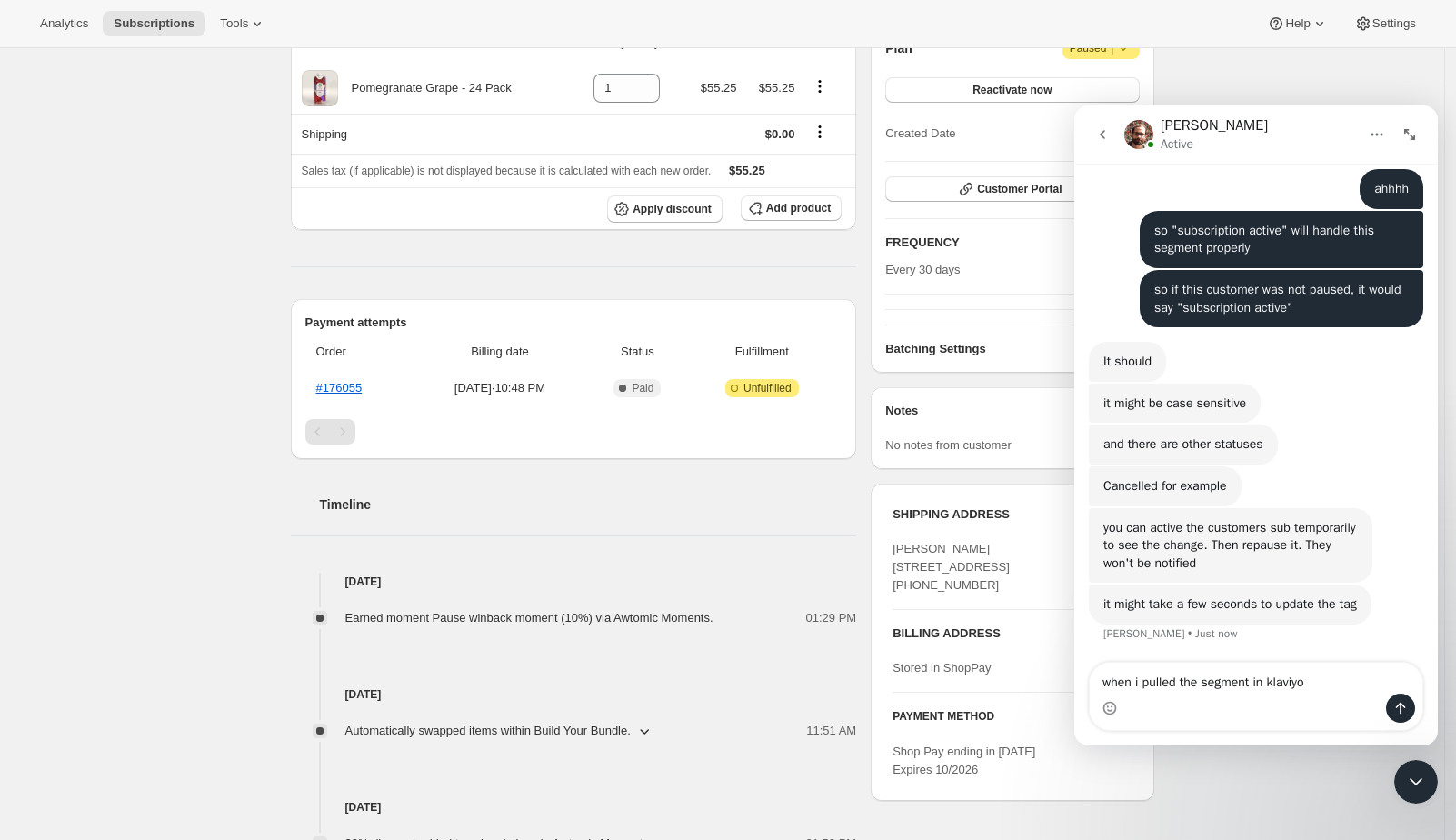 click on "Analytics Subscriptions Tools Help Settings" at bounding box center [728, 24] 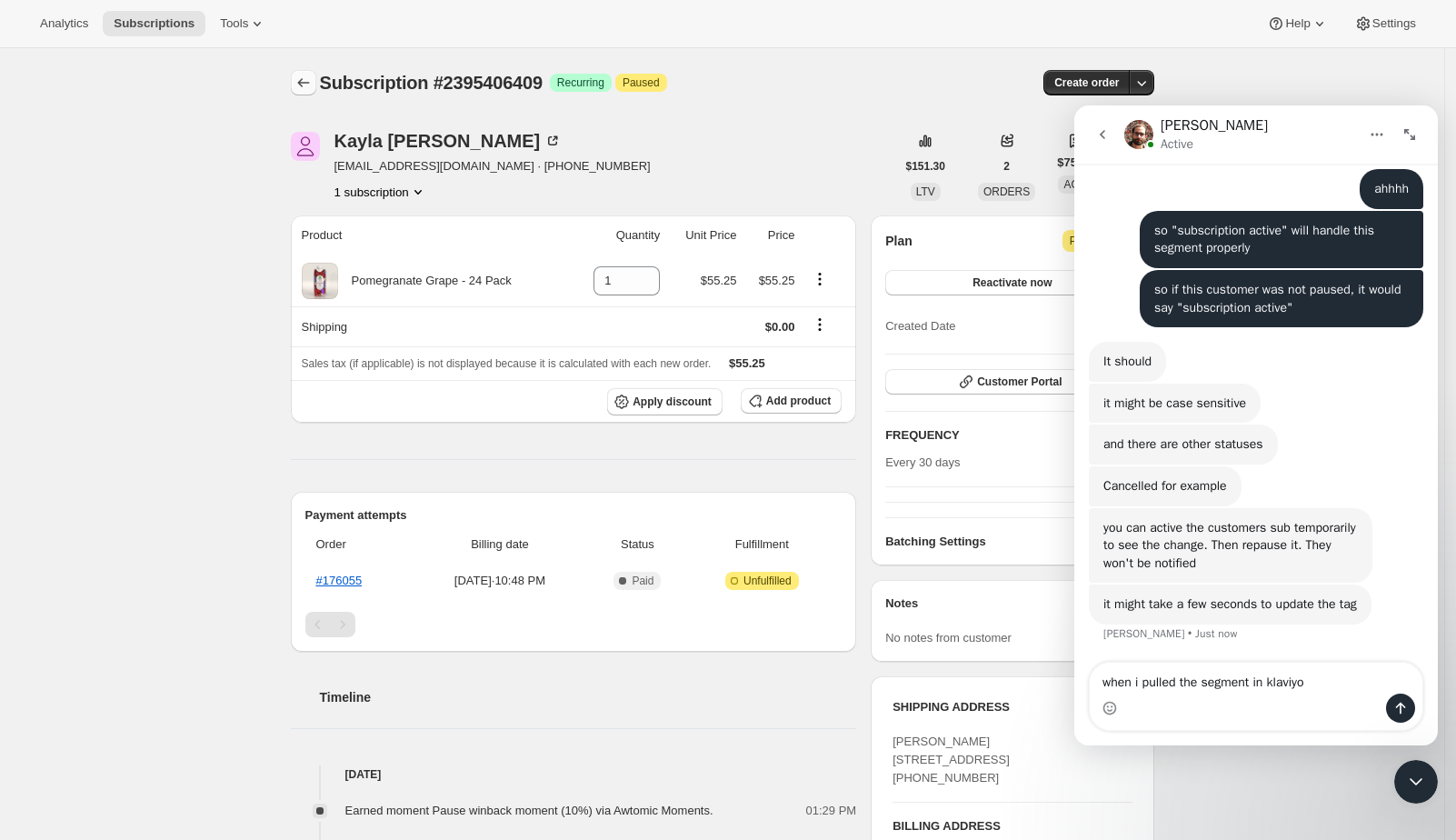 click 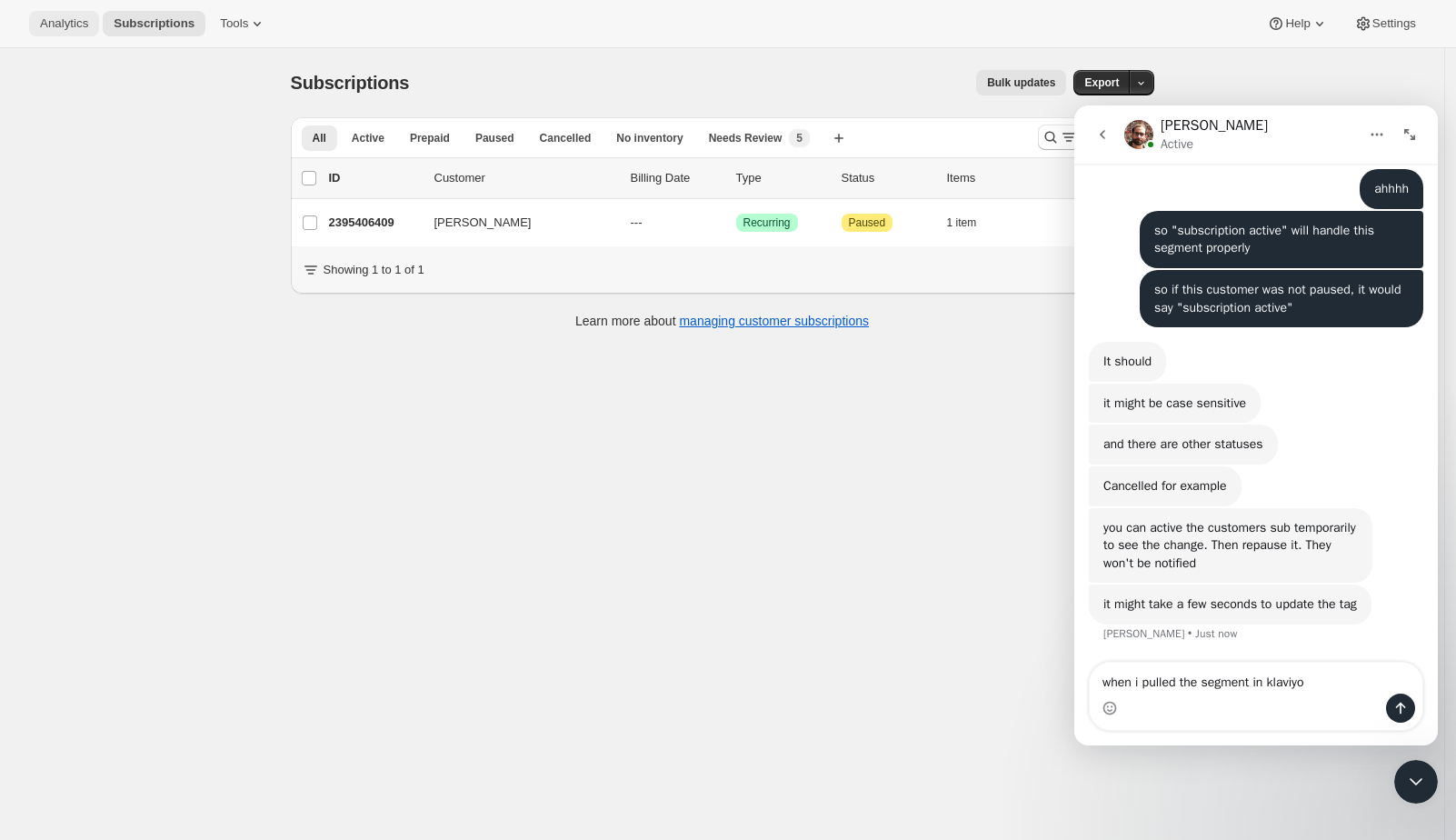 click on "Analytics" at bounding box center [64, 24] 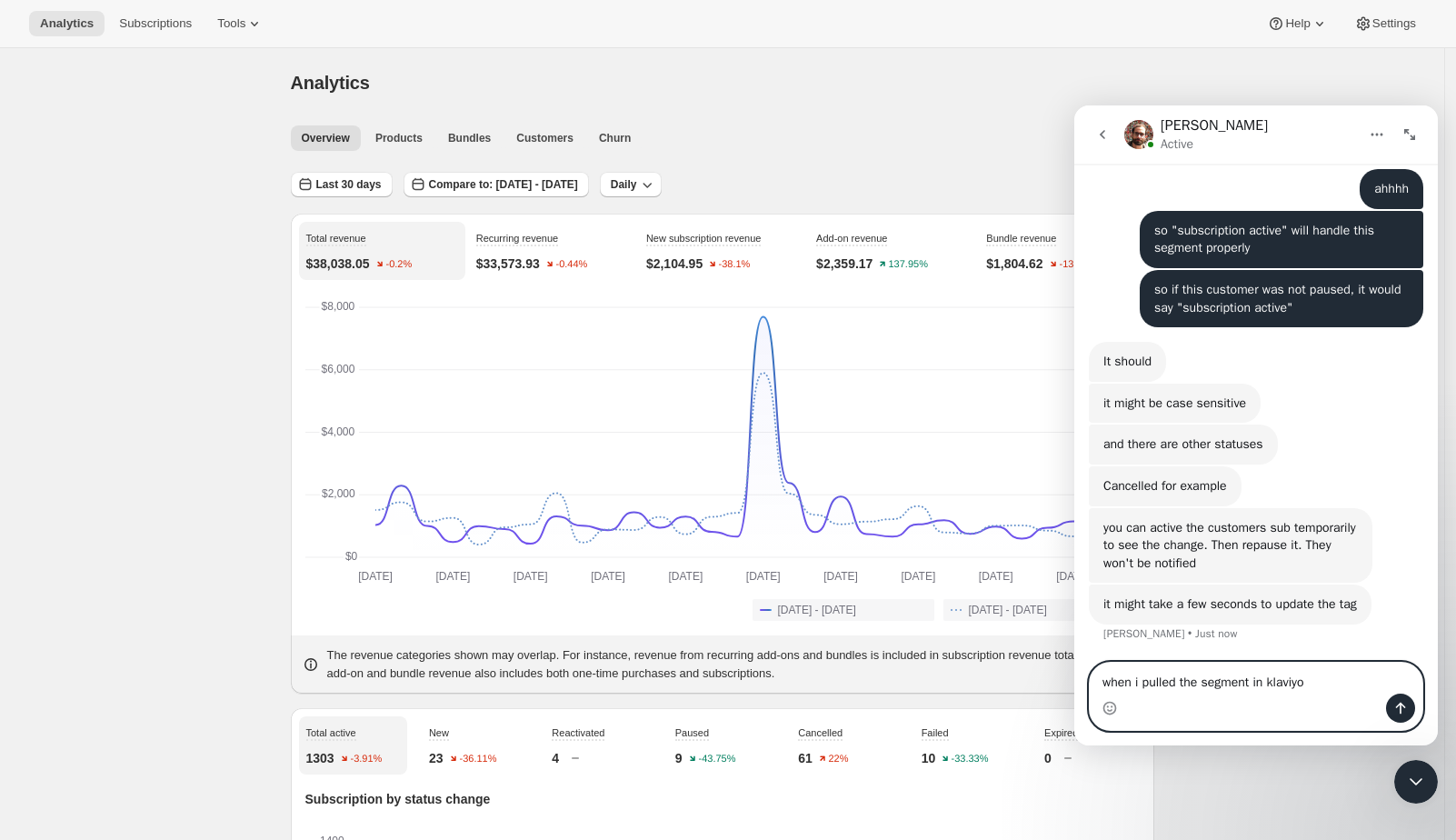 click on "when i pulled the segment in klaviyo" at bounding box center (1256, 678) 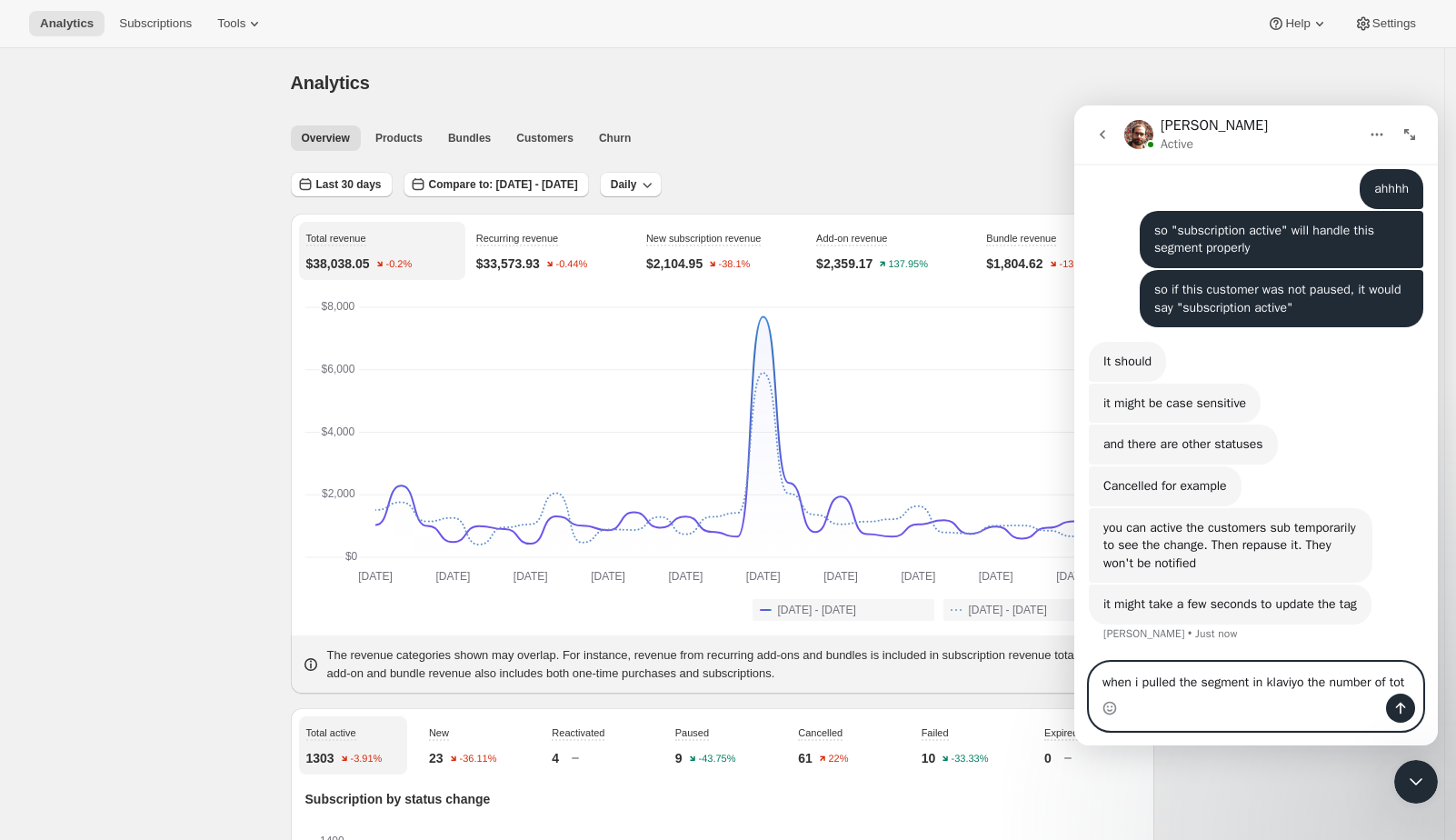 scroll, scrollTop: 1064, scrollLeft: 0, axis: vertical 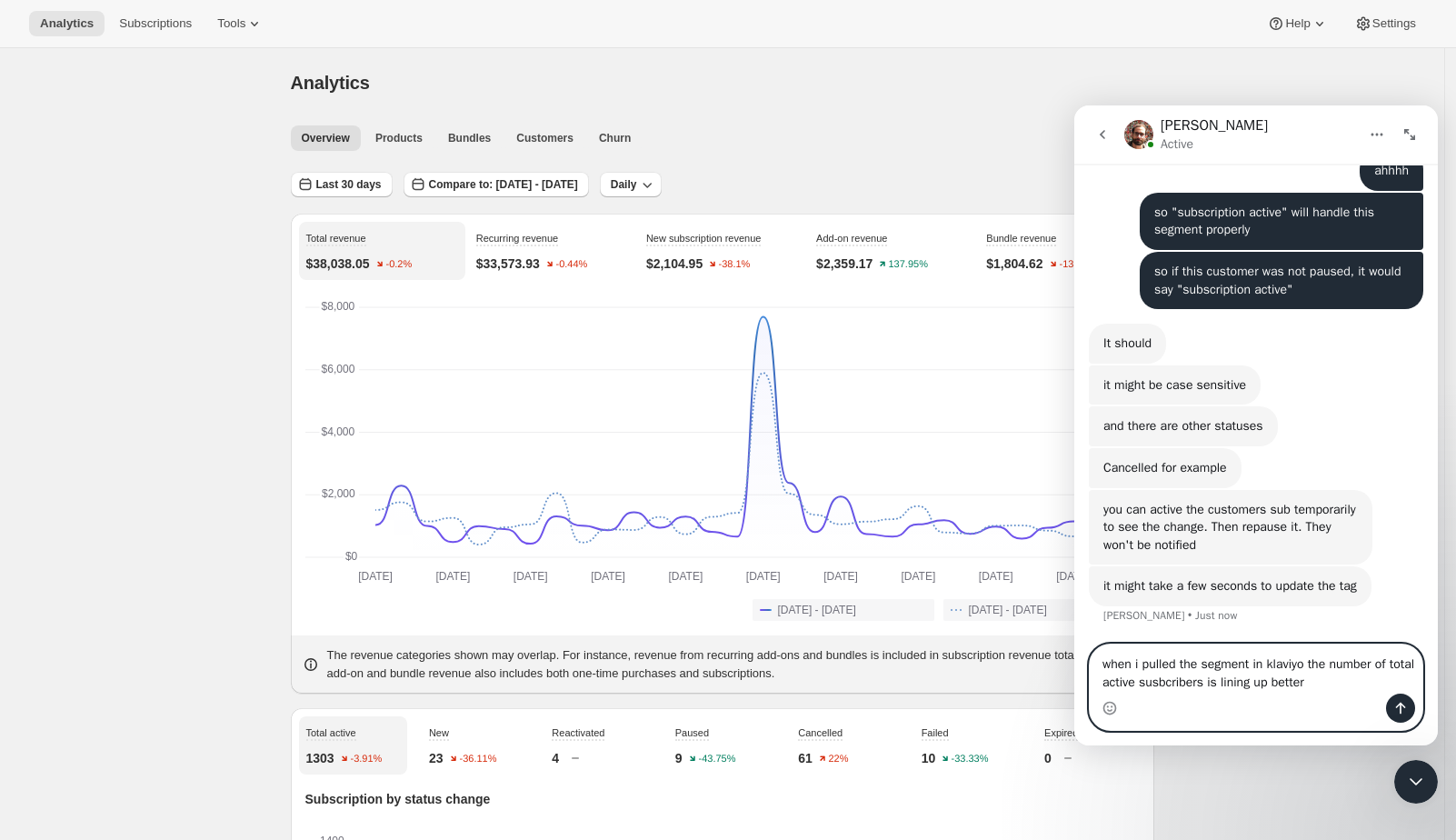 type on "when i pulled the segment in klaviyo the number of total active susbcribers is lining up better!" 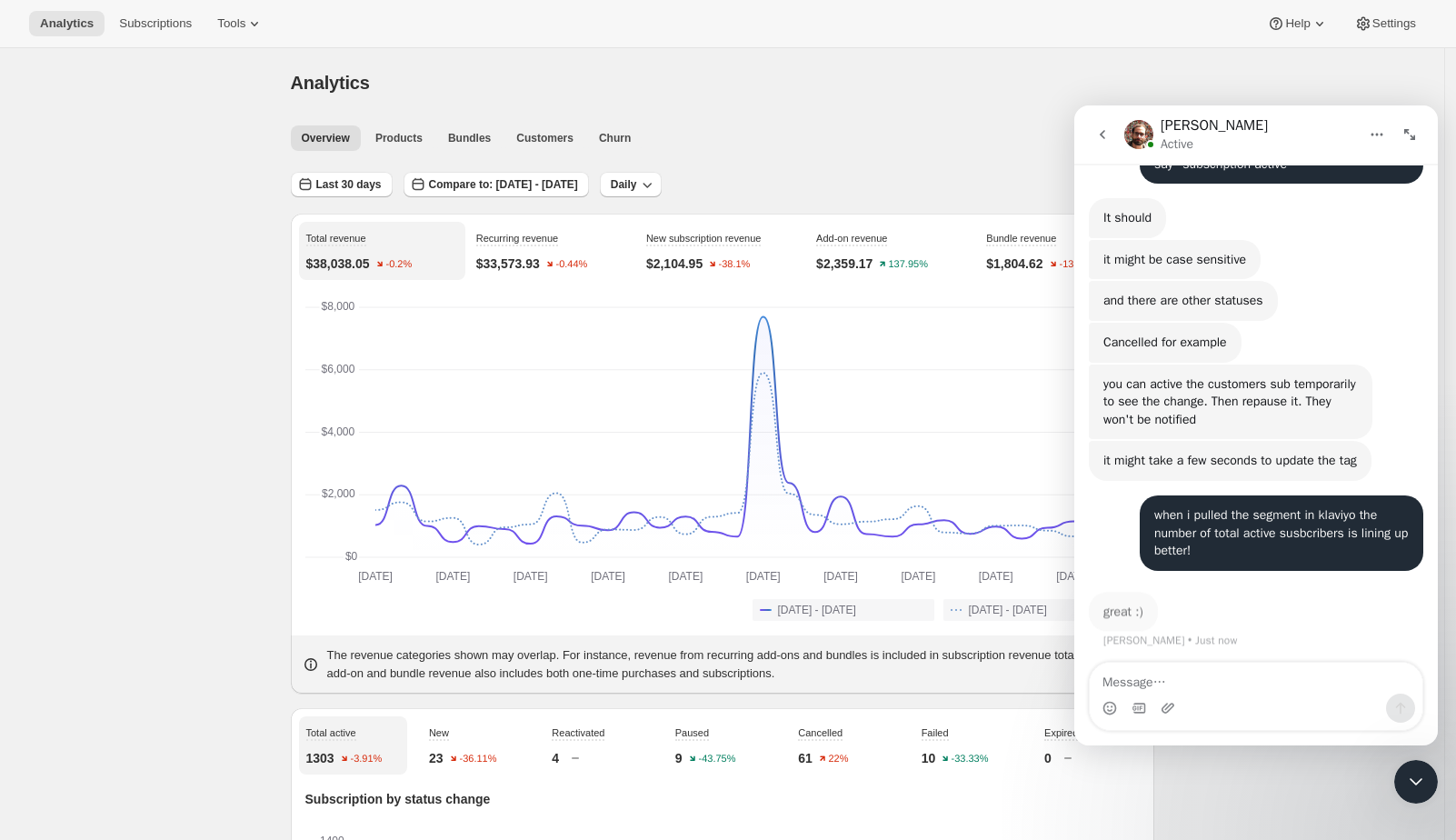 scroll, scrollTop: 1189, scrollLeft: 0, axis: vertical 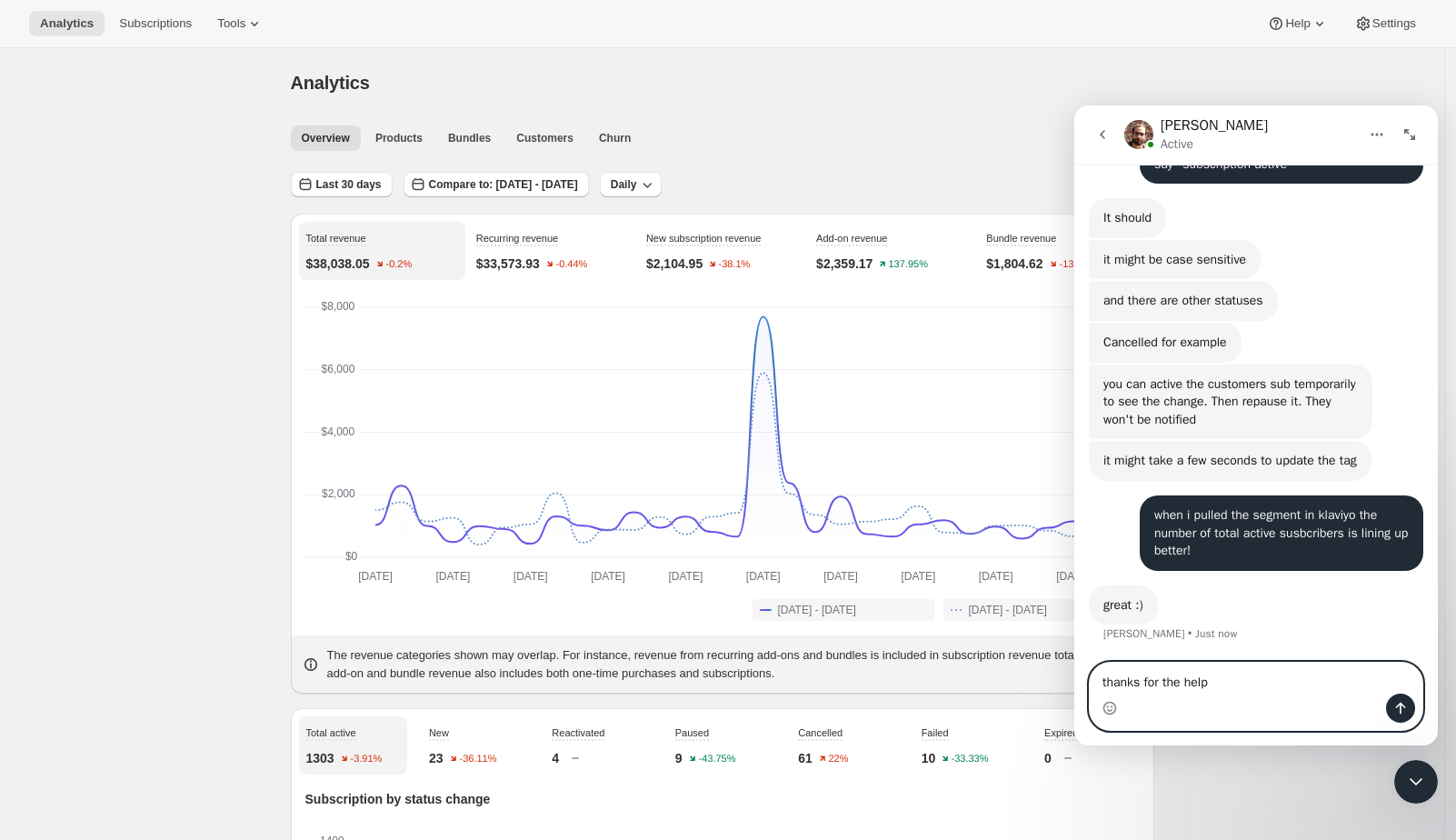 type on "thanks for the help!" 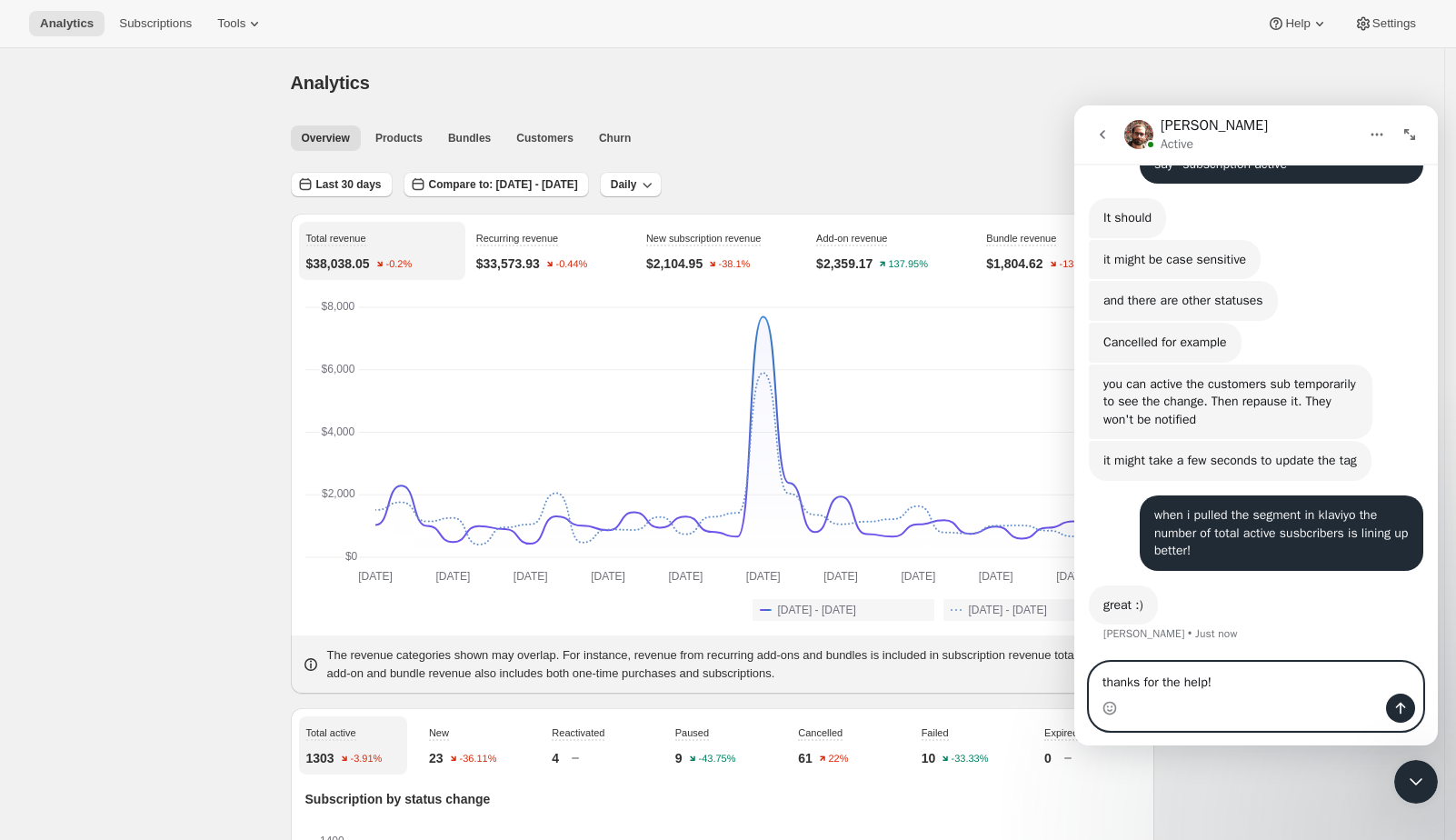 type 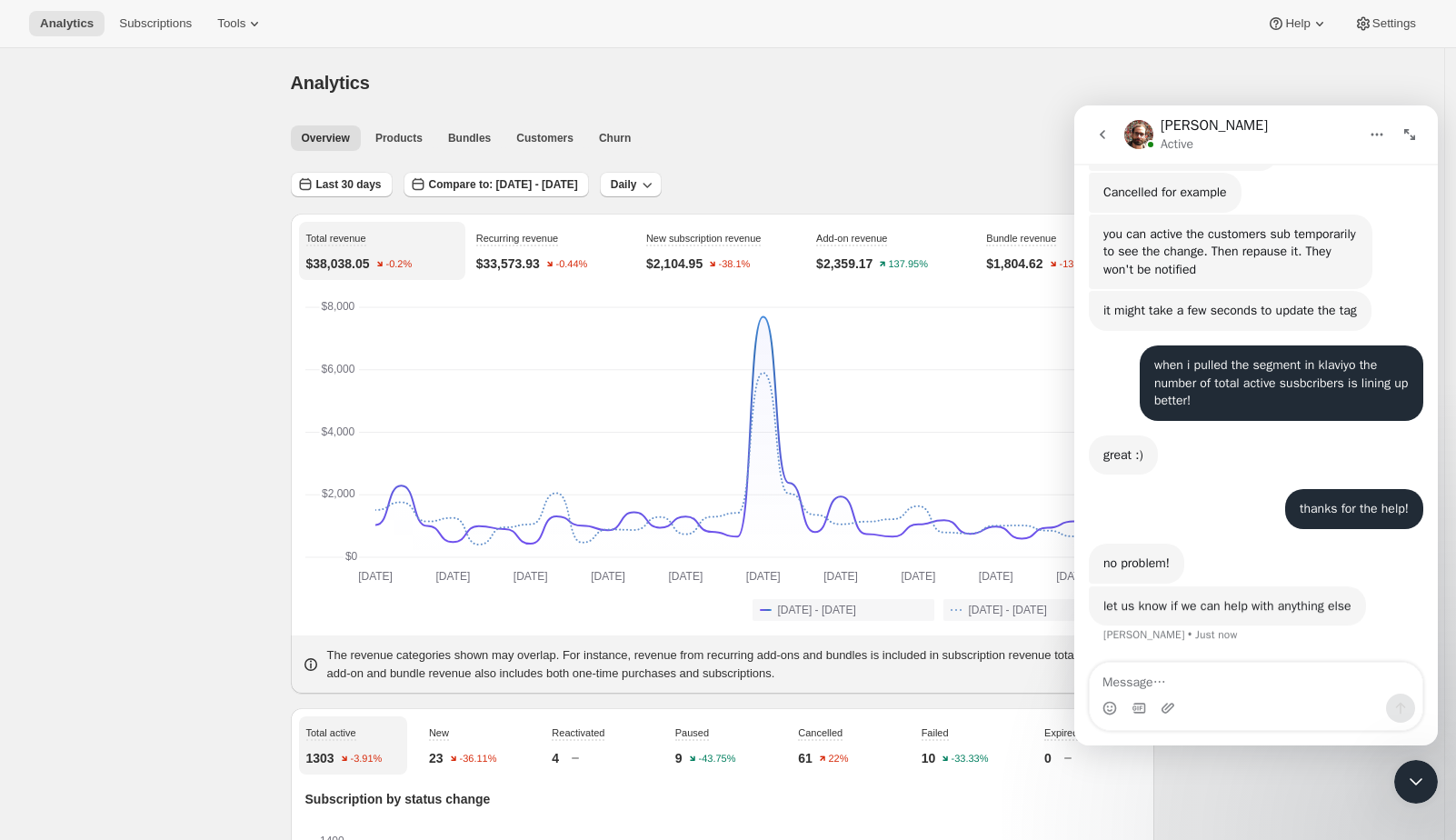 scroll, scrollTop: 1357, scrollLeft: 0, axis: vertical 